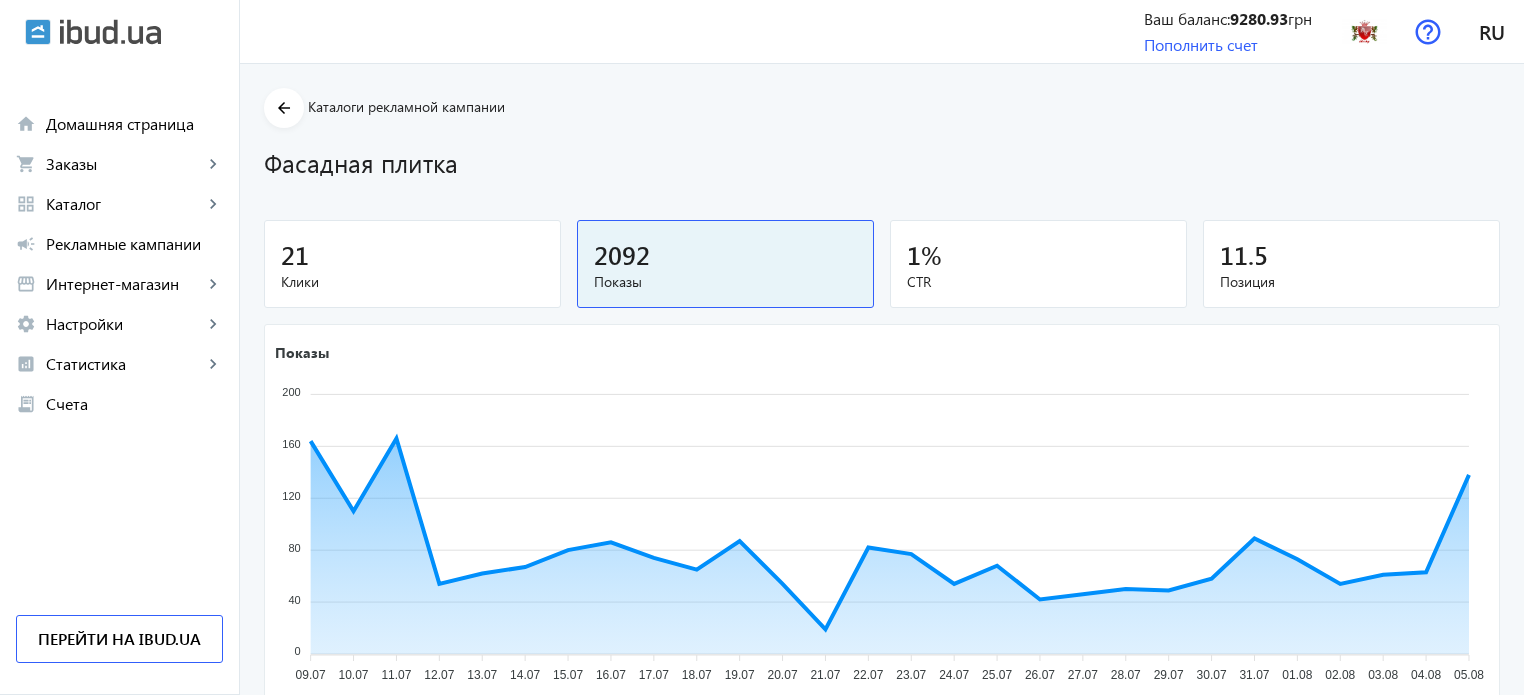 scroll, scrollTop: 560, scrollLeft: 0, axis: vertical 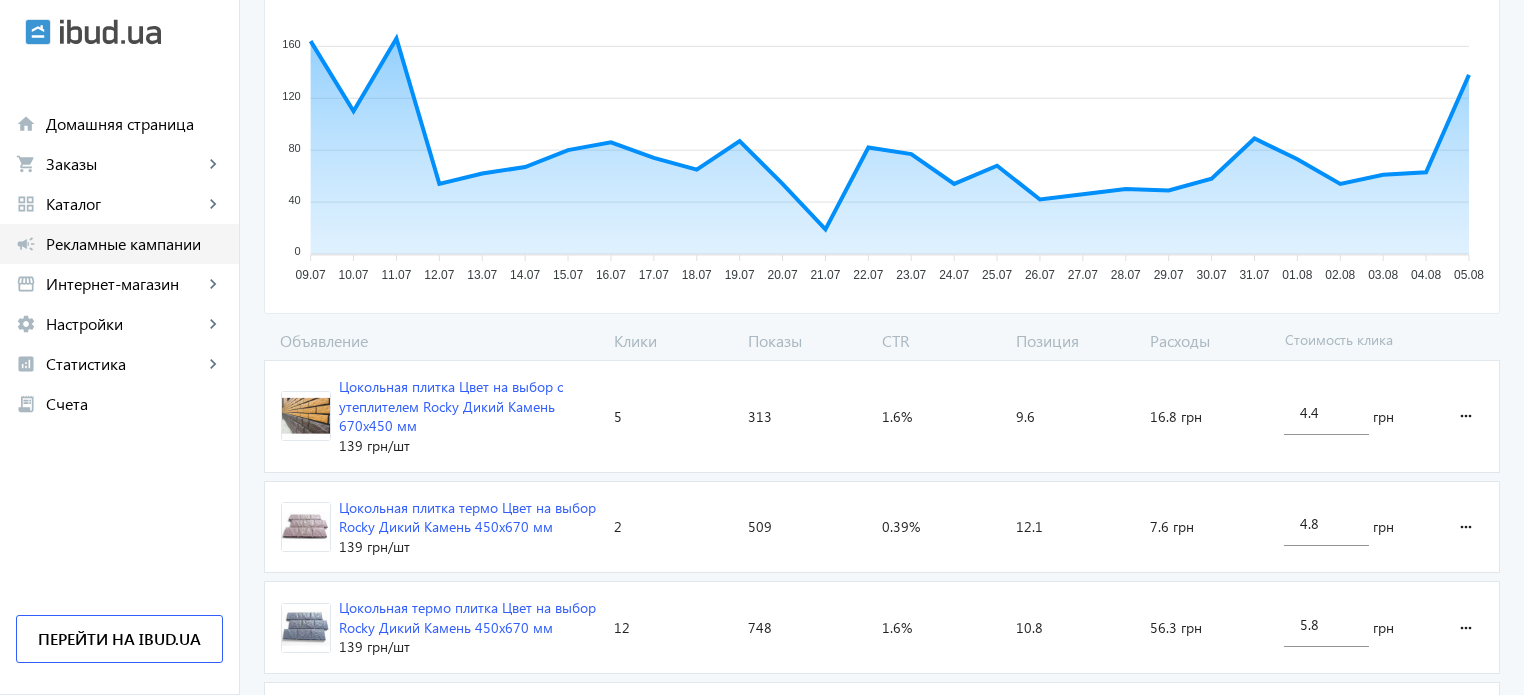 click on "Рекламные кампании" 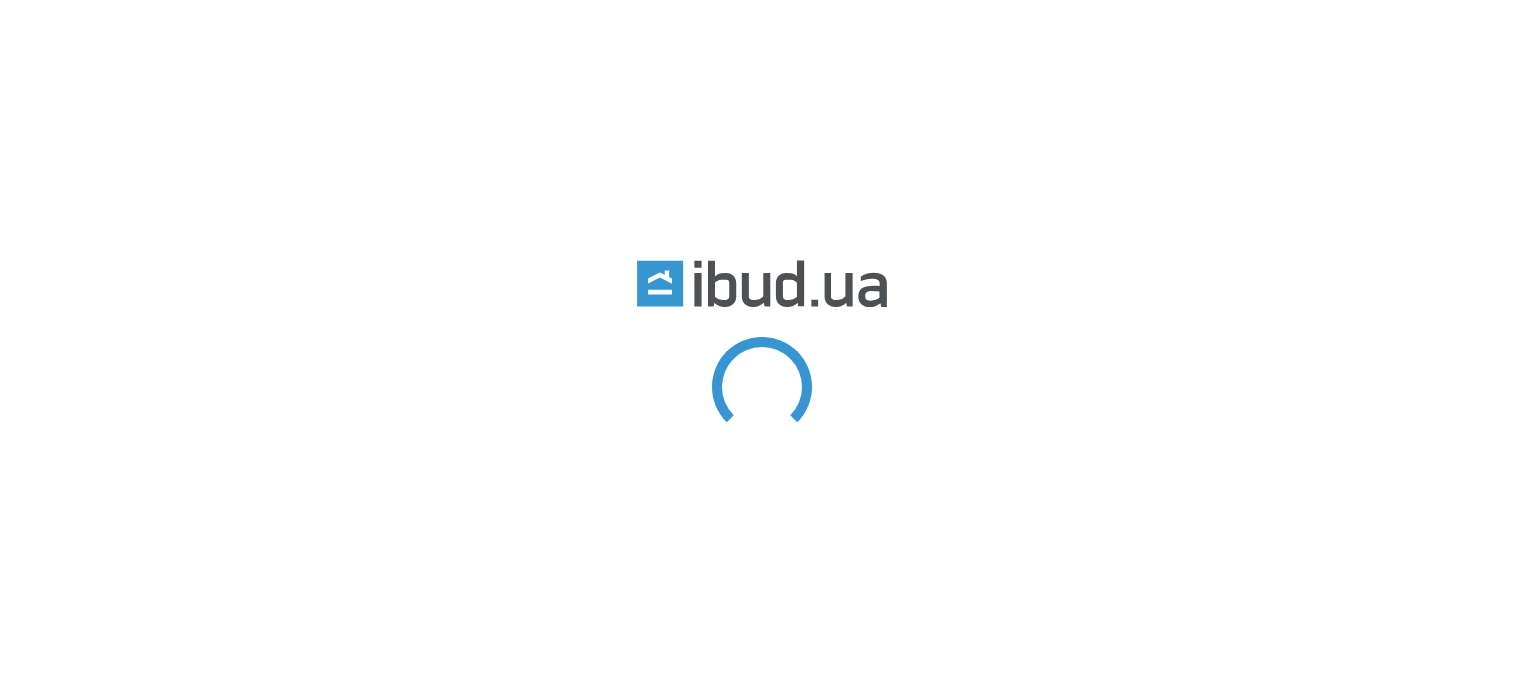 scroll, scrollTop: 0, scrollLeft: 0, axis: both 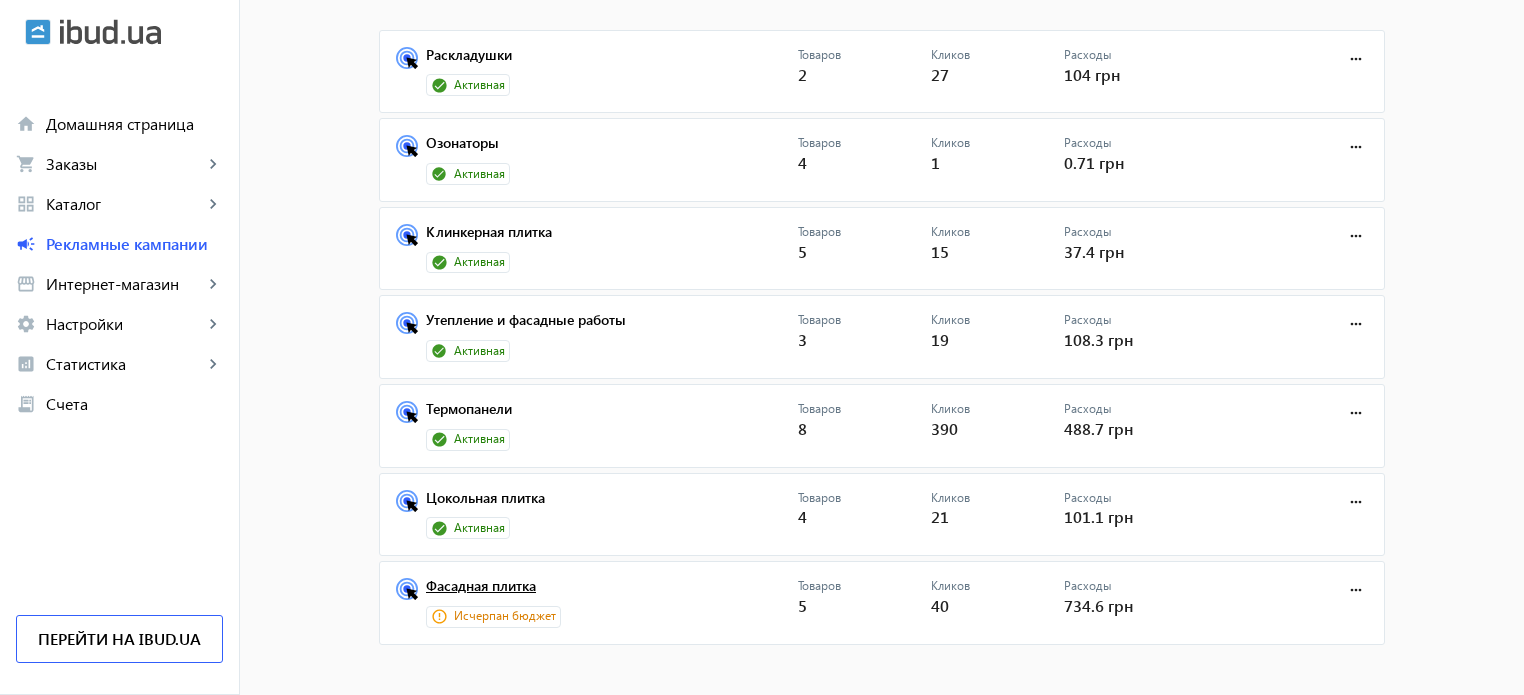 click on "Фасадная плитка" at bounding box center (612, 592) 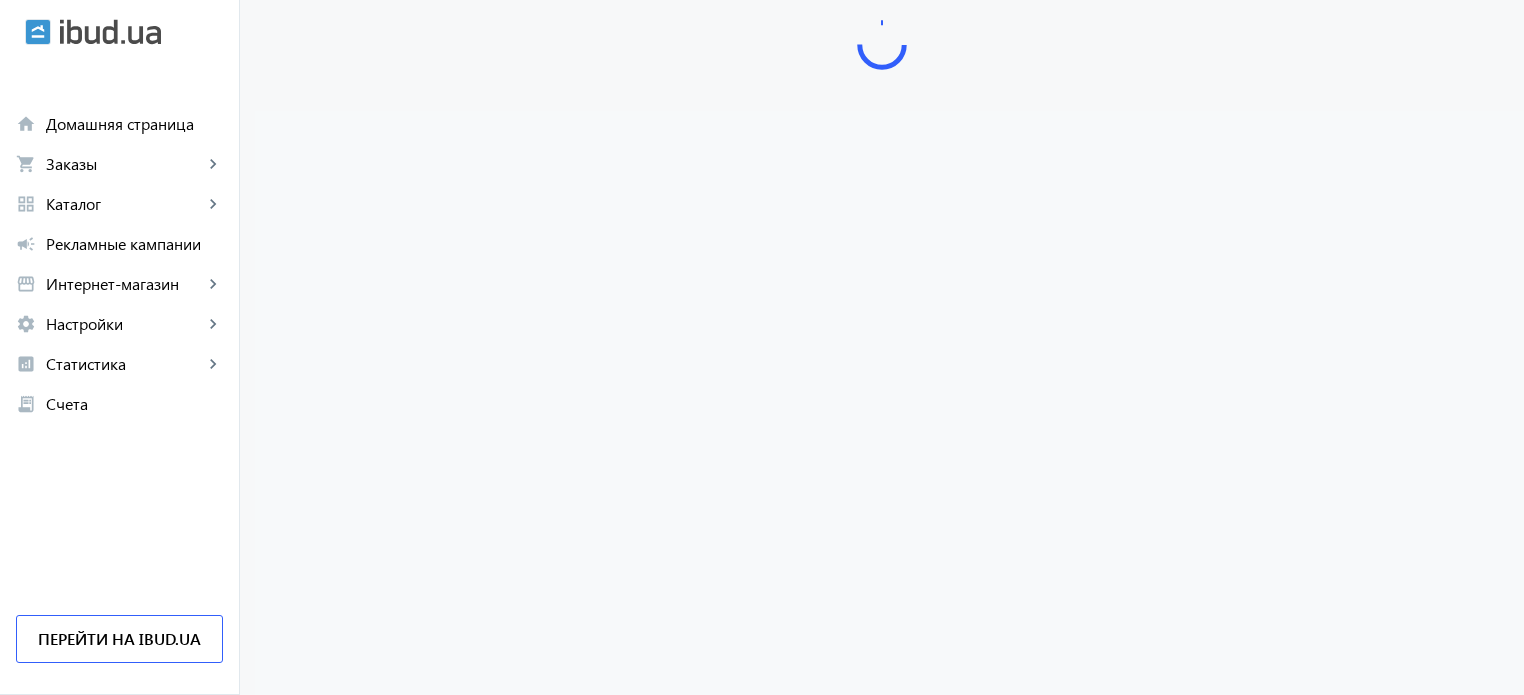 scroll, scrollTop: 0, scrollLeft: 0, axis: both 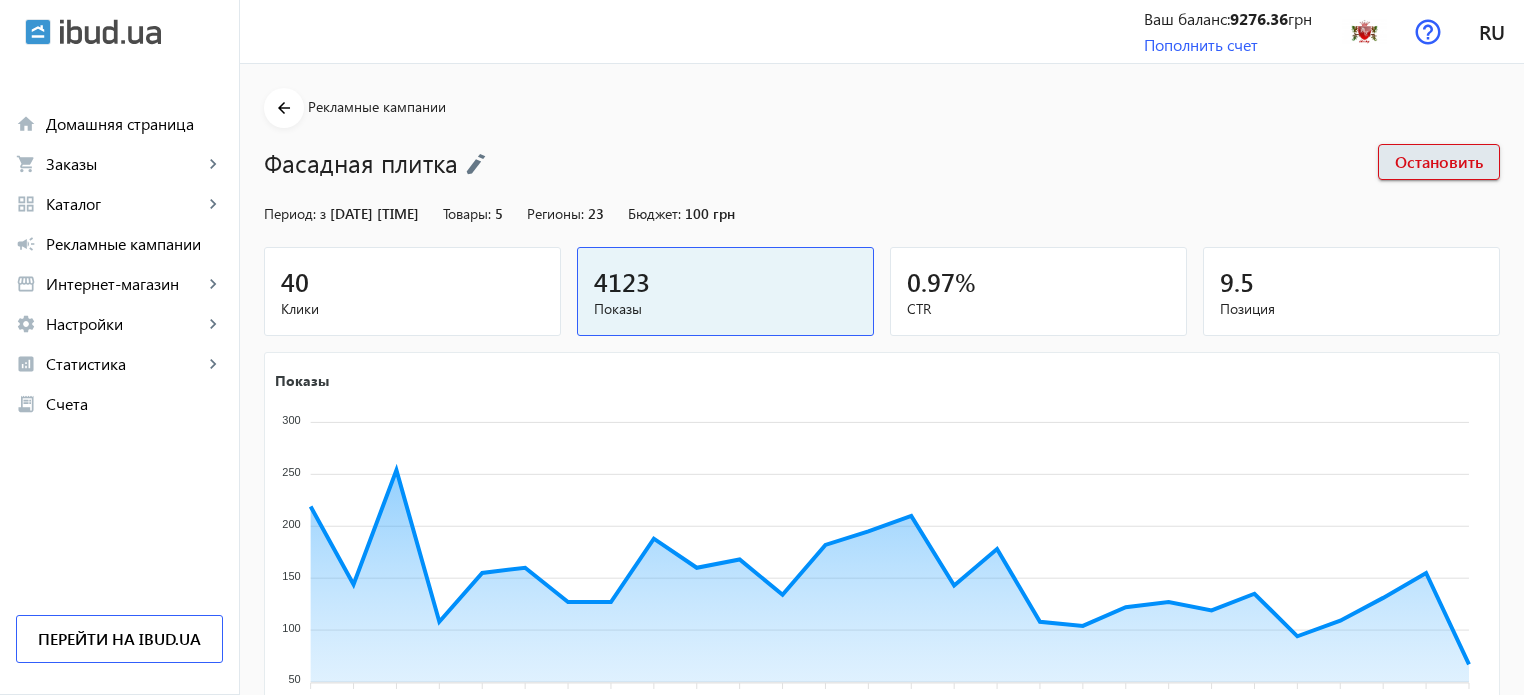 click 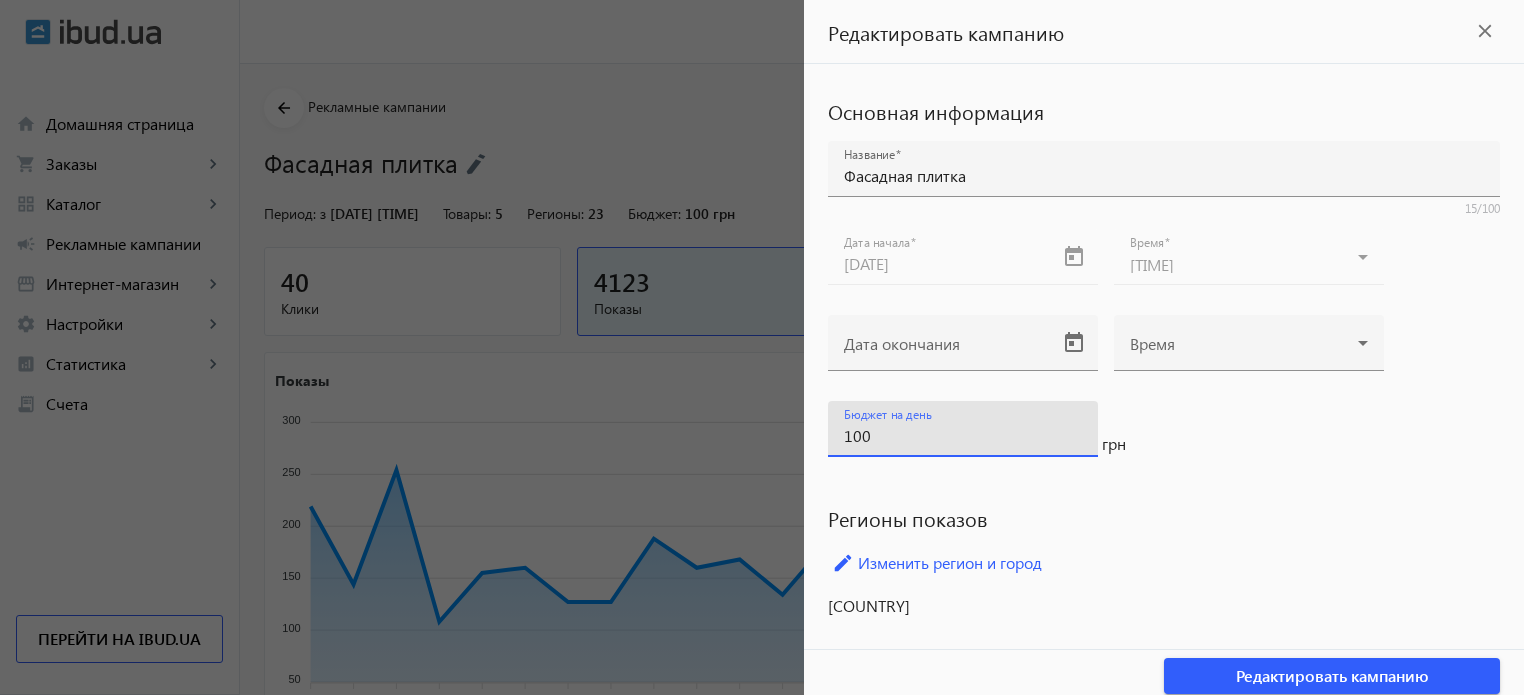 click on "100" at bounding box center (963, 435) 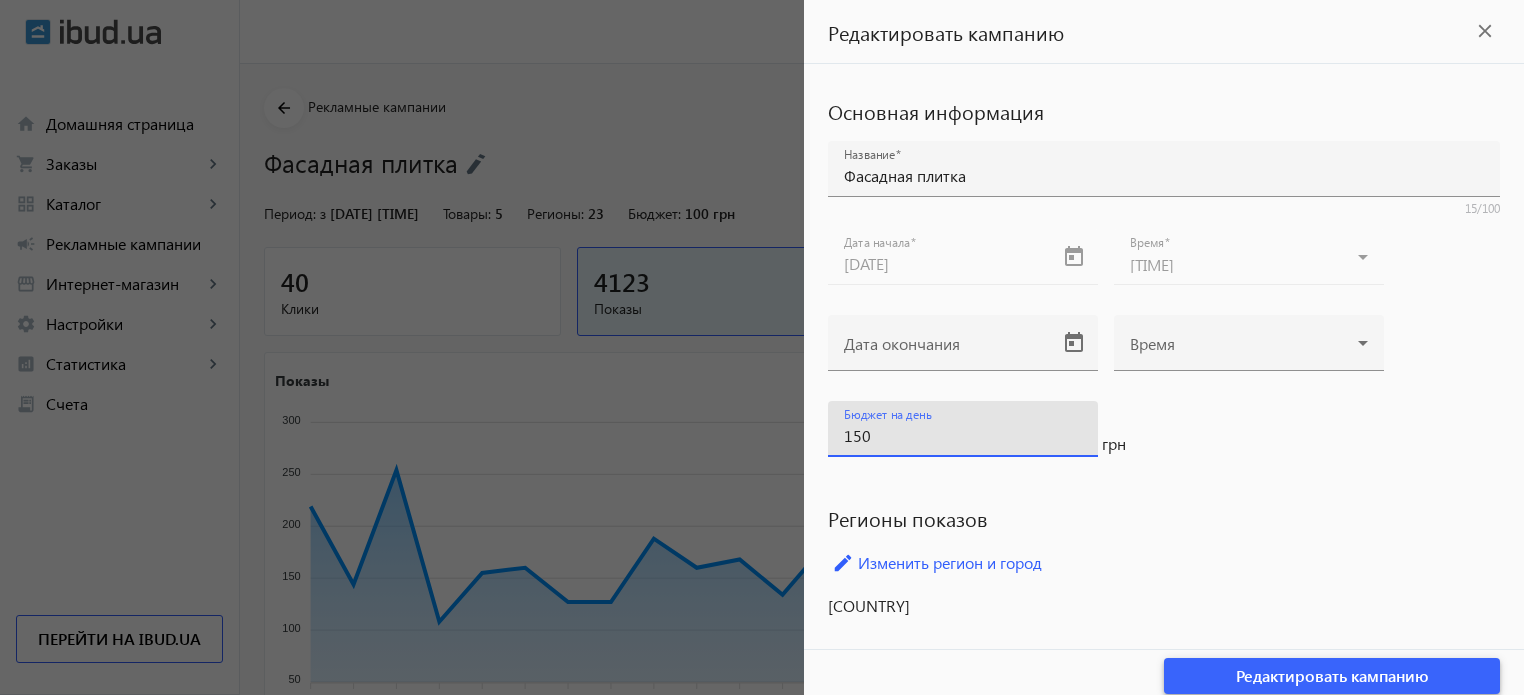 type on "150" 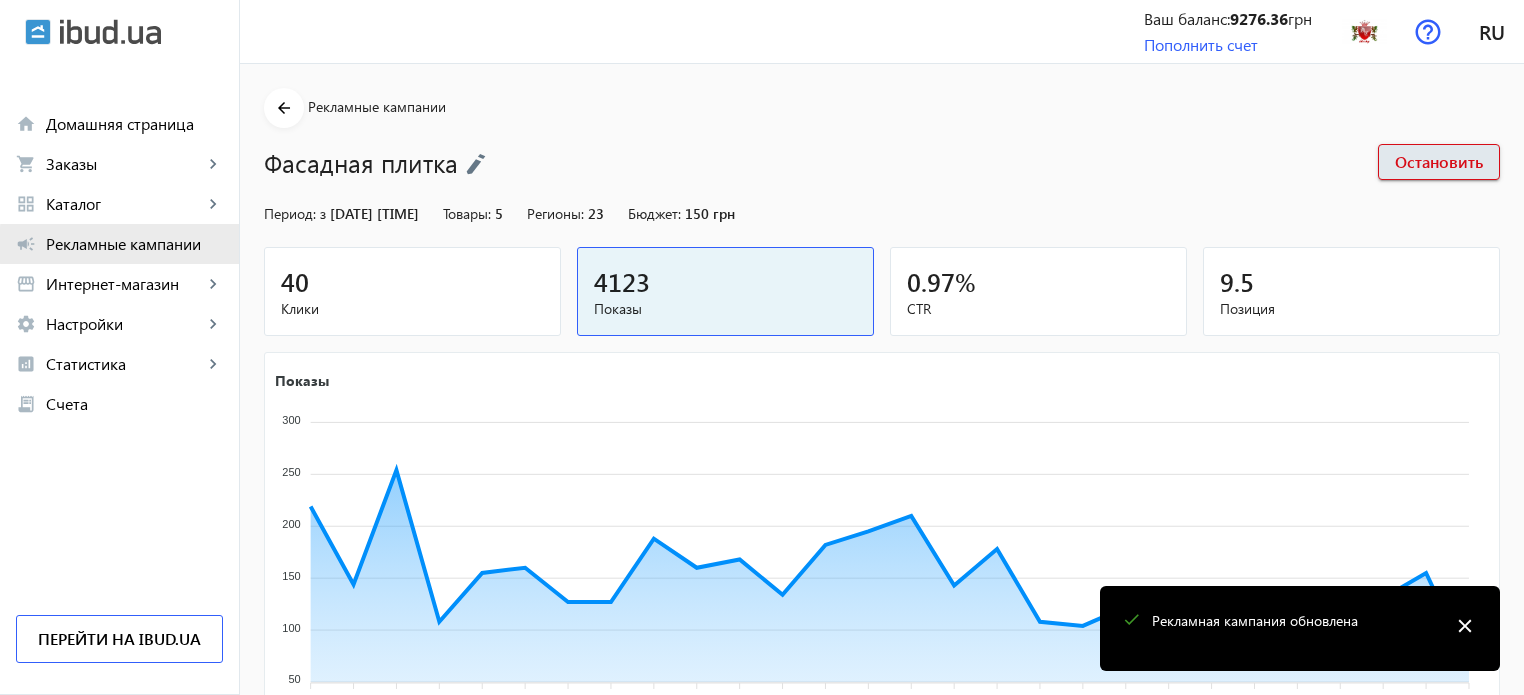 click on "Рекламные кампании" 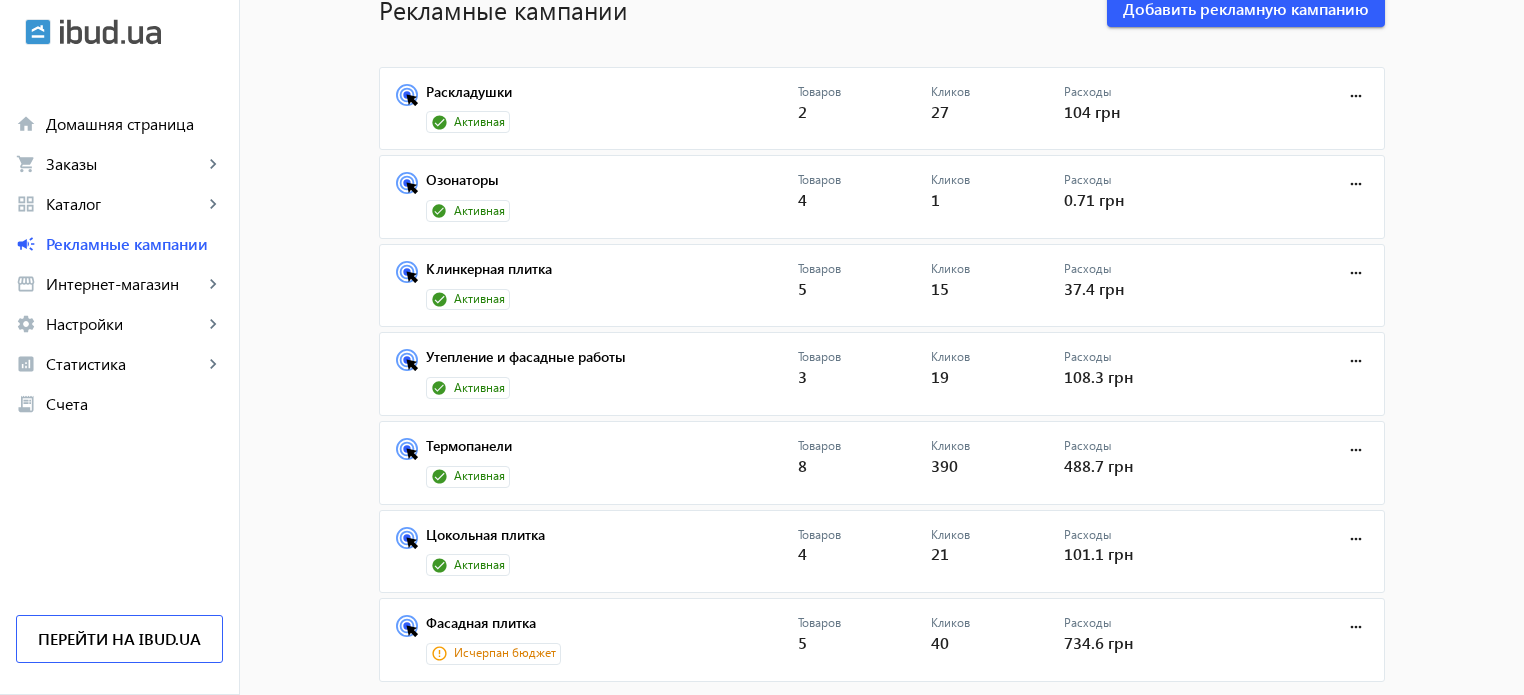 scroll, scrollTop: 150, scrollLeft: 0, axis: vertical 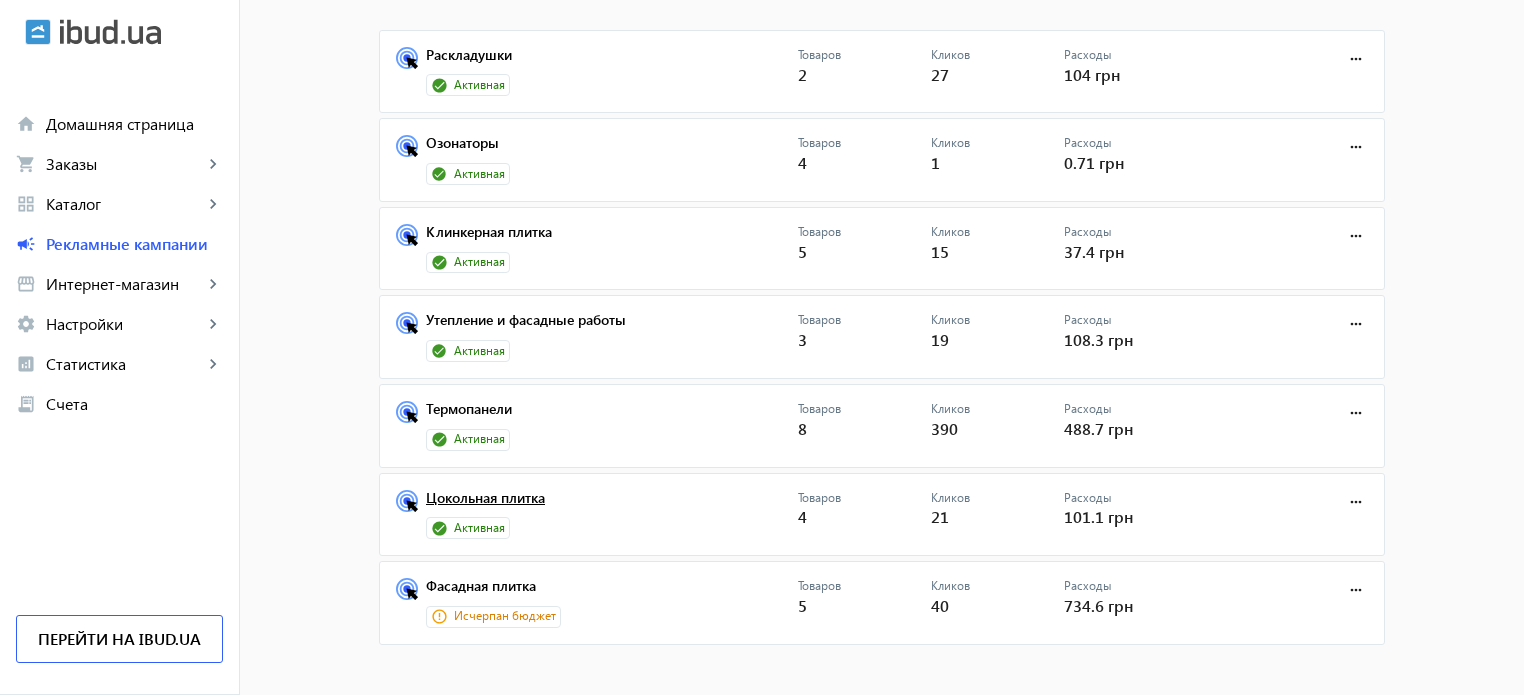 click on "Цокольная плитка" at bounding box center (612, 504) 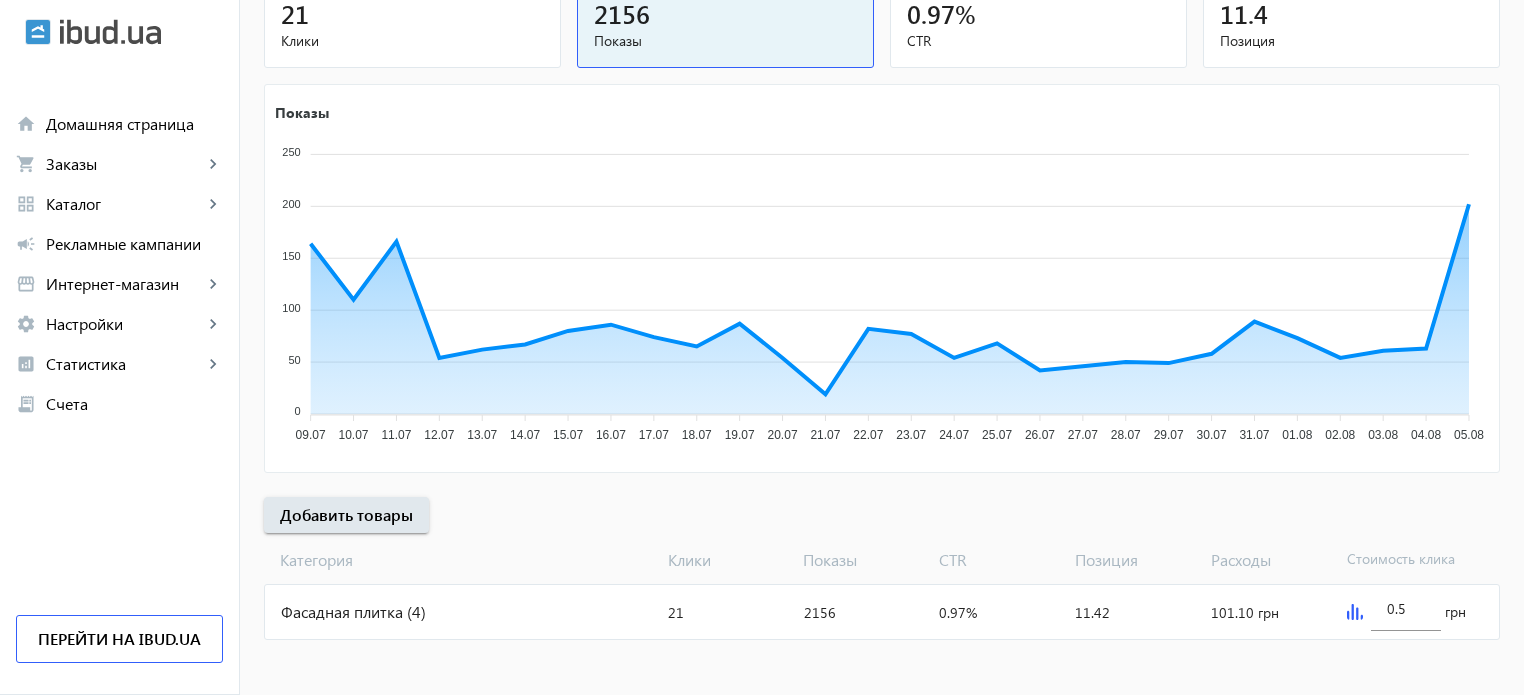 scroll, scrollTop: 271, scrollLeft: 0, axis: vertical 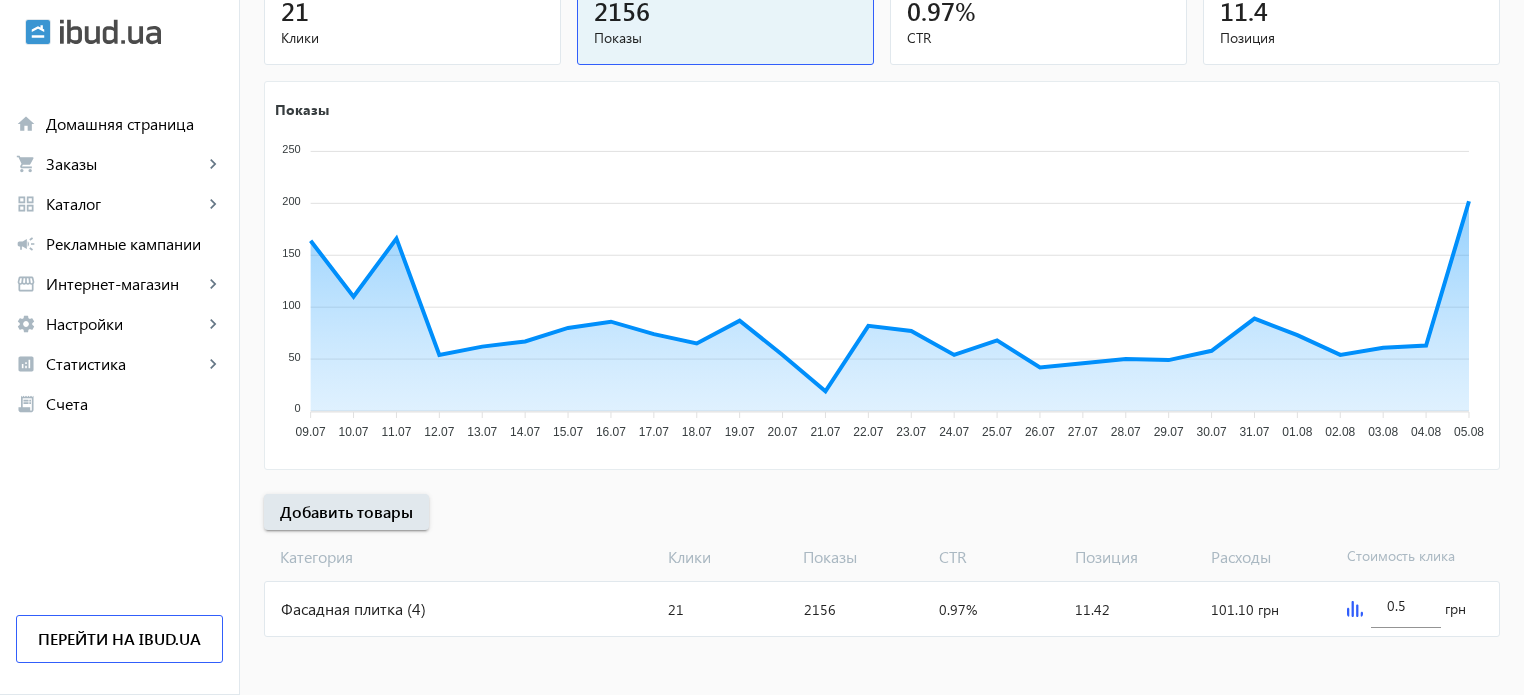 click on "Фасадная плитка (4)" 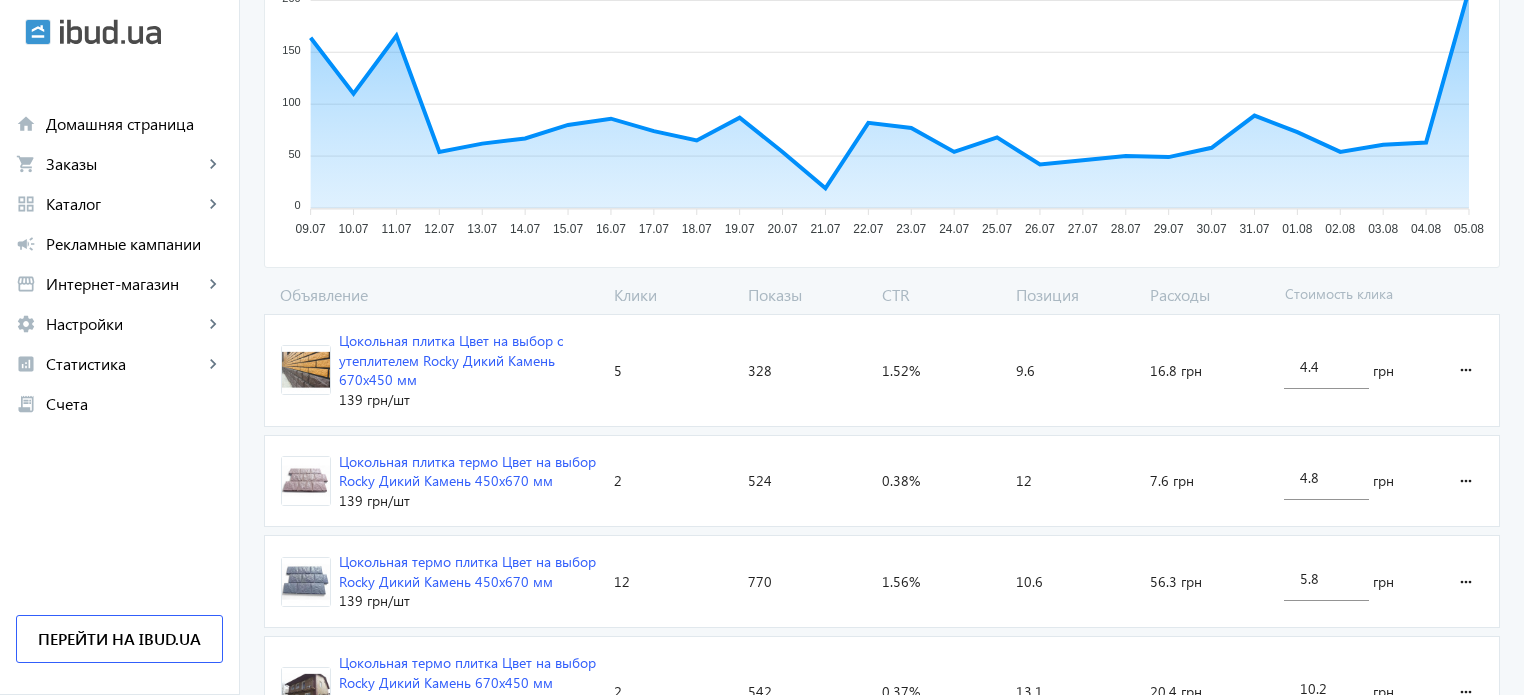 scroll, scrollTop: 466, scrollLeft: 0, axis: vertical 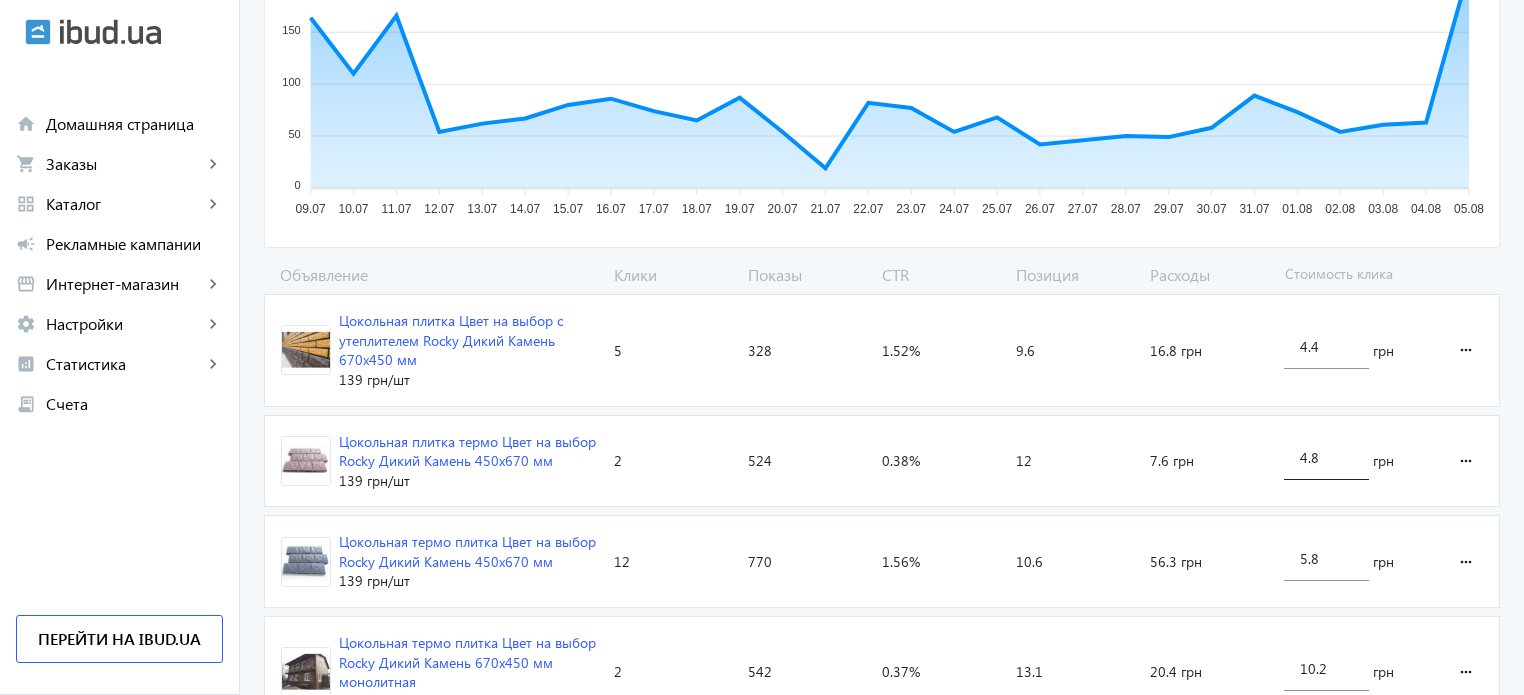 drag, startPoint x: 1296, startPoint y: 450, endPoint x: 1311, endPoint y: 468, distance: 23.43075 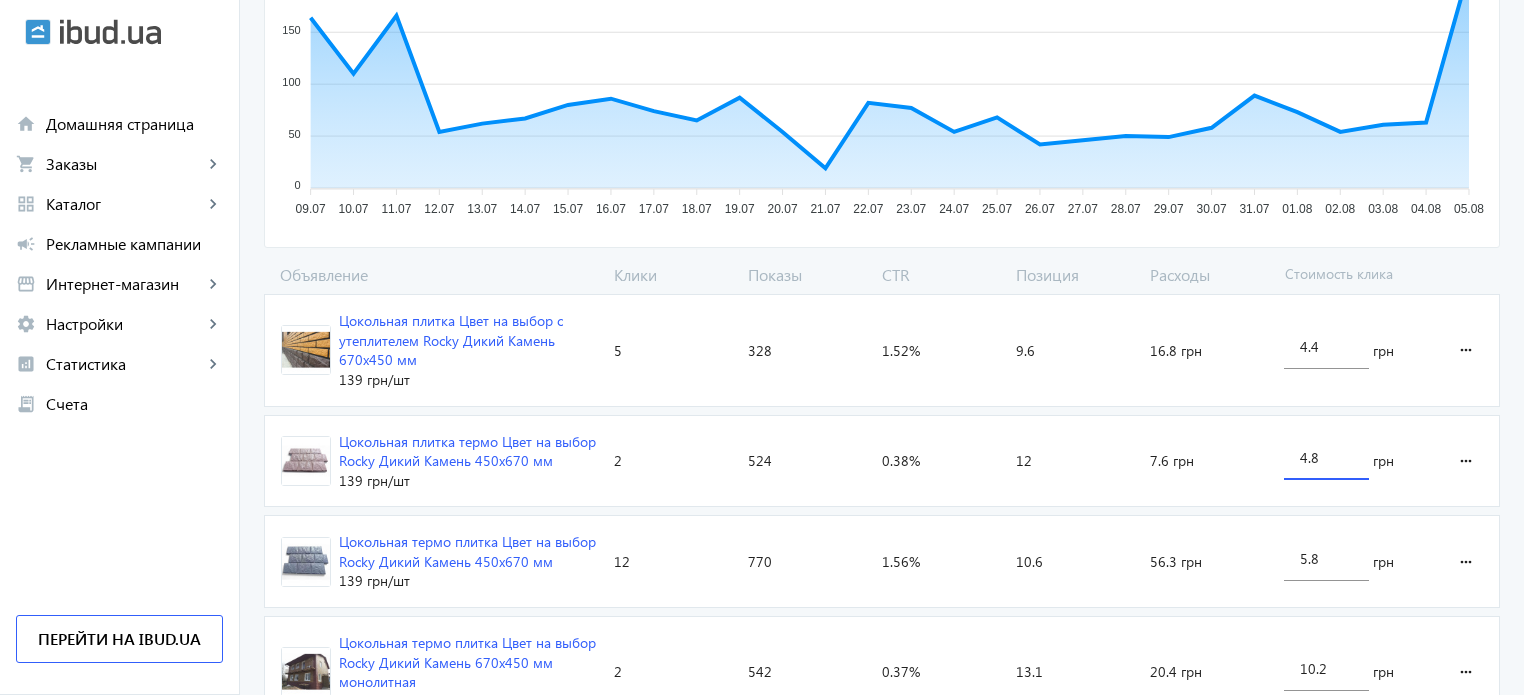 click on "4.8" at bounding box center (1326, 457) 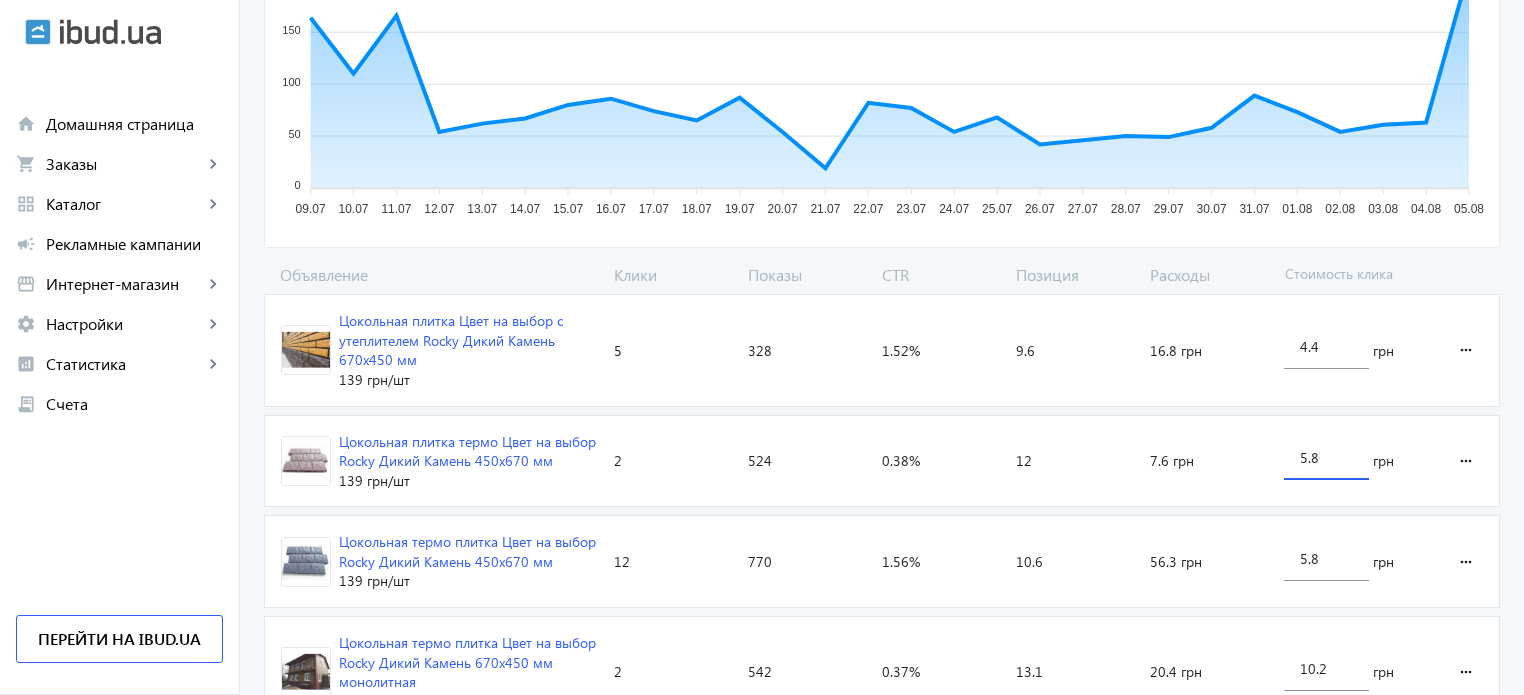 drag, startPoint x: 1306, startPoint y: 457, endPoint x: 1317, endPoint y: 455, distance: 11.18034 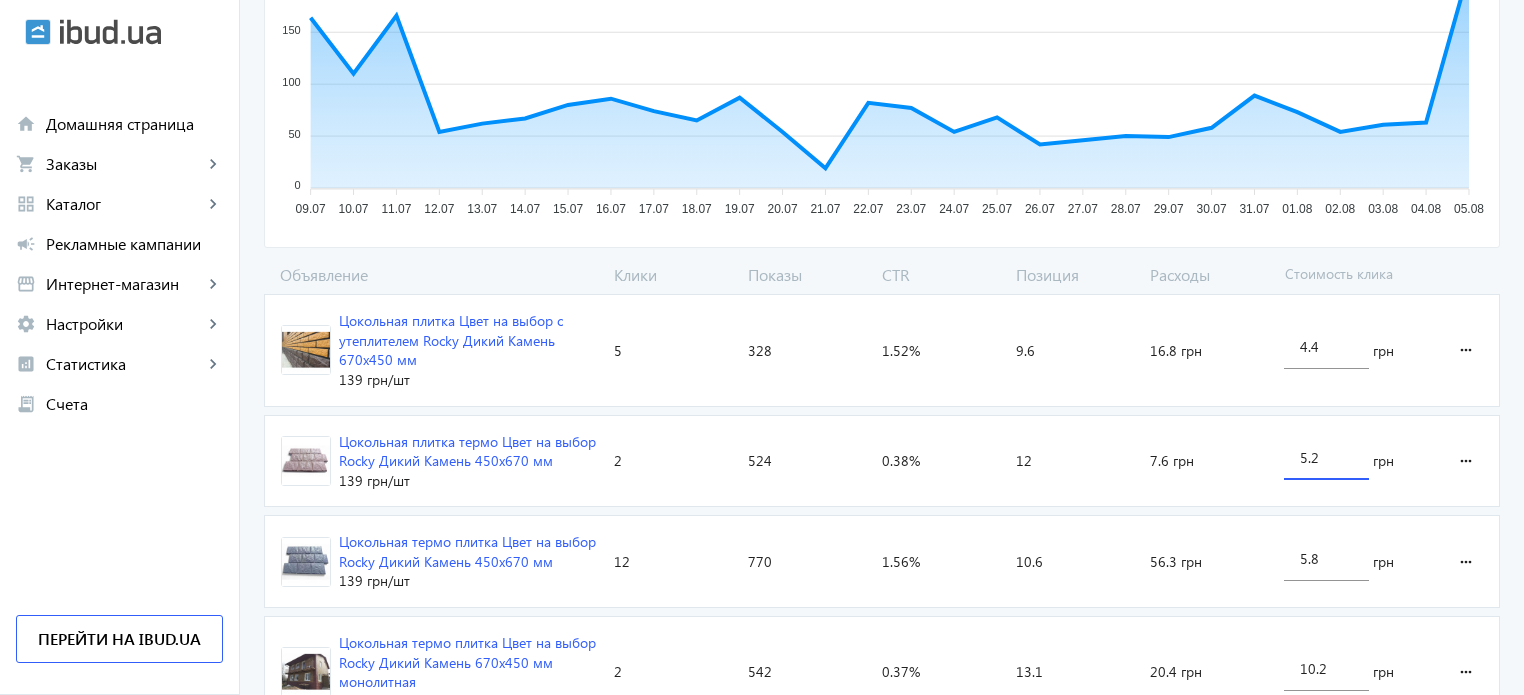 type on "5.2" 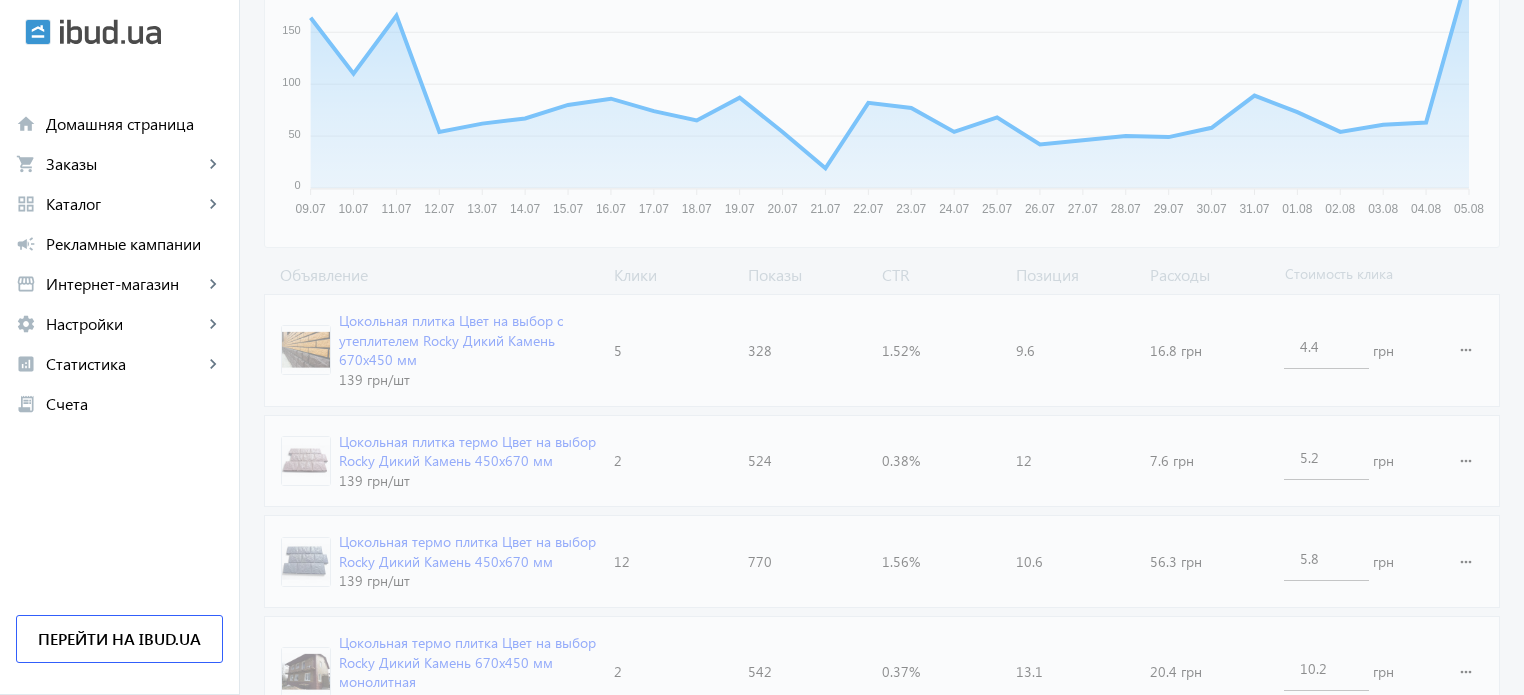 click on "arrow_back Каталоги рекламной кампании Фасадная плитка 21 Клики 2164 Показы 0.97 % CTR 11.4 Позиция Показы 250 250 200 200 150 150 100 100 50 50 0 0 09.07 09.07 10.07 10.07 11.07 11.07 12.07 12.07 13.07 13.07 14.07 14.07 15.07 15.07 16.07 16.07 17.07 17.07 18.07 18.07 19.07 19.07 20.07 20.07 21.07 21.07 22.07 22.07 23.07 23.07 24.07 24.07 25.07 25.07 26.07 26.07 27.07 27.07 28.07 28.07 29.07 29.07 30.07 30.07 31.07 31.07 01.08 01.08 02.08 02.08 03.08 03.08 04.08 04.08 05.08 05.08 20.07 Показы:  54 20.07 Объявление Клики Показы CTR Позиция Расходы Стоимость клика Цокольная плитка Цвет на выбор с утеплителем Rocky Дикий Камень 670x450 мм 139 грн /шт Клики:  5 Показы:  328 CTR:  1.52% Позиция:  9.6 Расходы:  16.8 грн 4.4 грн more_horiz 139 грн /шт Клики:  2 Показы:  524 CTR:  0.38% 12 7.6 грн" 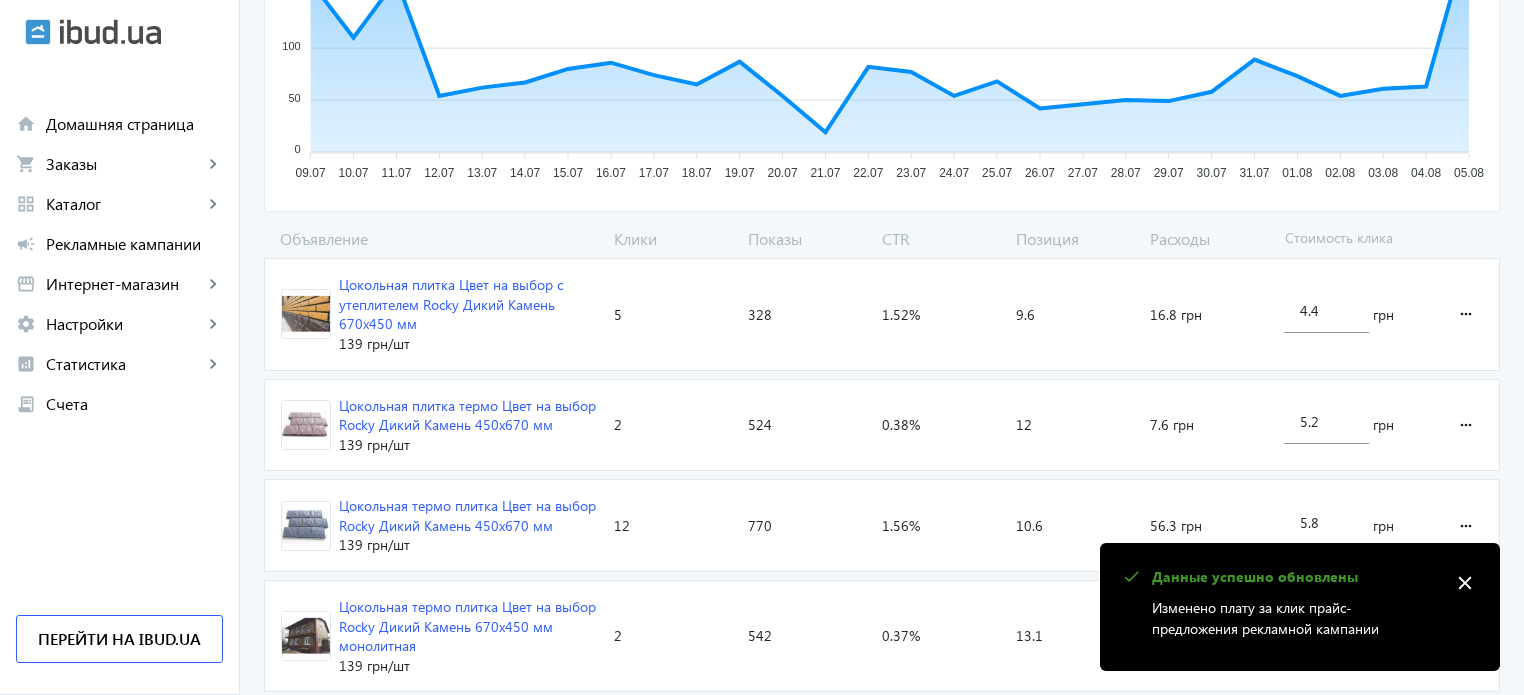 scroll, scrollTop: 560, scrollLeft: 0, axis: vertical 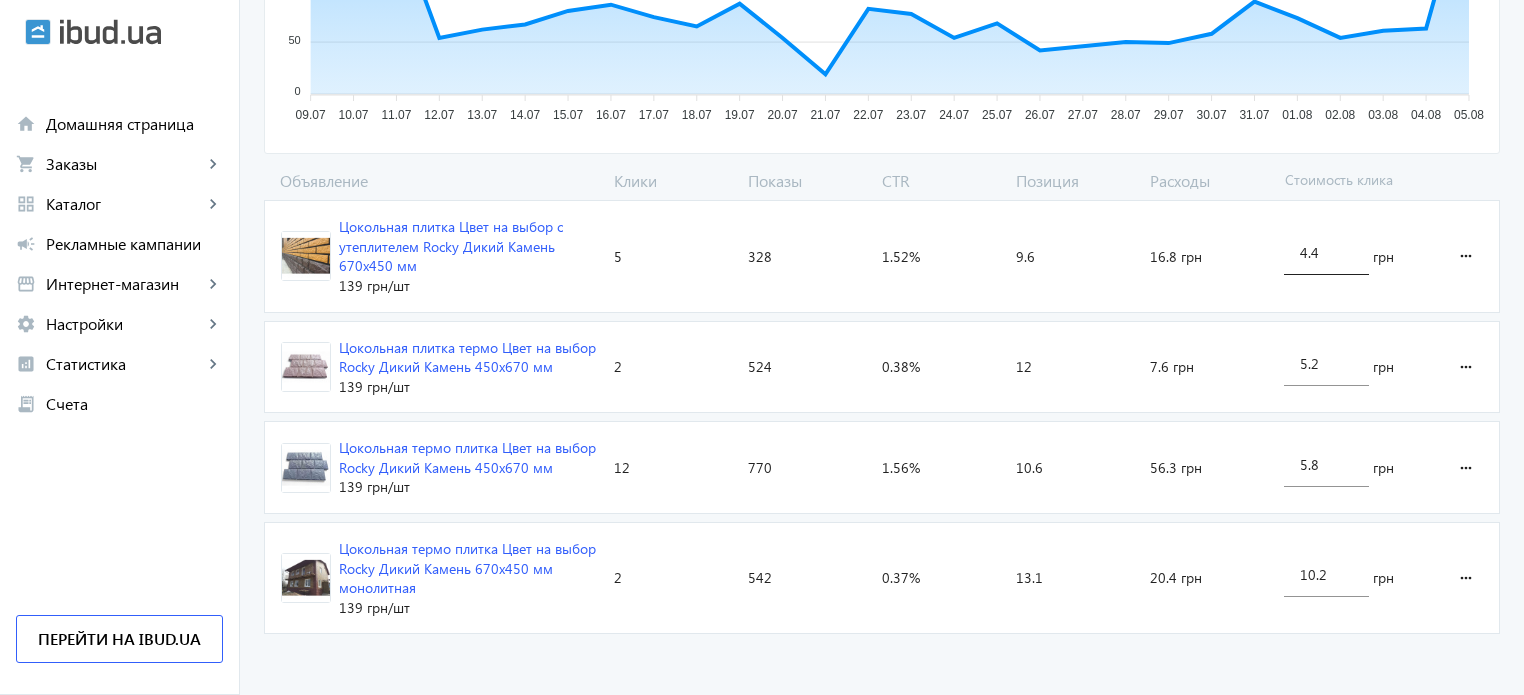 click on "4.4" 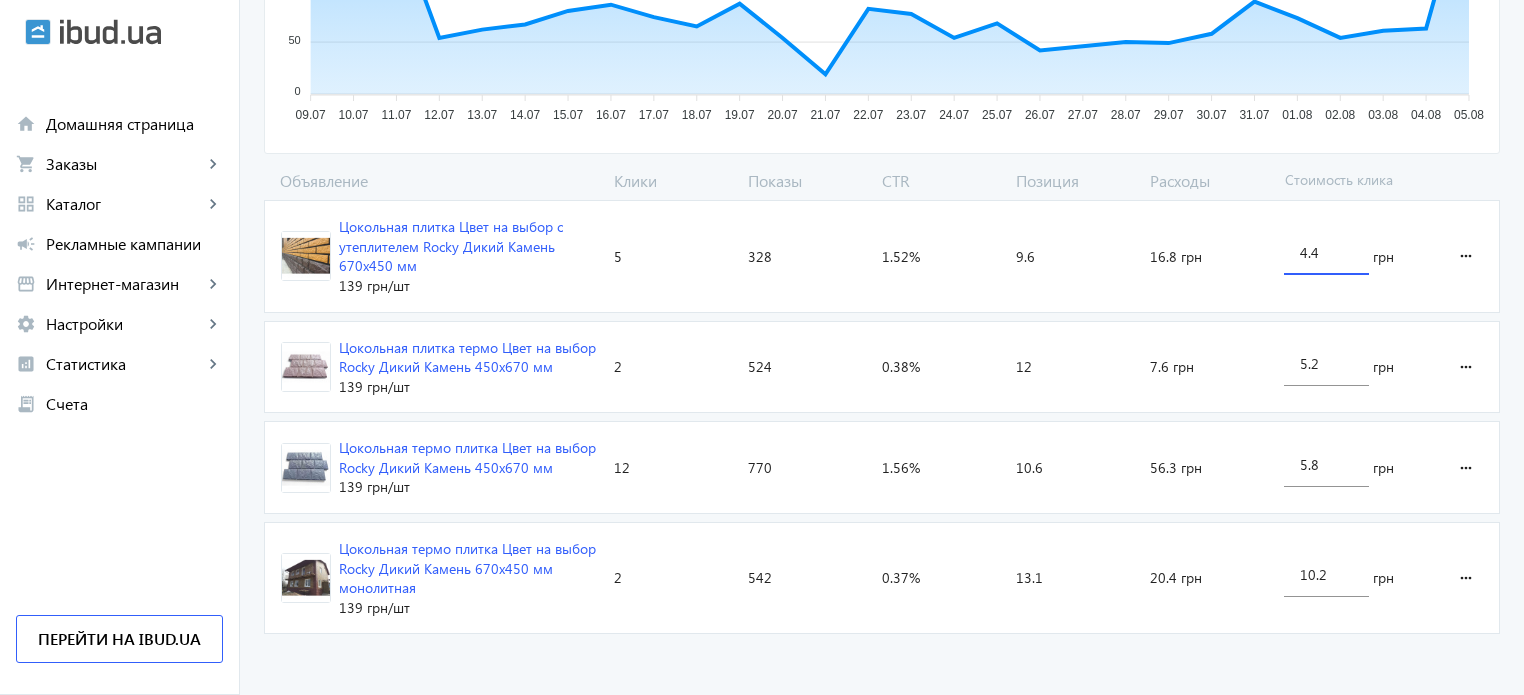 click on "4.4" 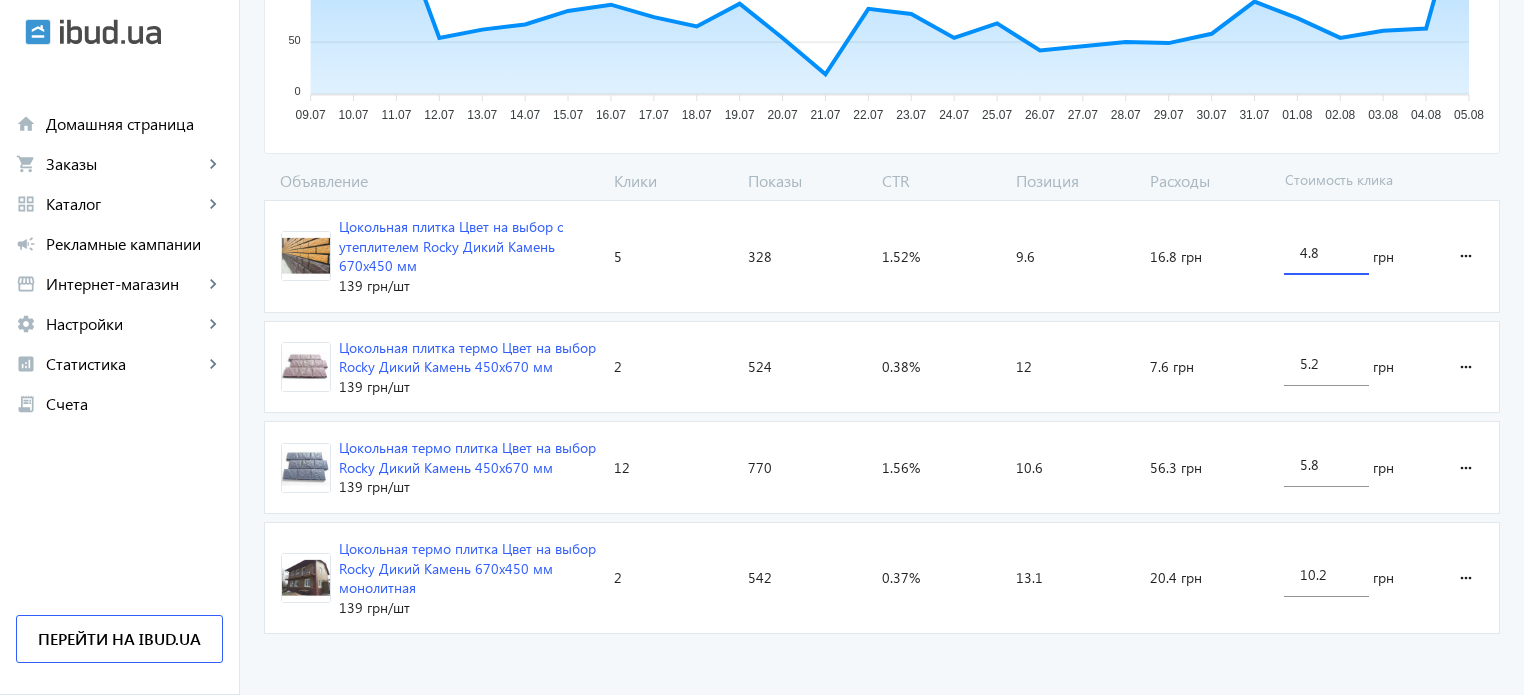 type on "4.8" 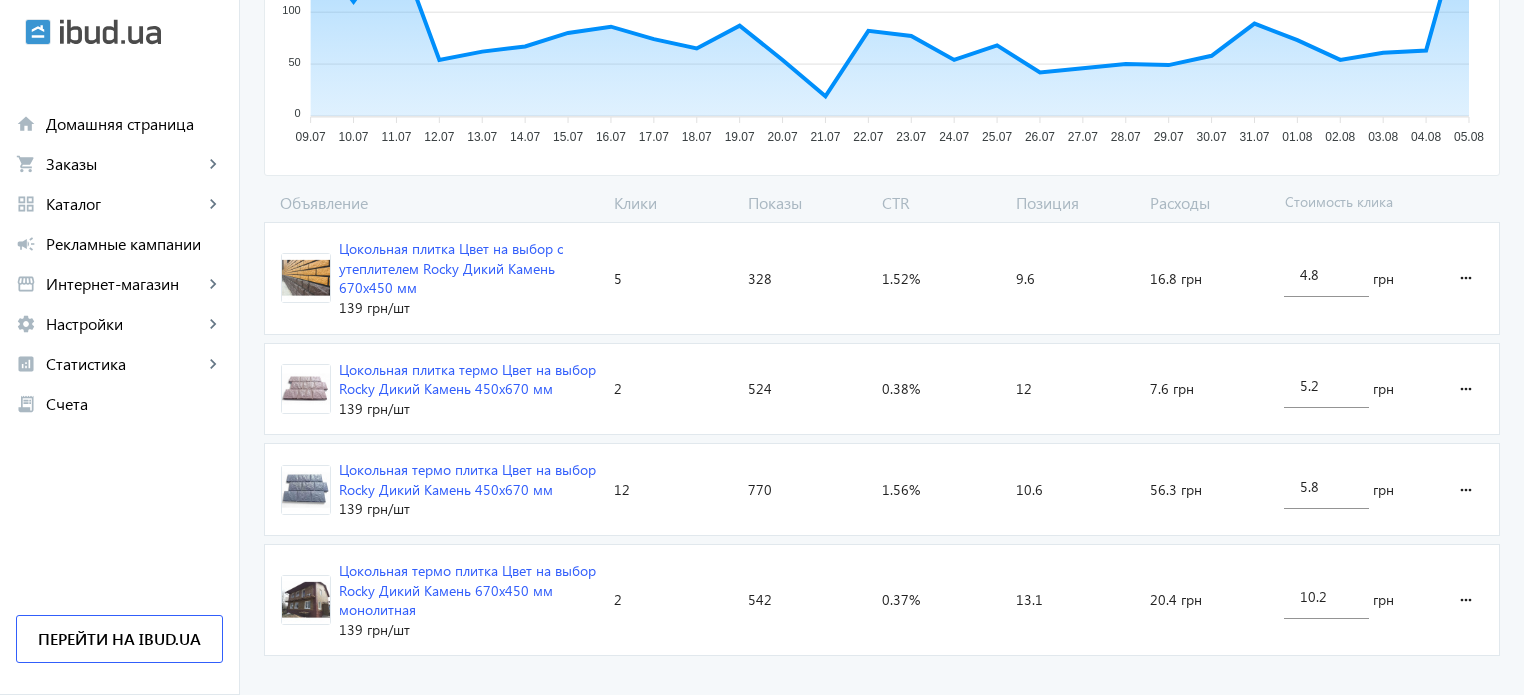 scroll, scrollTop: 526, scrollLeft: 0, axis: vertical 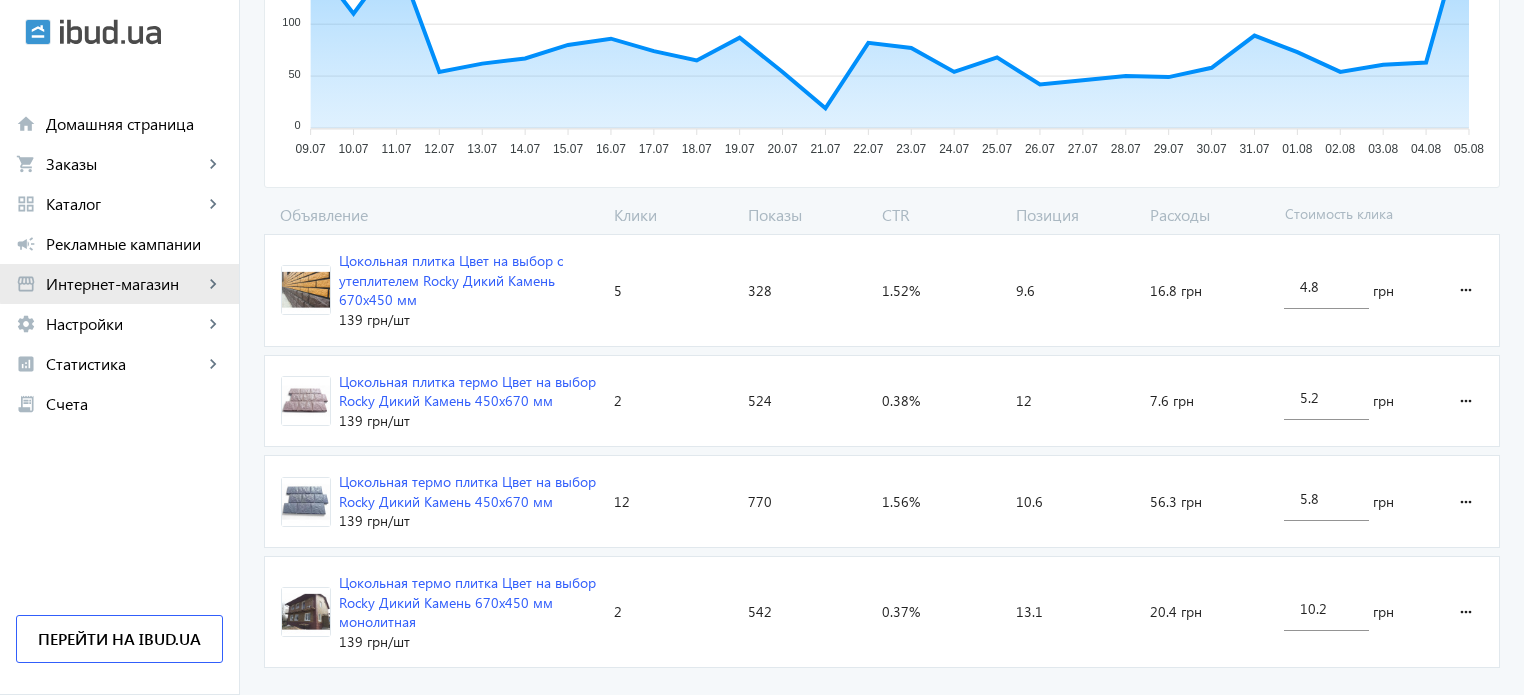 click on "Интернет-магазин" 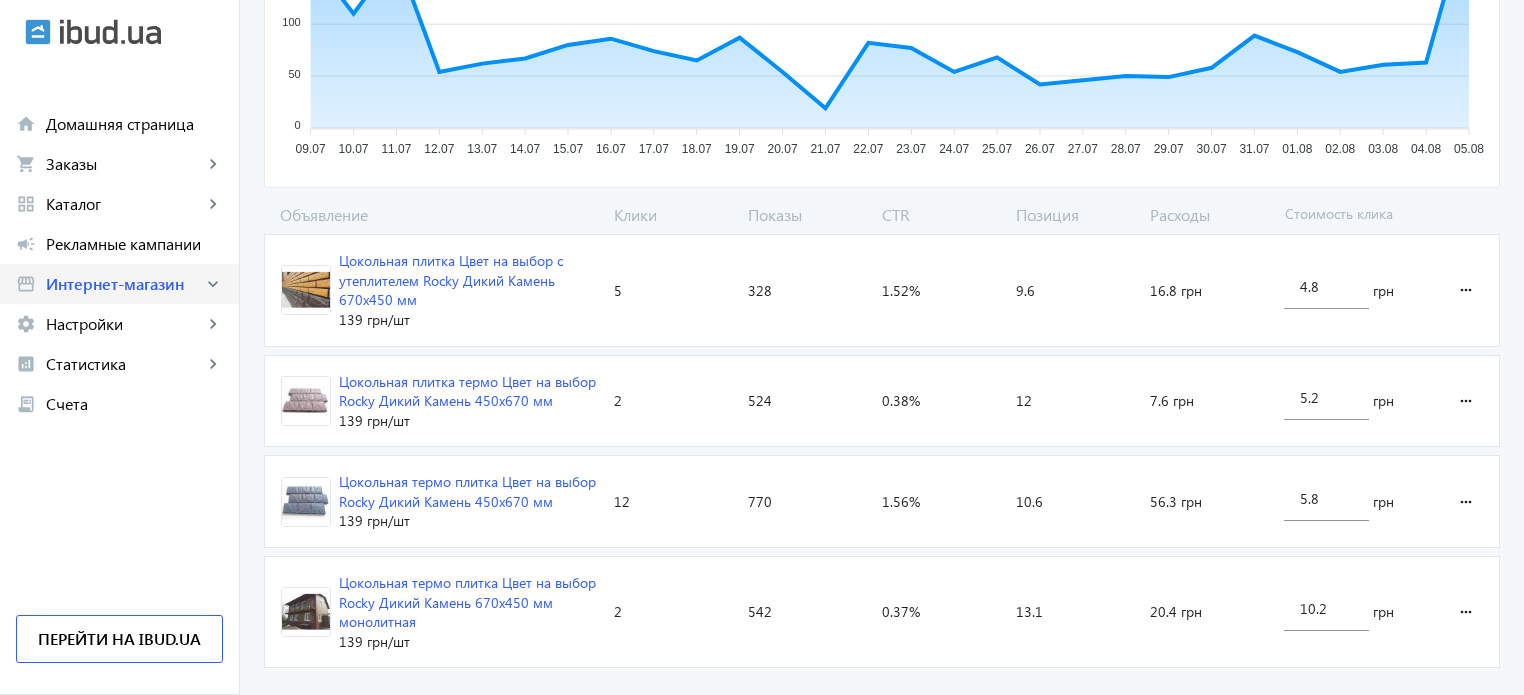 click on "storefront Интернет-магазин keyboard_arrow_right" 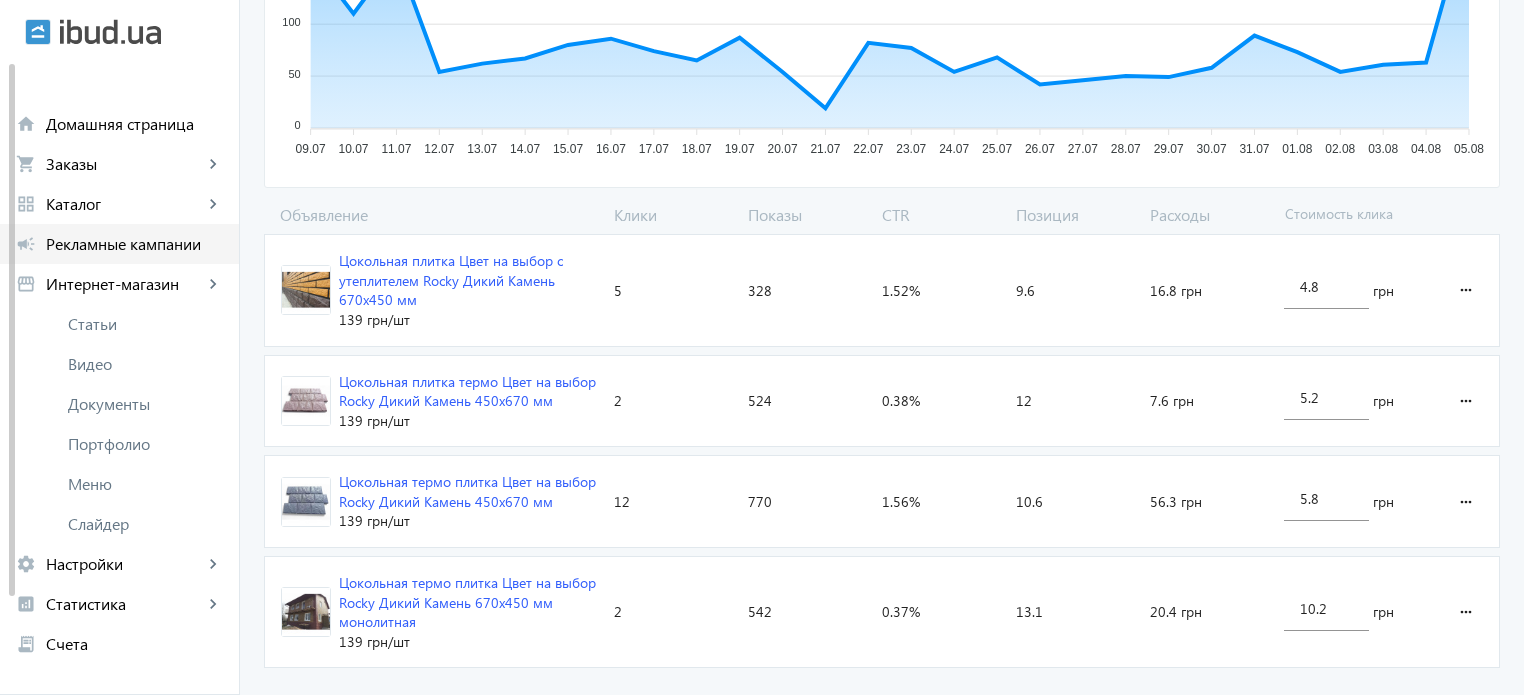 click on "campaign Рекламные кампании" 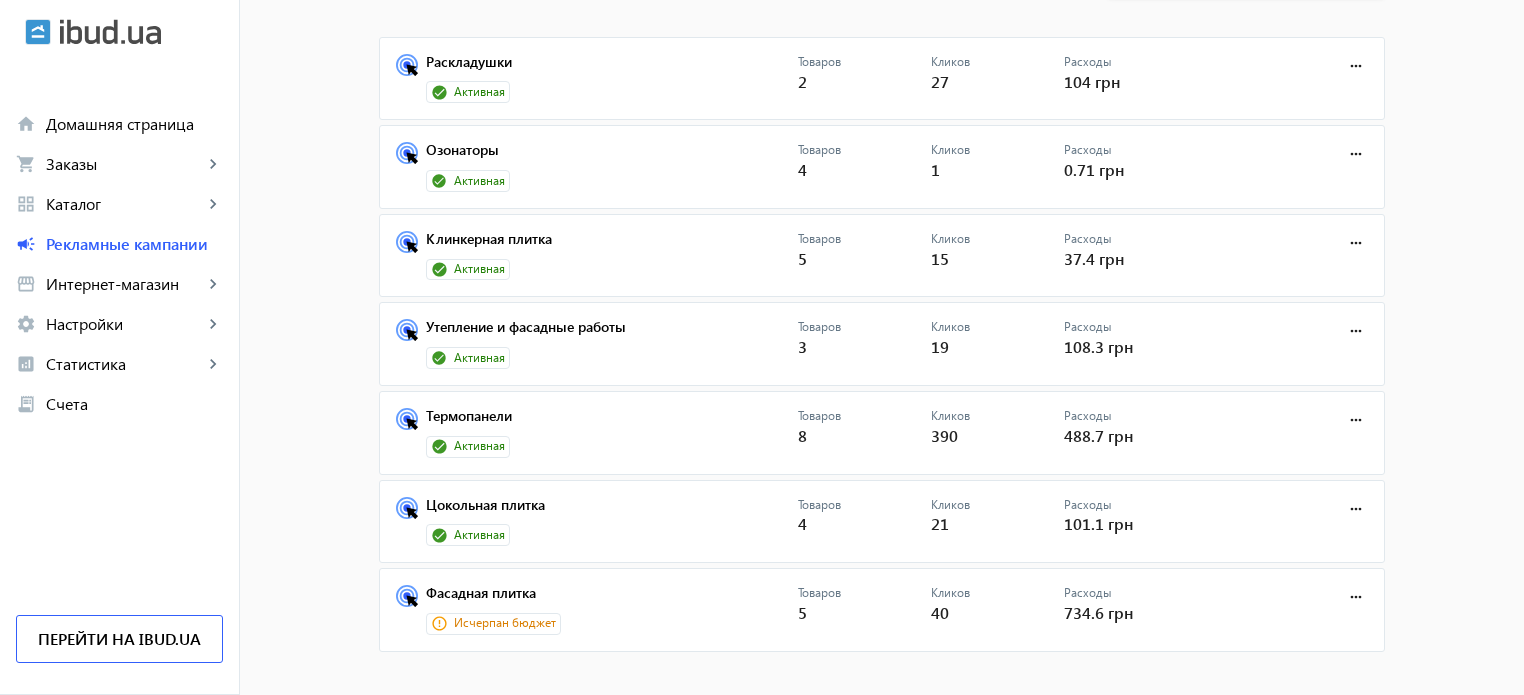 scroll, scrollTop: 150, scrollLeft: 0, axis: vertical 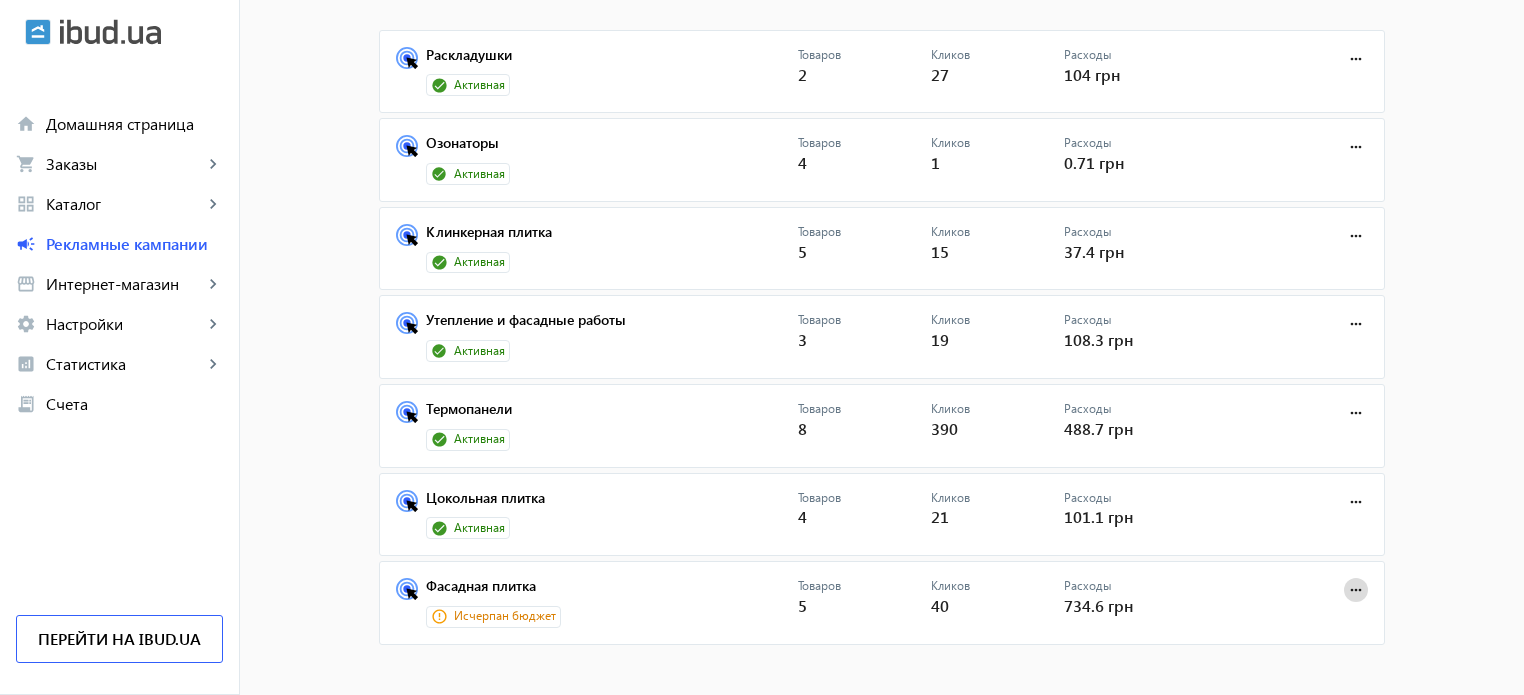 click at bounding box center (1356, 590) 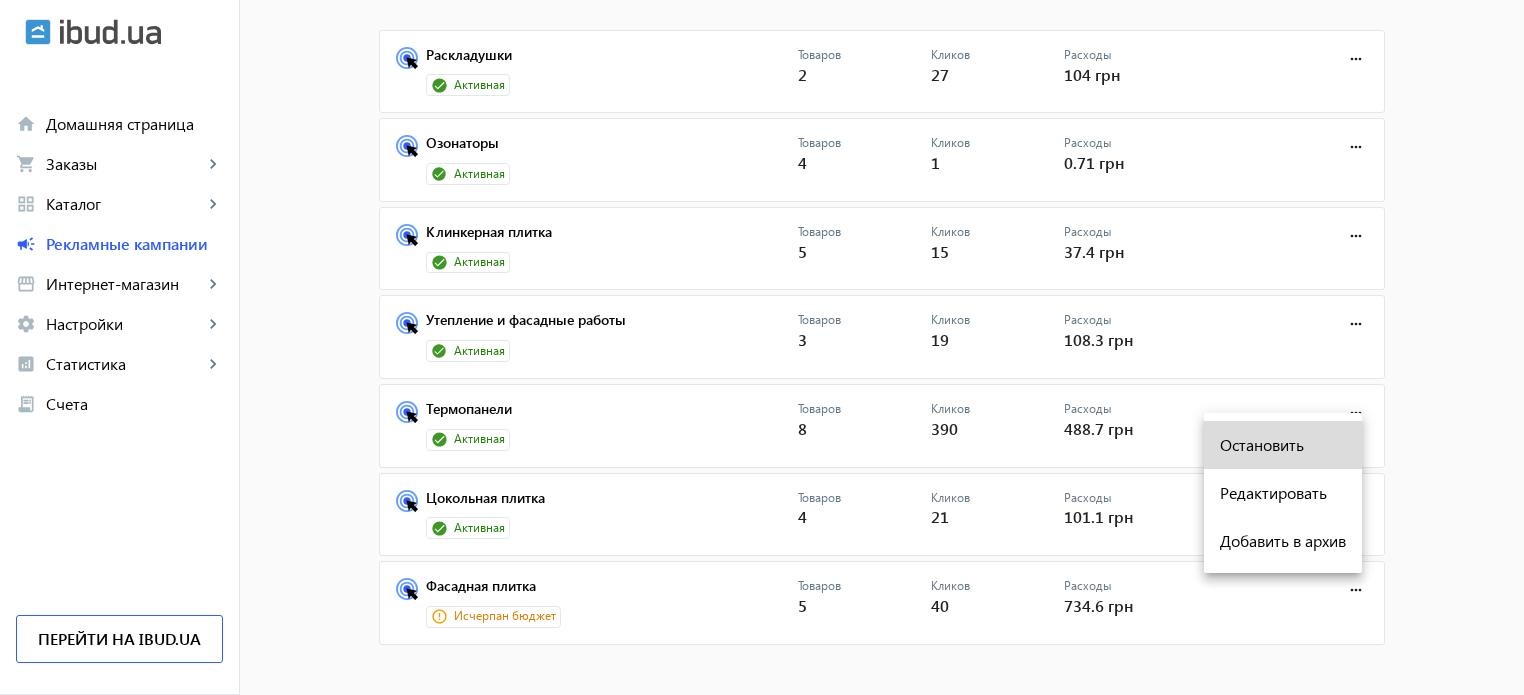 click on "Остановить" at bounding box center (1283, 445) 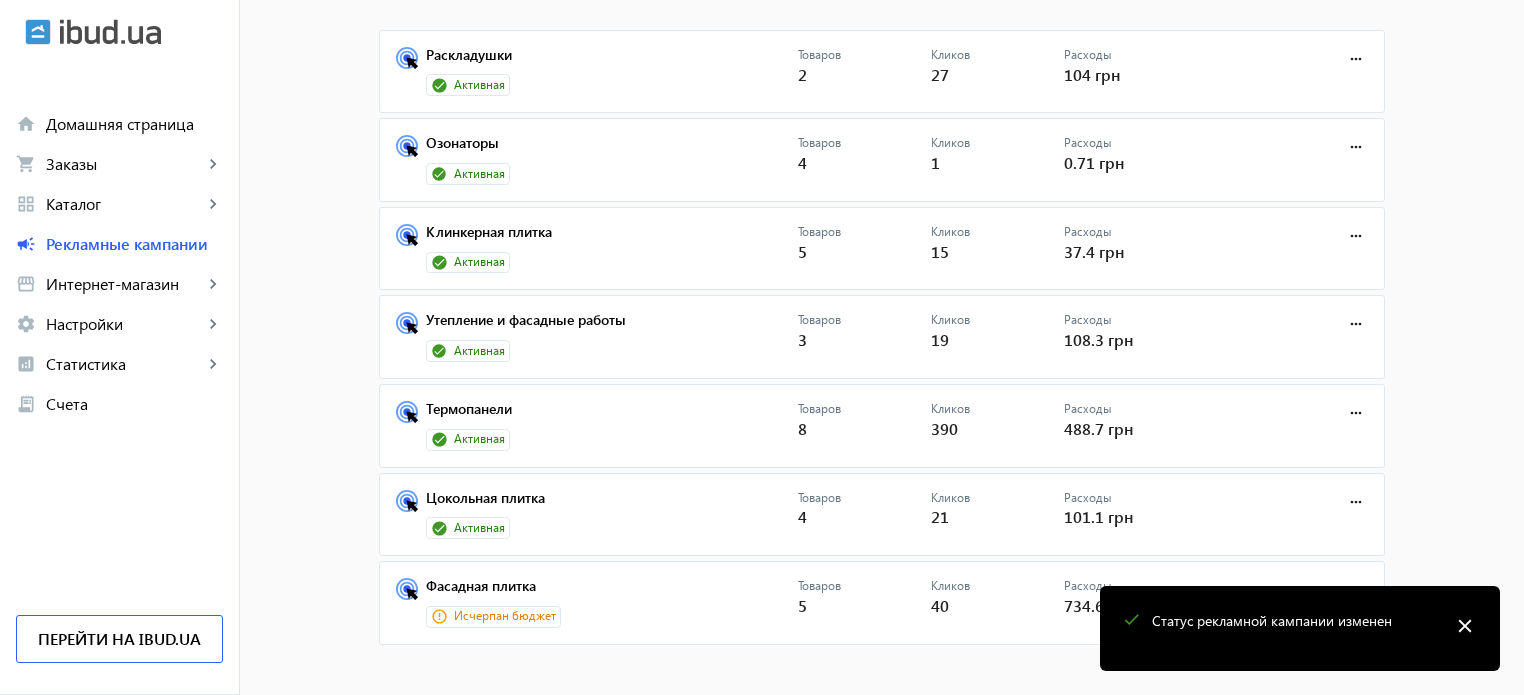 click on "close" at bounding box center [1465, 626] 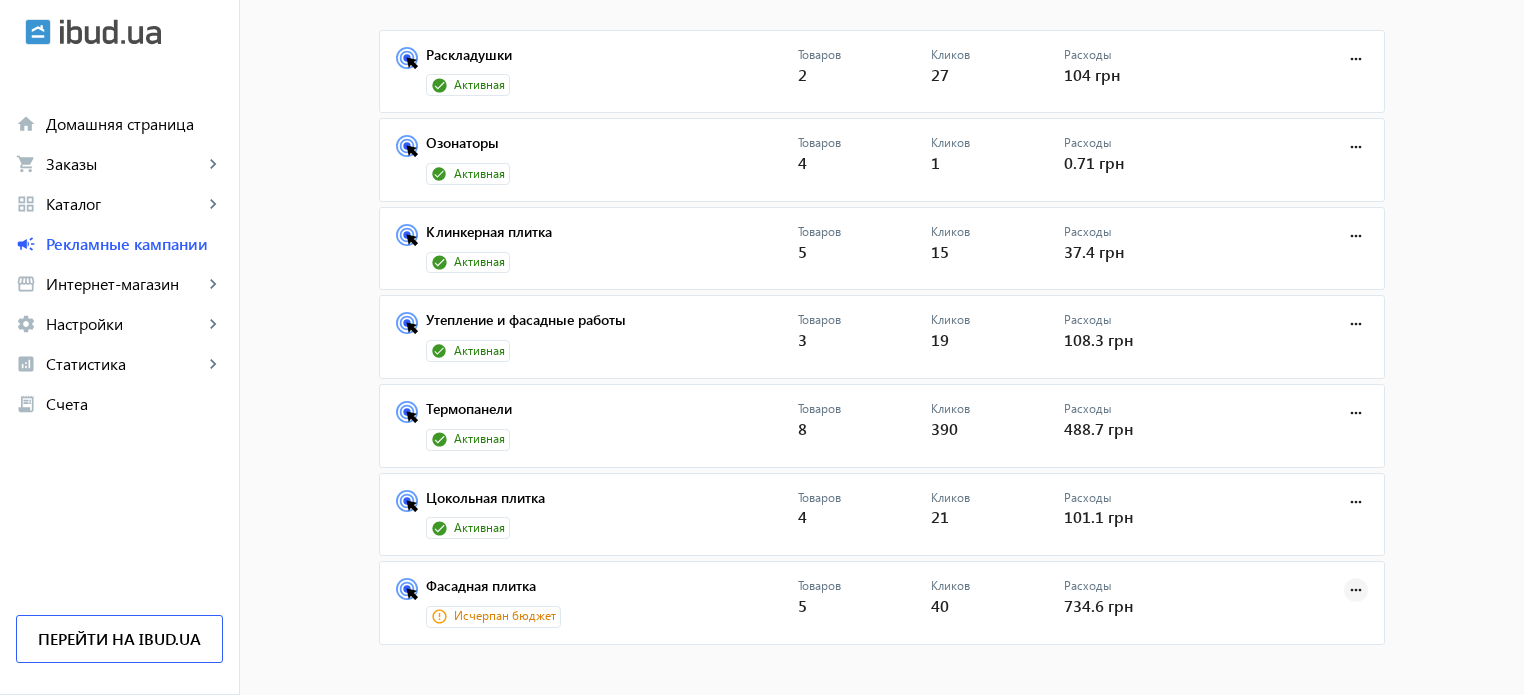 click at bounding box center (1356, 590) 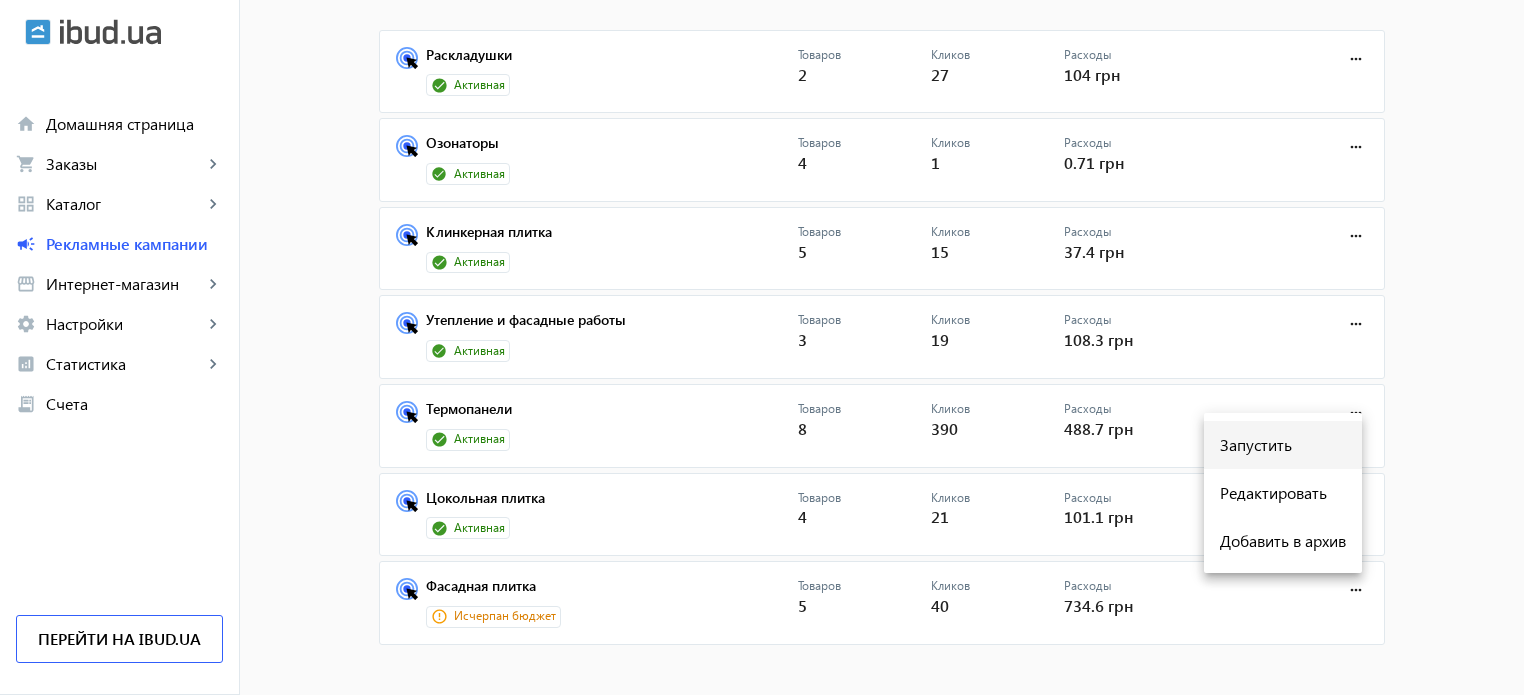 click on "Запустить" at bounding box center (1283, 445) 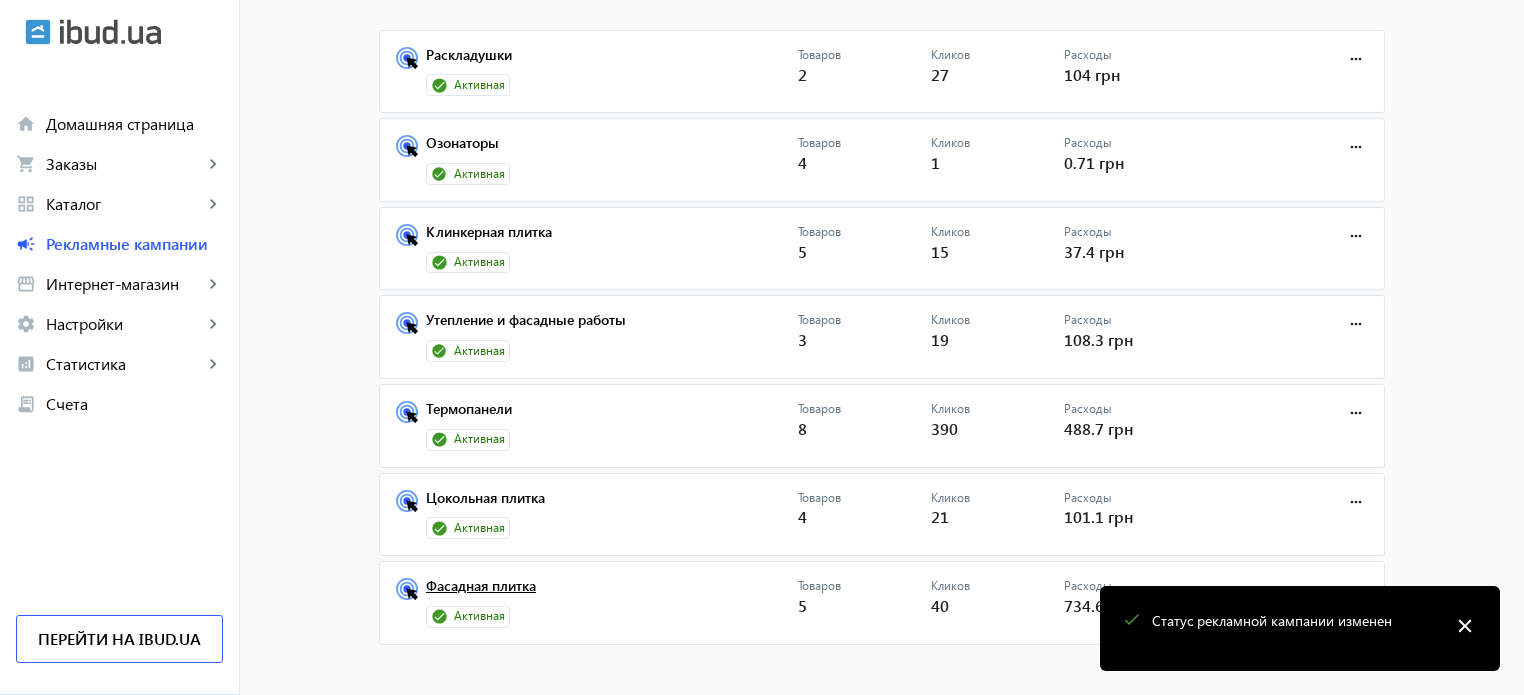 click on "Фасадная плитка" at bounding box center [612, 592] 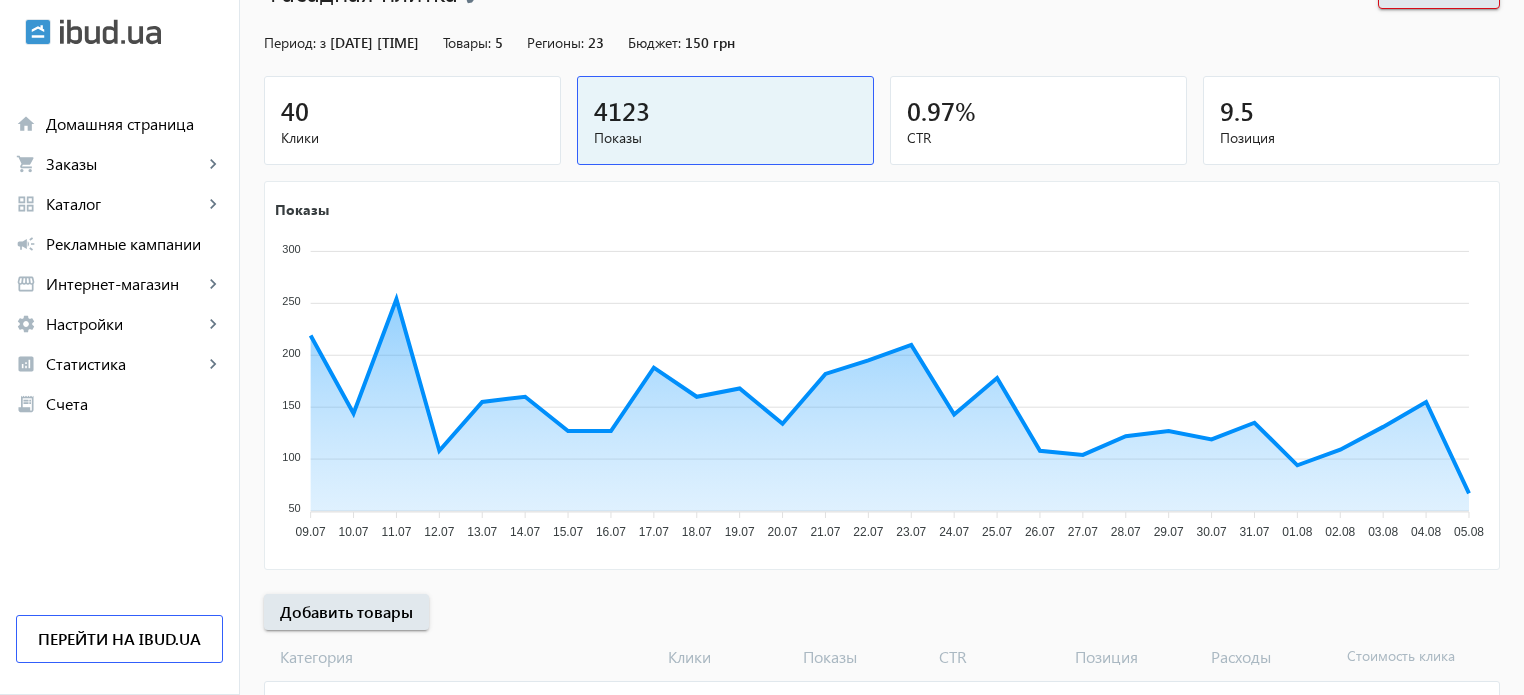 scroll, scrollTop: 271, scrollLeft: 0, axis: vertical 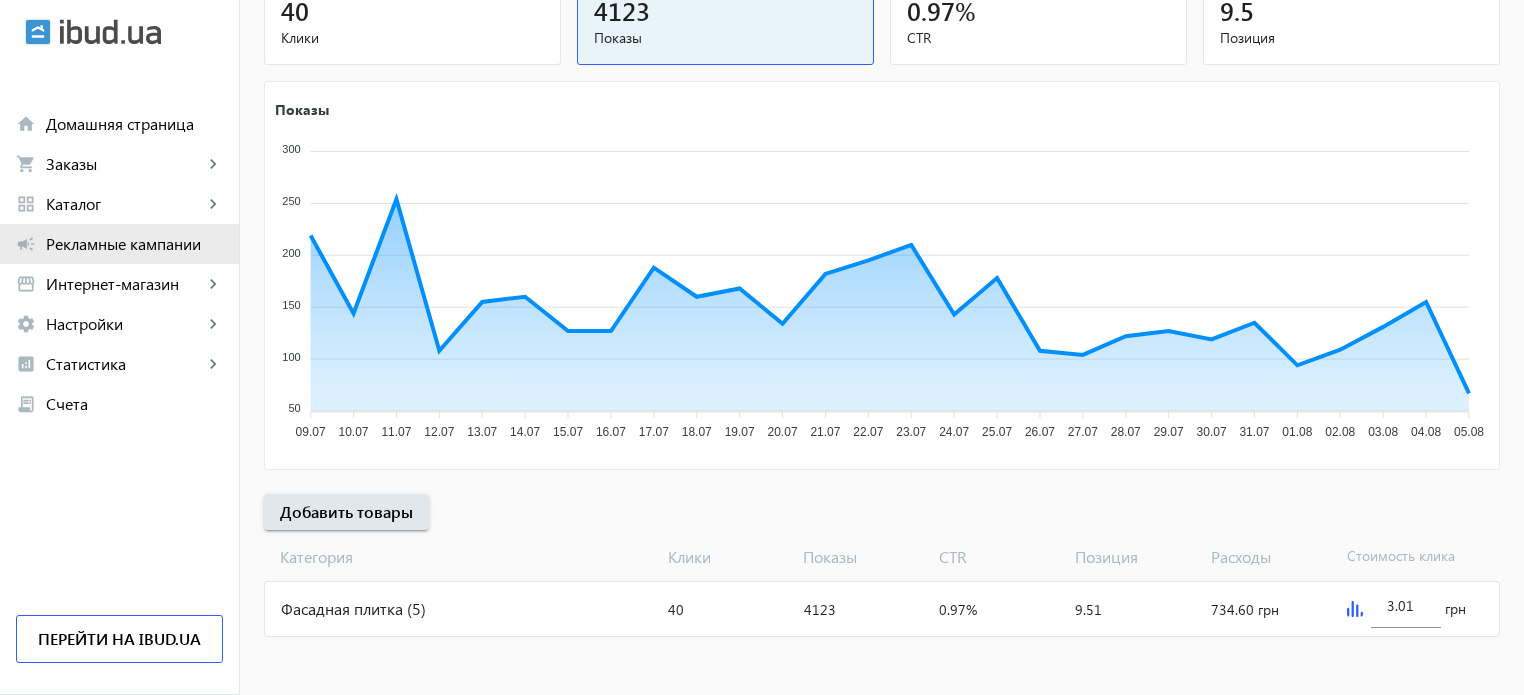 click on "Рекламные кампании" 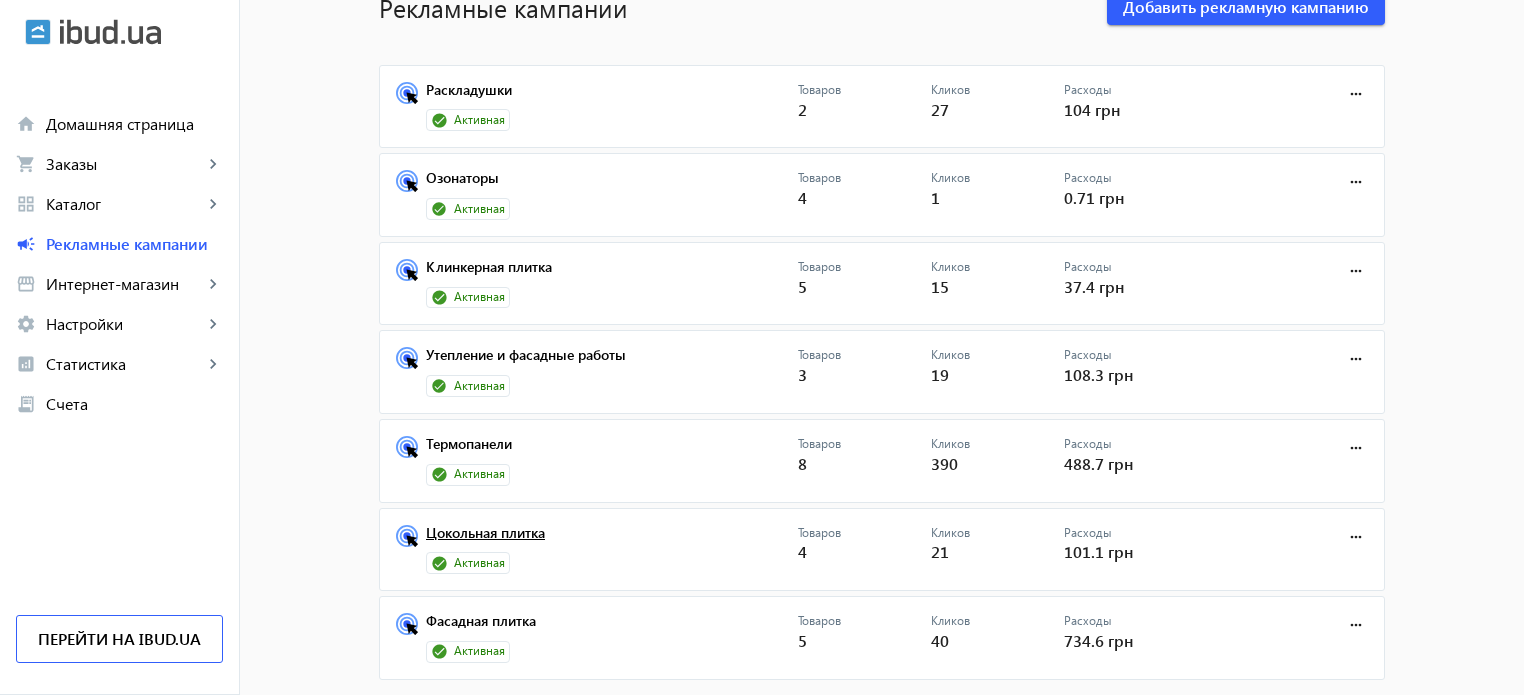 scroll, scrollTop: 150, scrollLeft: 0, axis: vertical 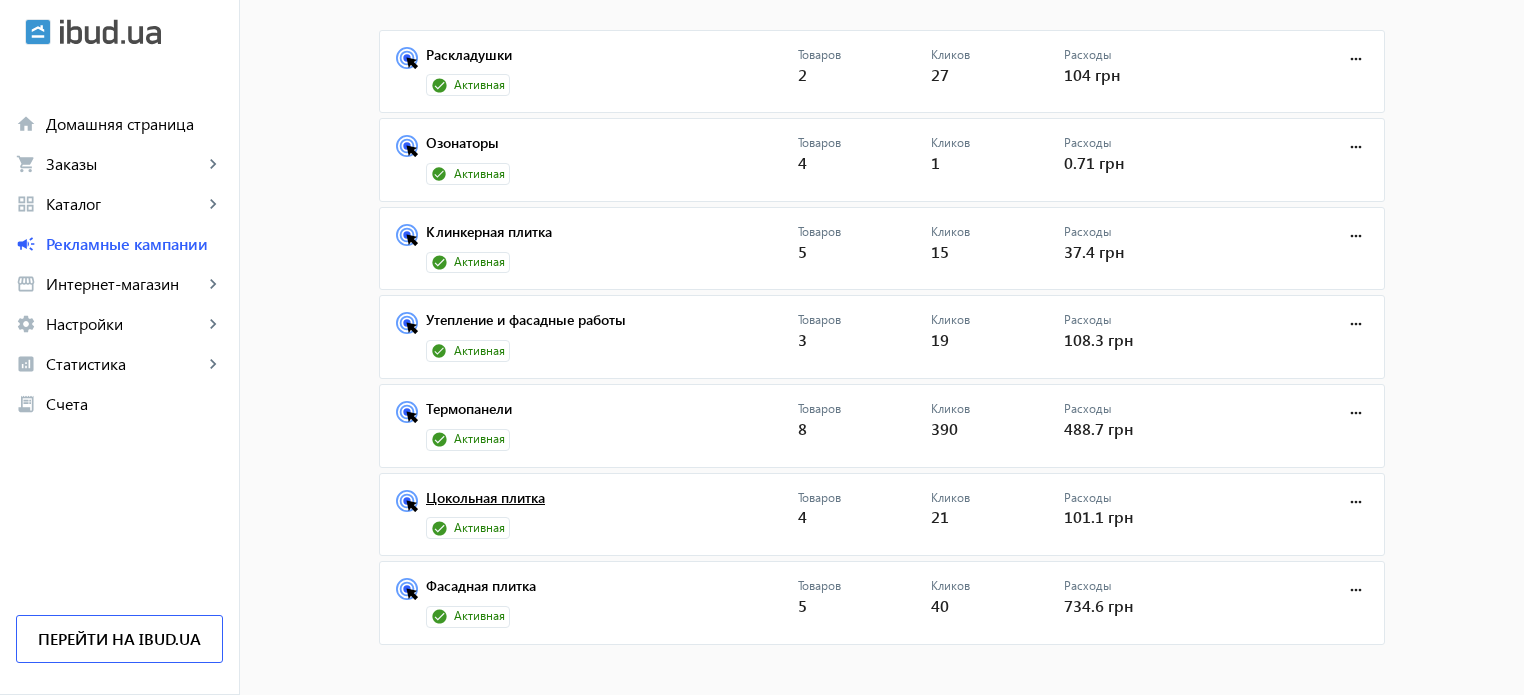 click on "Цокольная плитка" at bounding box center [612, 504] 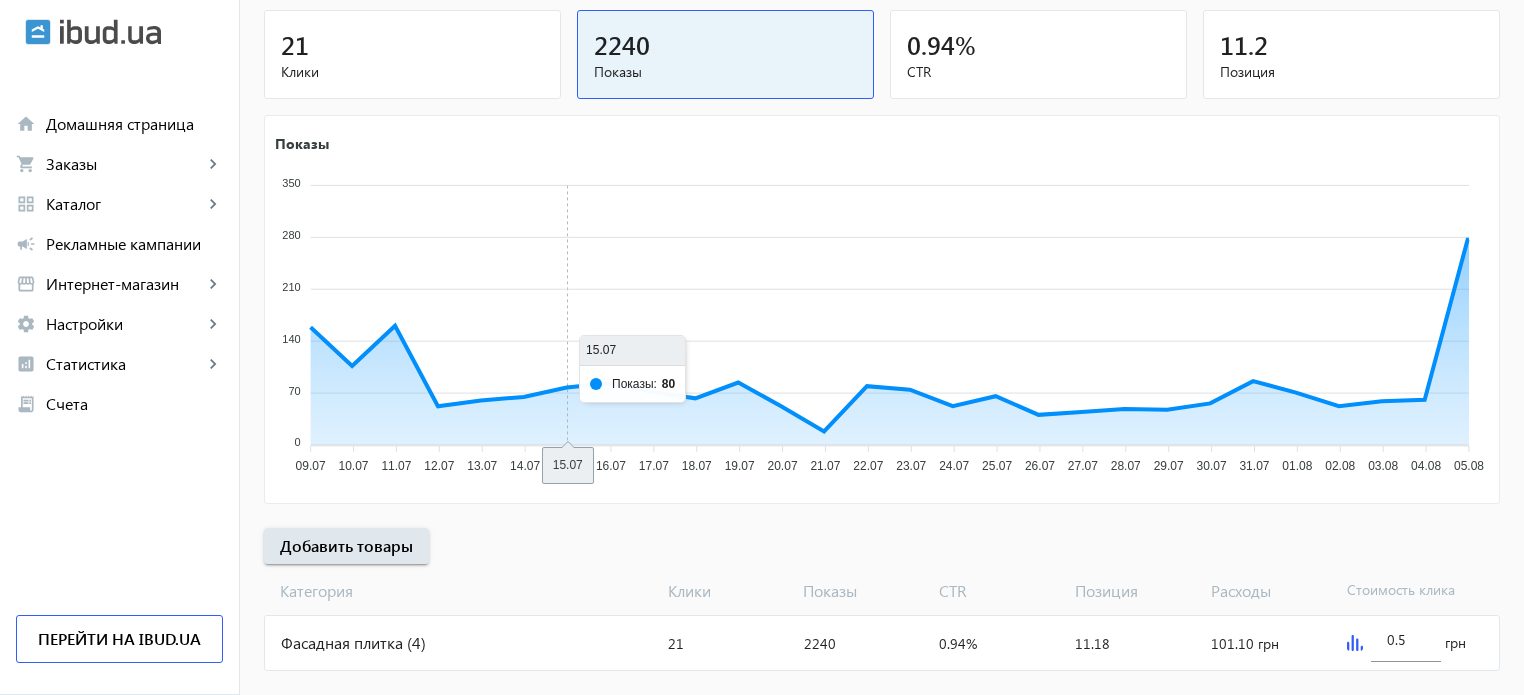 scroll, scrollTop: 271, scrollLeft: 0, axis: vertical 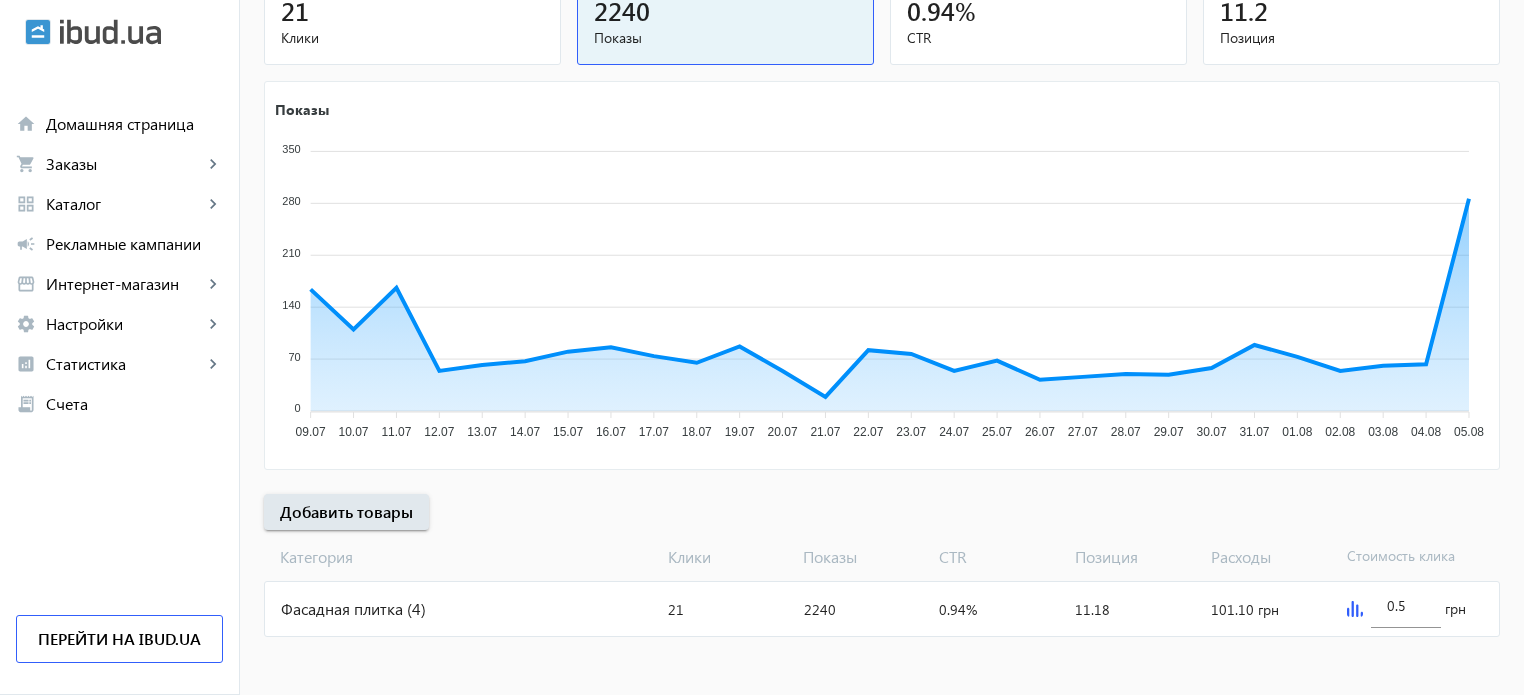 click on "Фасадная плитка (4)" 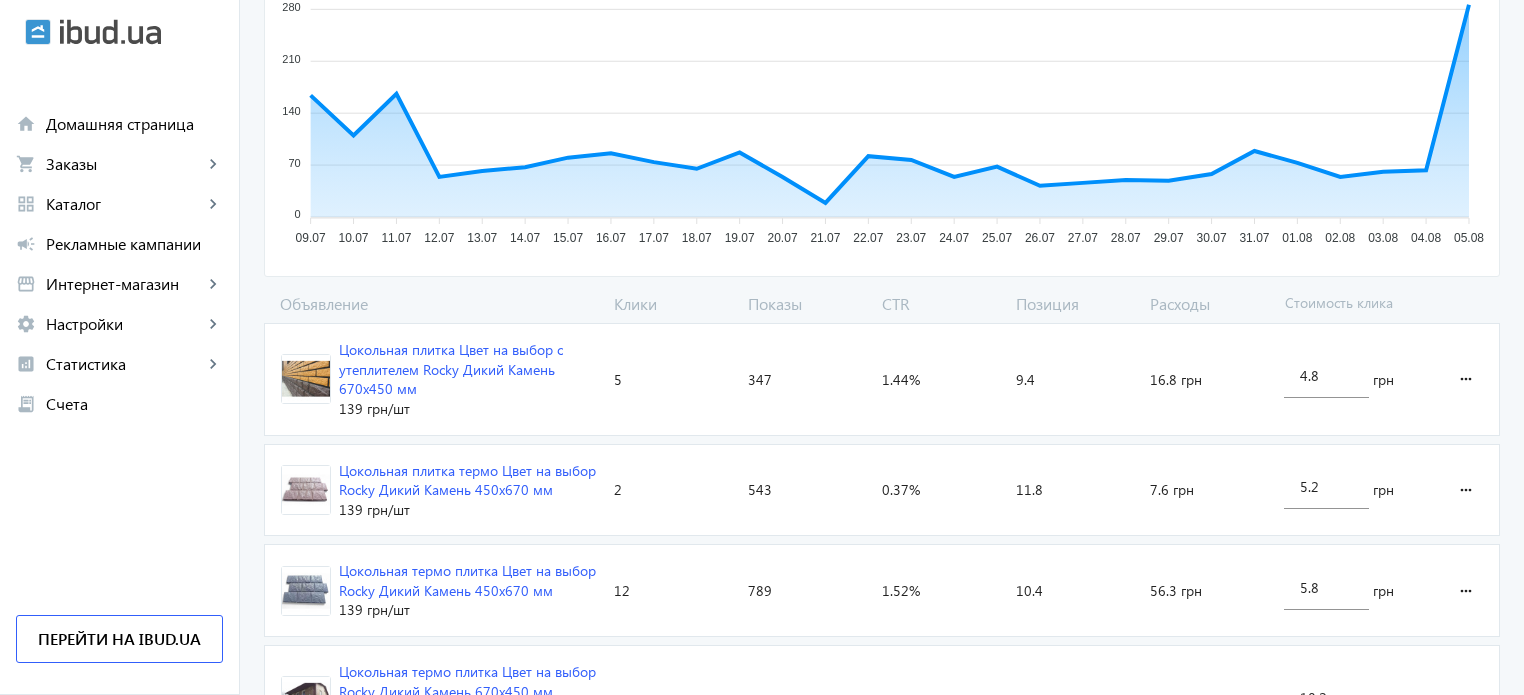 scroll, scrollTop: 560, scrollLeft: 0, axis: vertical 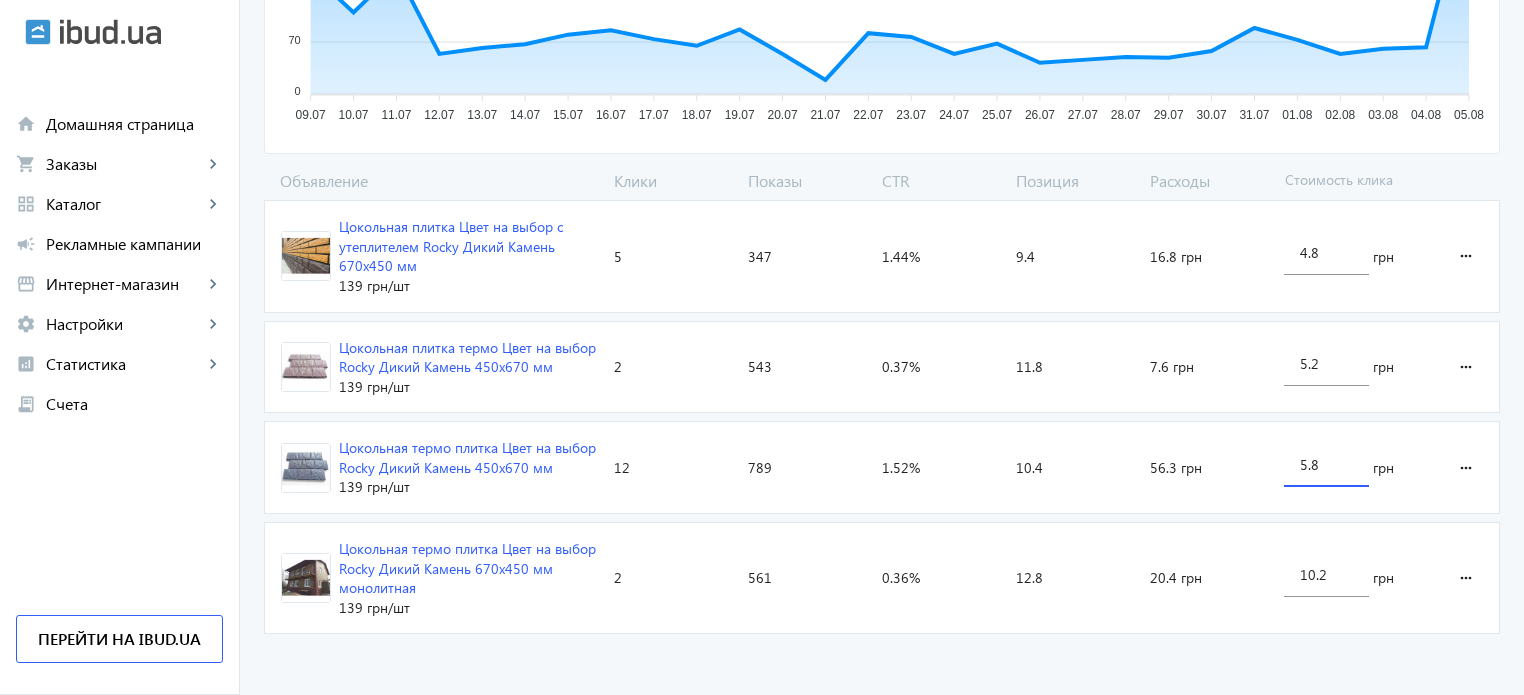 click on "5.8" at bounding box center (1326, 464) 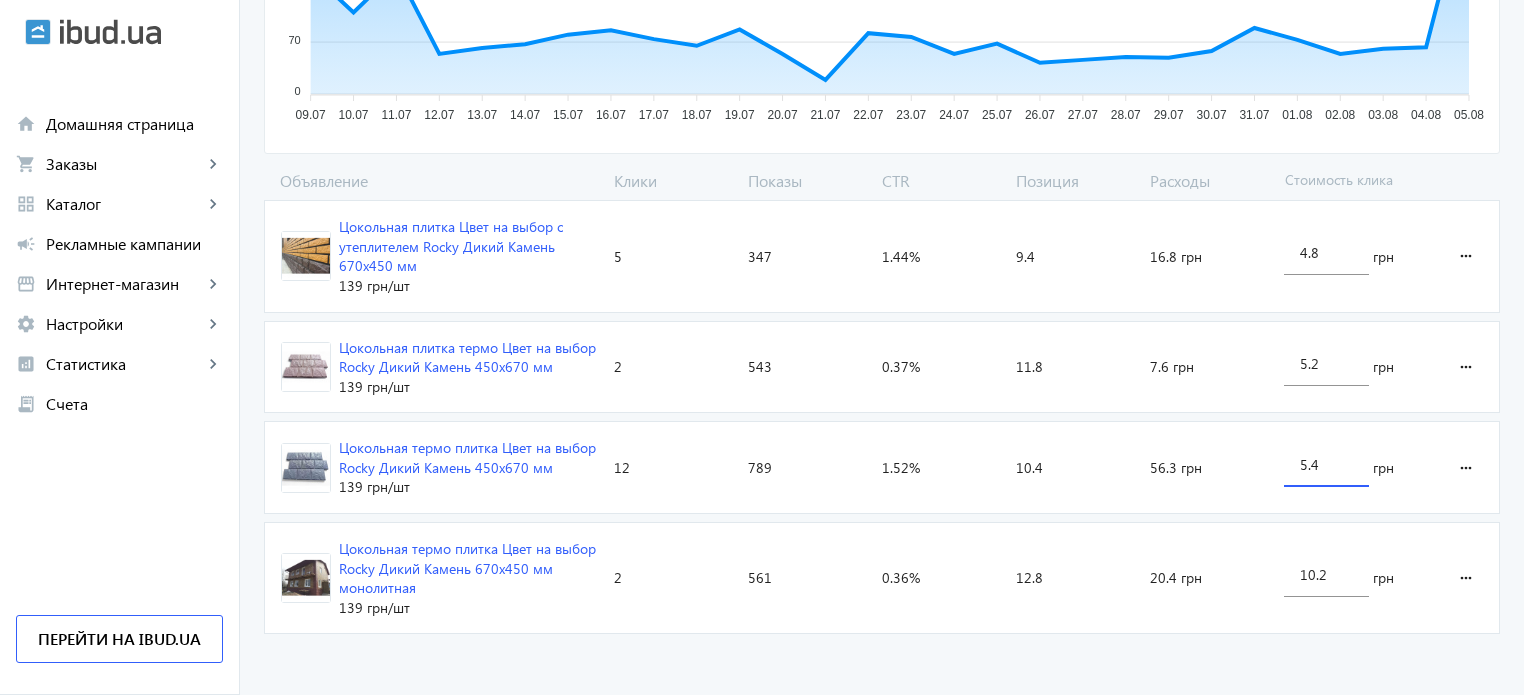 type on "5.4" 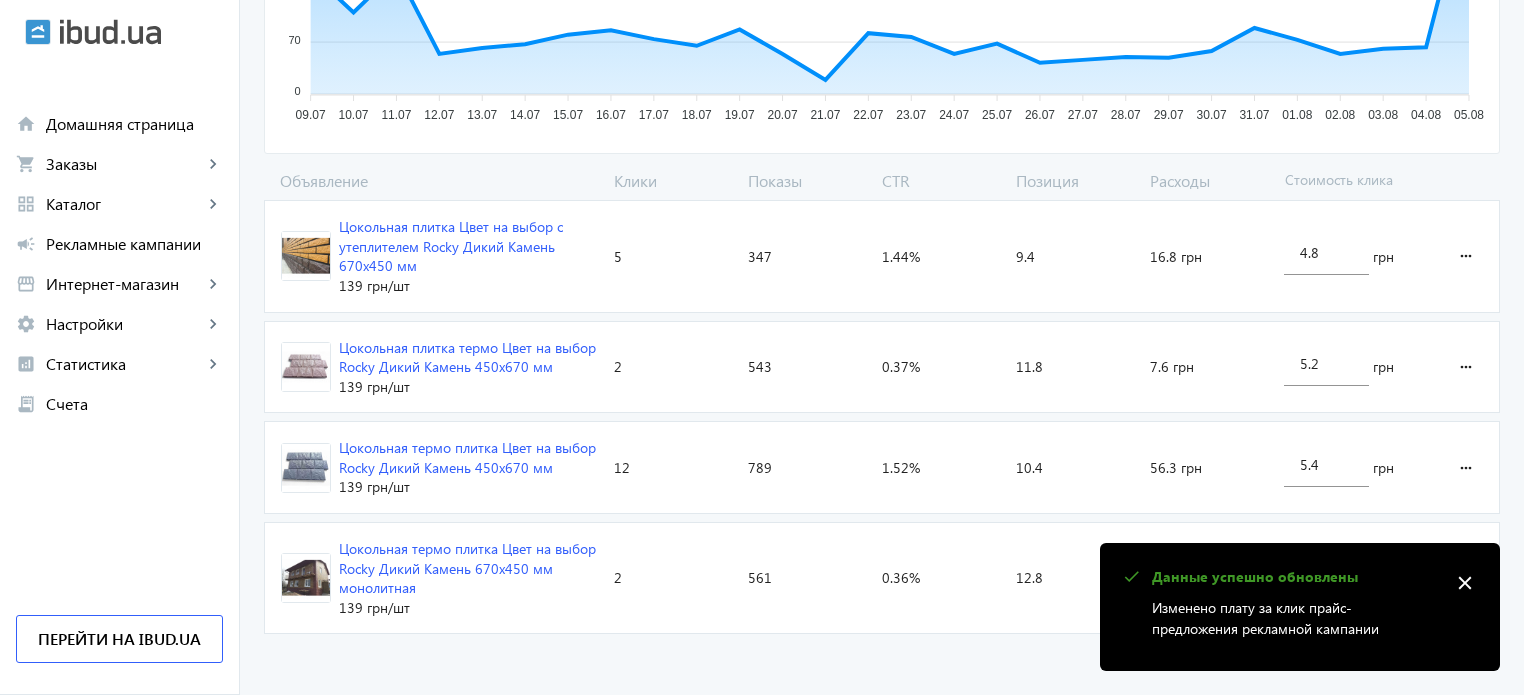 click on "close" at bounding box center (1465, 583) 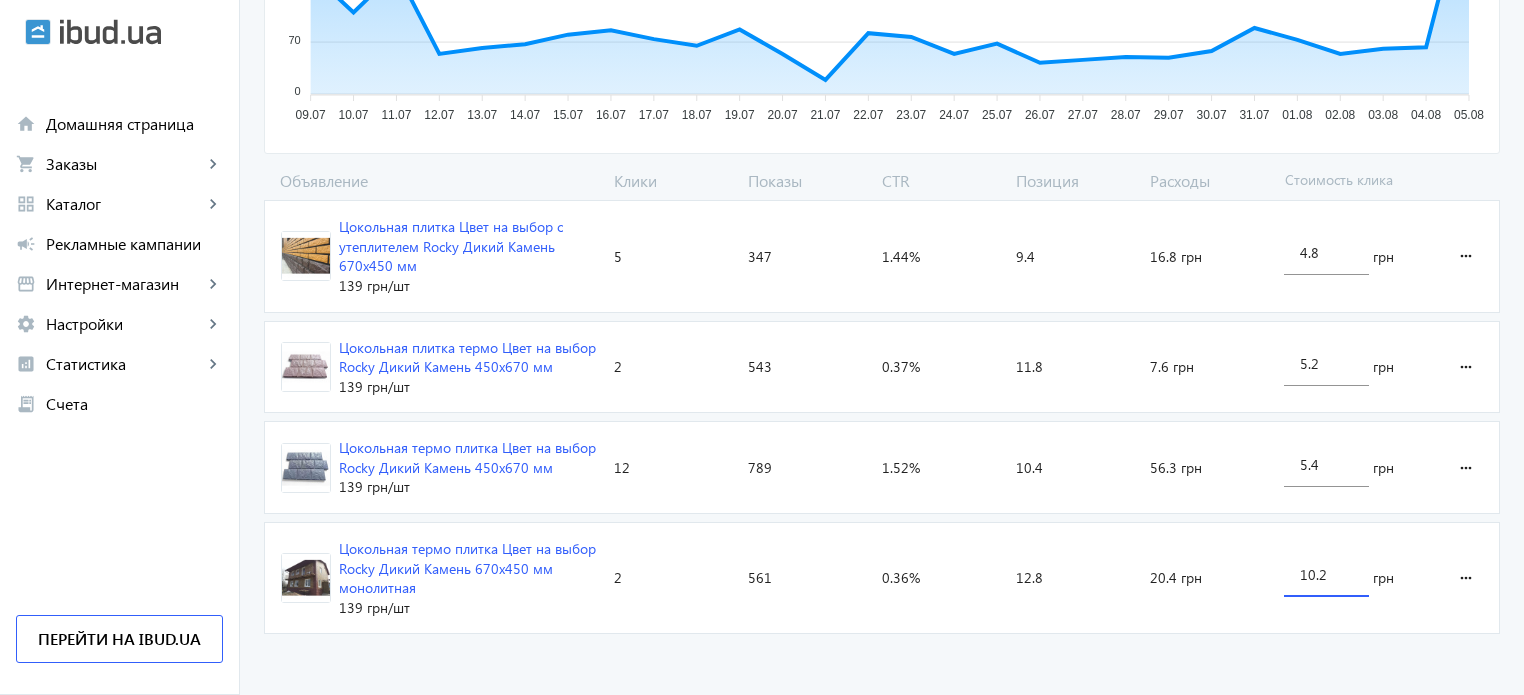 click on "10.2" at bounding box center (1326, 574) 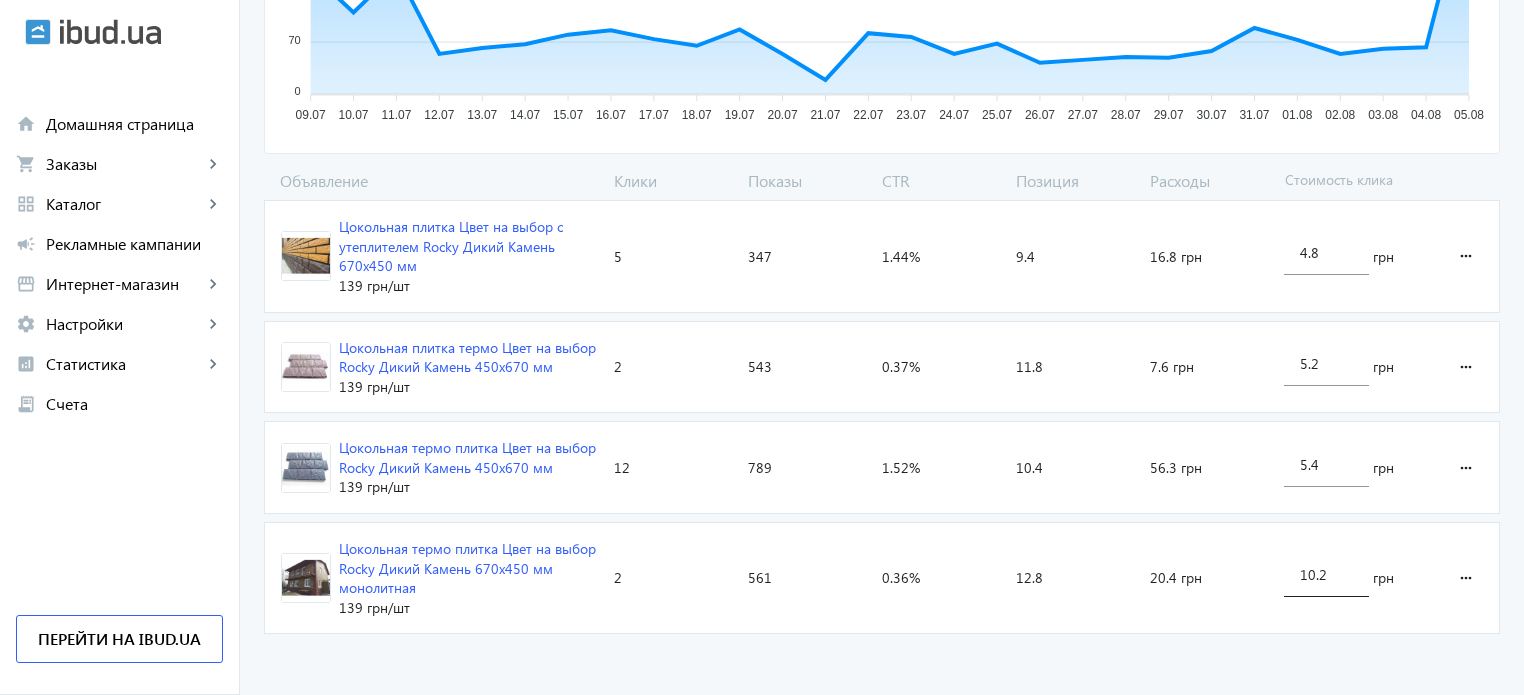 click on "10.2" 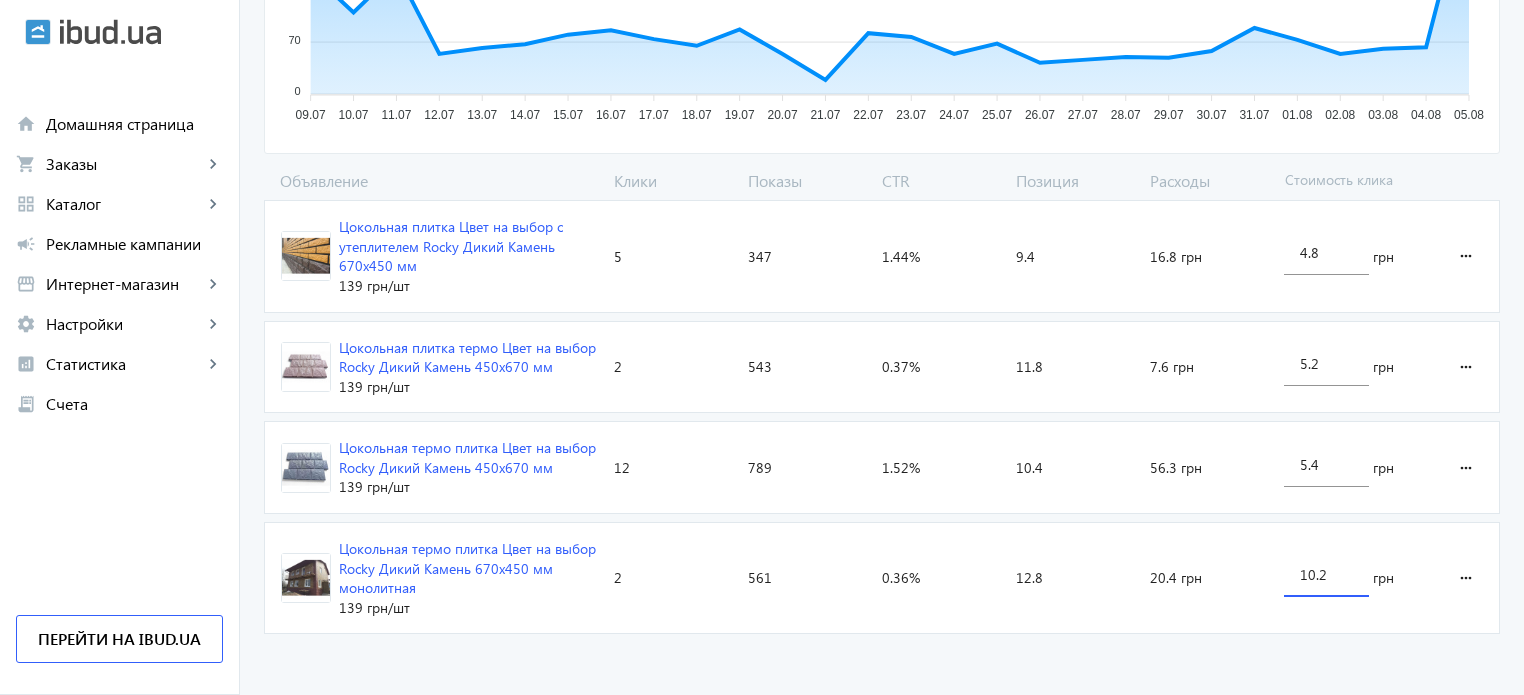 drag, startPoint x: 1313, startPoint y: 575, endPoint x: 1274, endPoint y: 574, distance: 39.012817 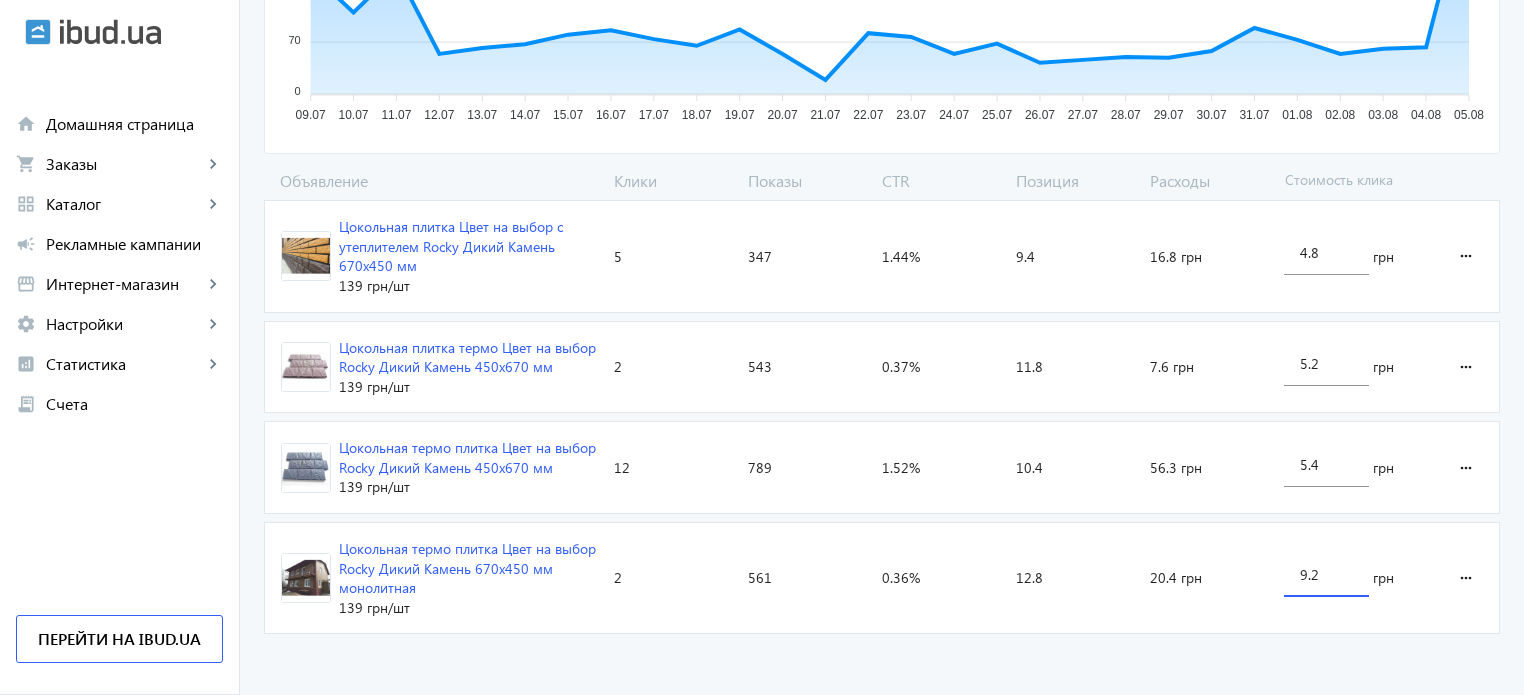 type on "9.2" 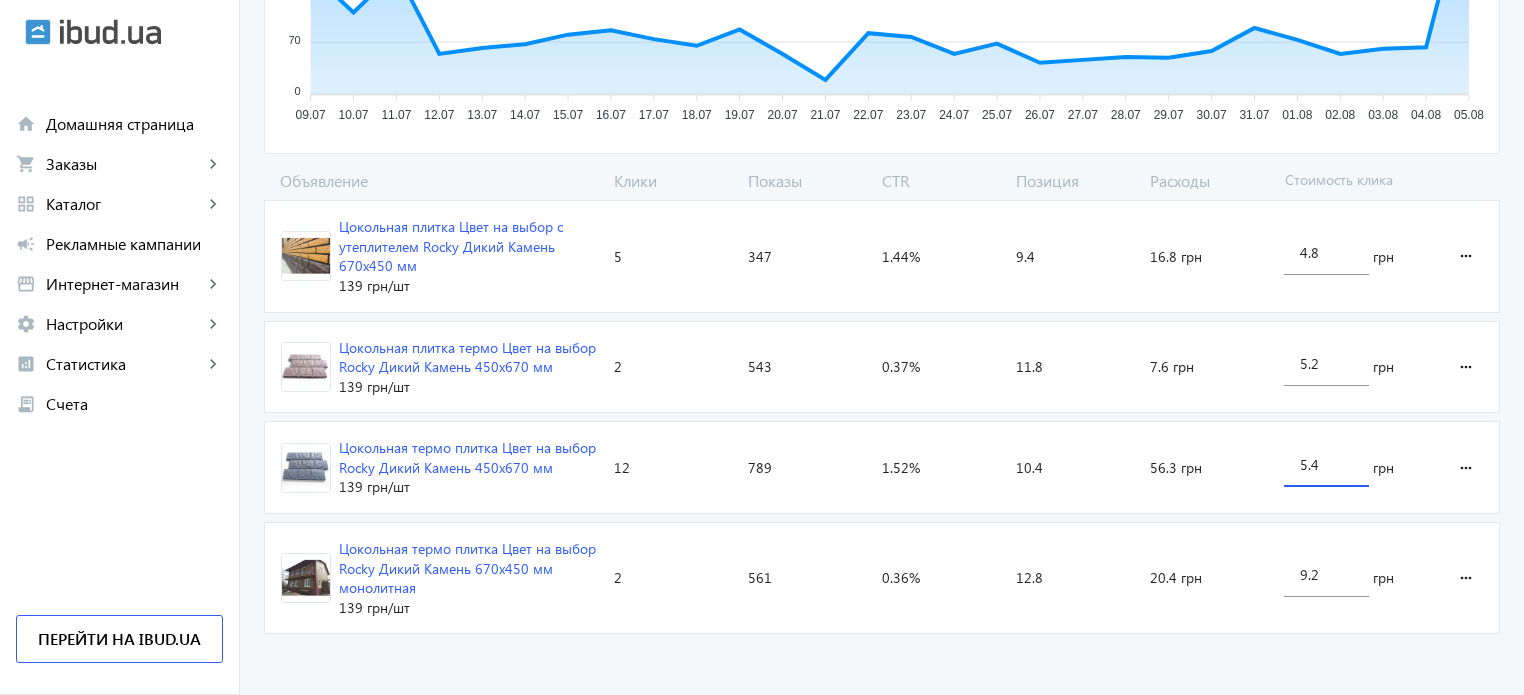 click on "5.4" at bounding box center (1326, 464) 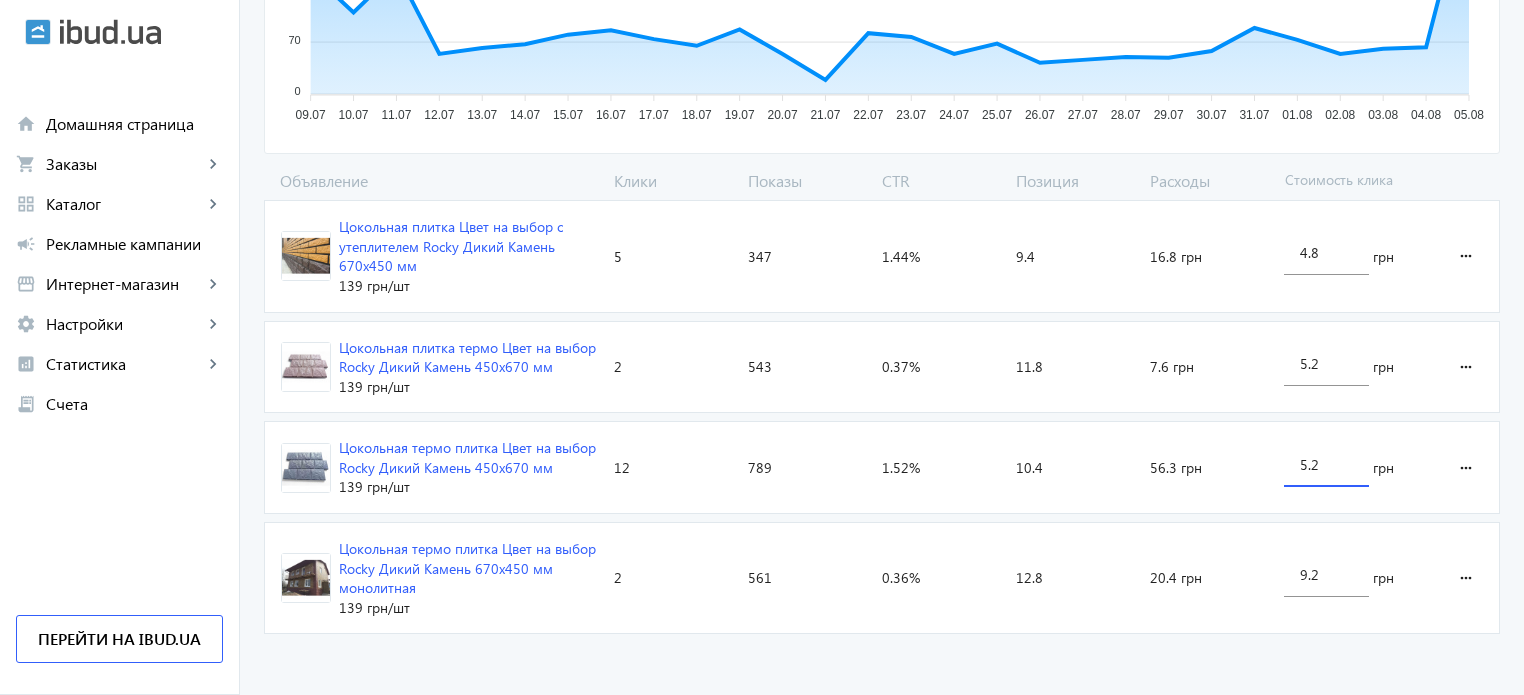 click on "arrow_back Каталоги рекламной кампании Фасадная плитка 21 Клики 2240 Показы 0.94 % CTR 11.2 Позиция Показы 350 350 280 280 210 210 140 140 70 70 0 0 09.07 09.07 10.07 10.07 11.07 11.07 12.07 12.07 13.07 13.07 14.07 14.07 15.07 15.07 16.07 16.07 17.07 17.07 18.07 18.07 19.07 19.07 20.07 20.07 21.07 21.07 22.07 22.07 23.07 23.07 24.07 24.07 25.07 25.07 26.07 26.07 27.07 27.07 28.07 28.07 29.07 29.07 30.07 30.07 31.07 31.07 01.08 01.08 02.08 02.08 03.08 03.08 04.08 04.08 05.08 05.08 10.07 Показы:  110 10.07 Объявление Клики Показы CTR Позиция Расходы Стоимость клика Цокольная плитка Цвет на выбор с утеплителем Rocky Дикий Камень 670x450 мм 139 грн /шт Клики:  5 Показы:  347 CTR:  1.44% Позиция:  9.4 Расходы:  16.8 грн 4.8 грн more_horiz 139 грн /шт Клики:  2 Показы:  543 CTR:  0.37% 11.8 5.2 12" 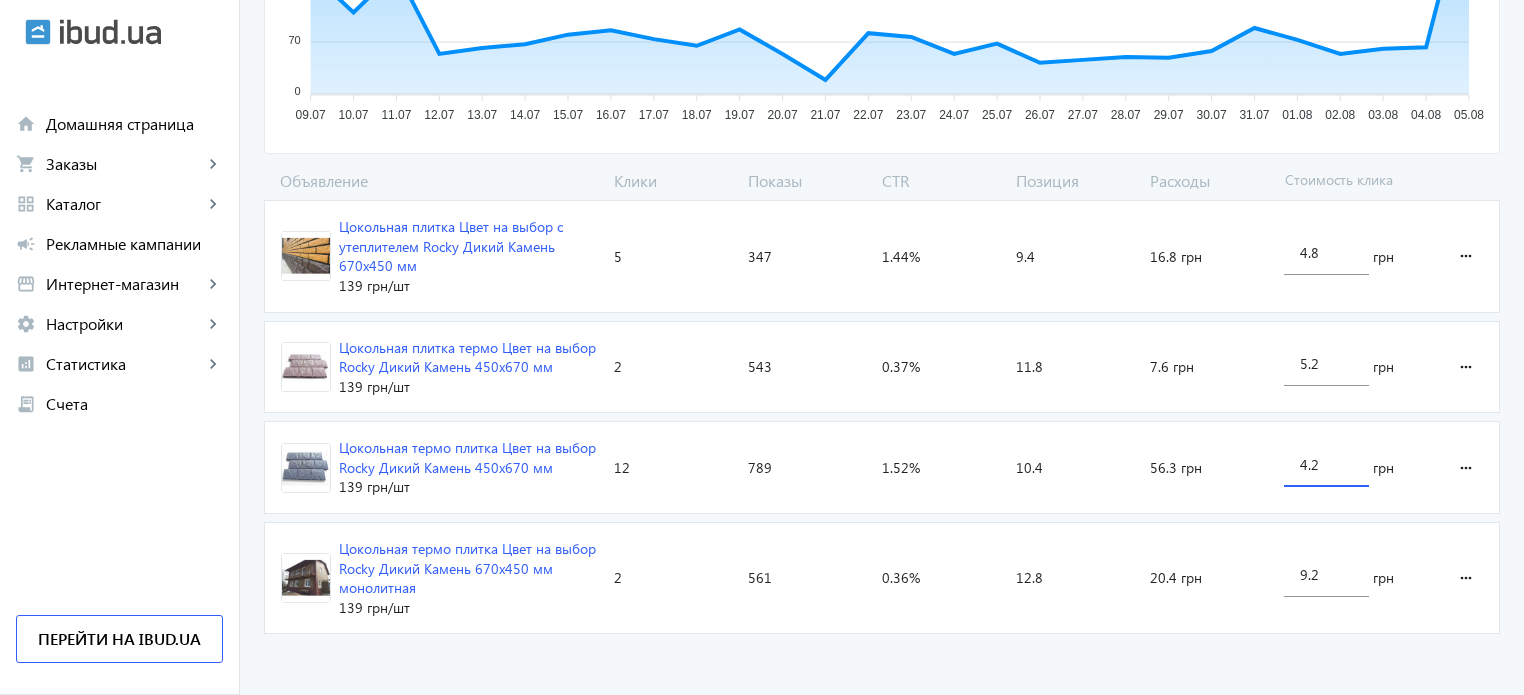 drag, startPoint x: 1317, startPoint y: 466, endPoint x: 1308, endPoint y: 461, distance: 10.29563 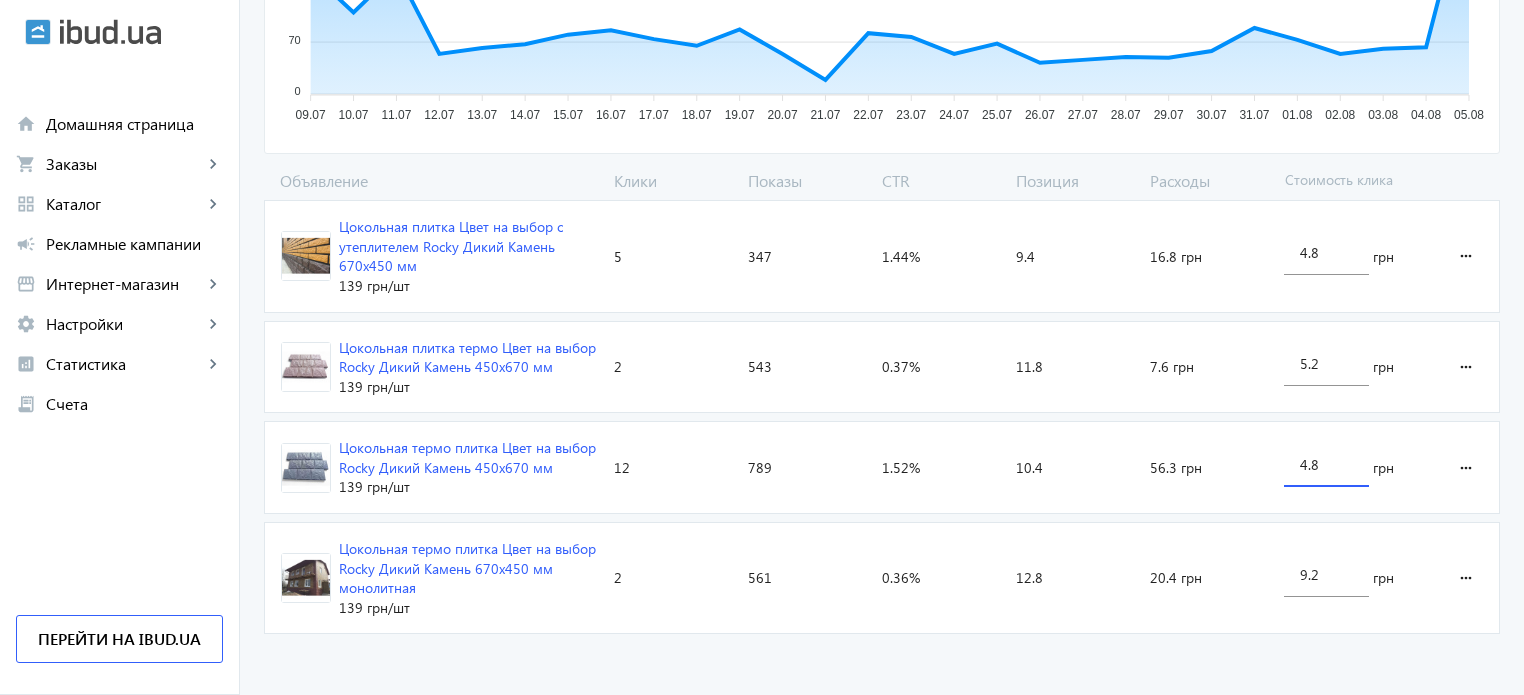 type on "4.8" 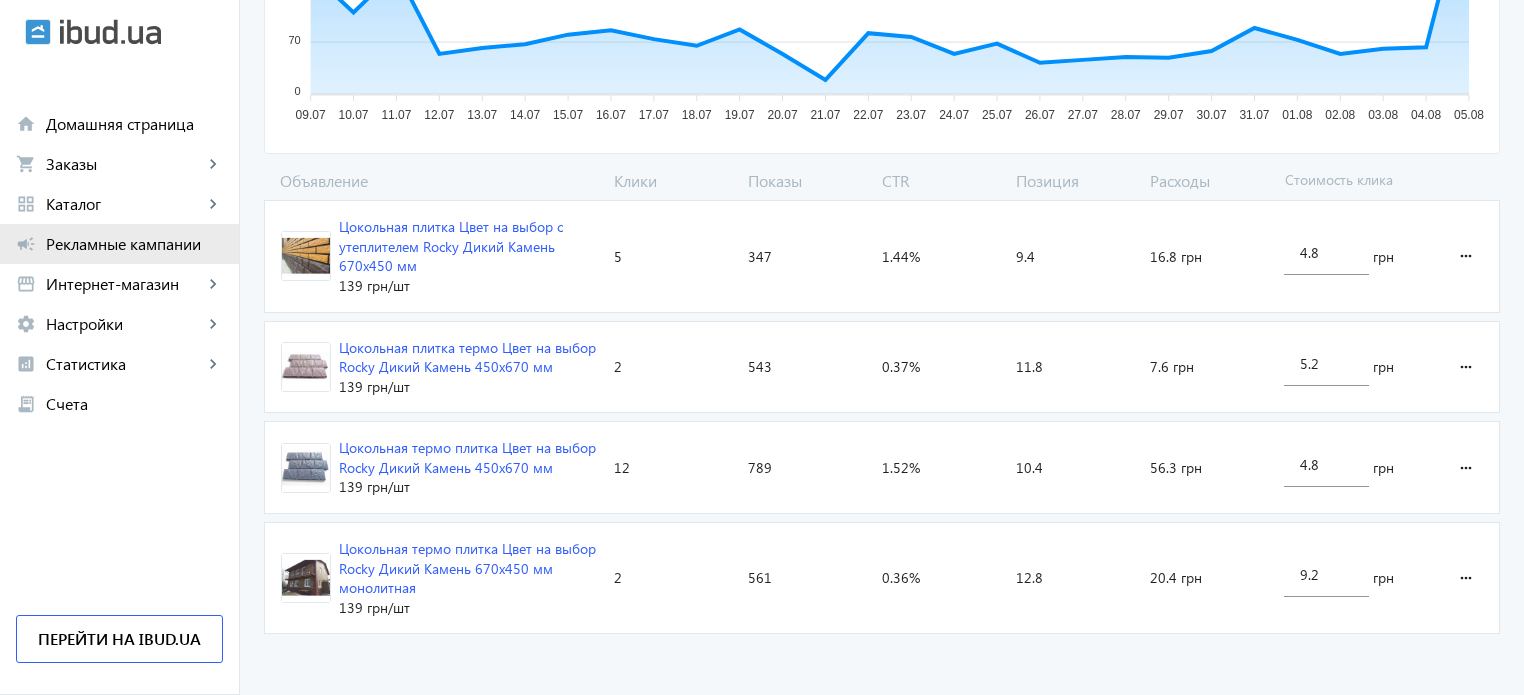 click on "Рекламные кампании" 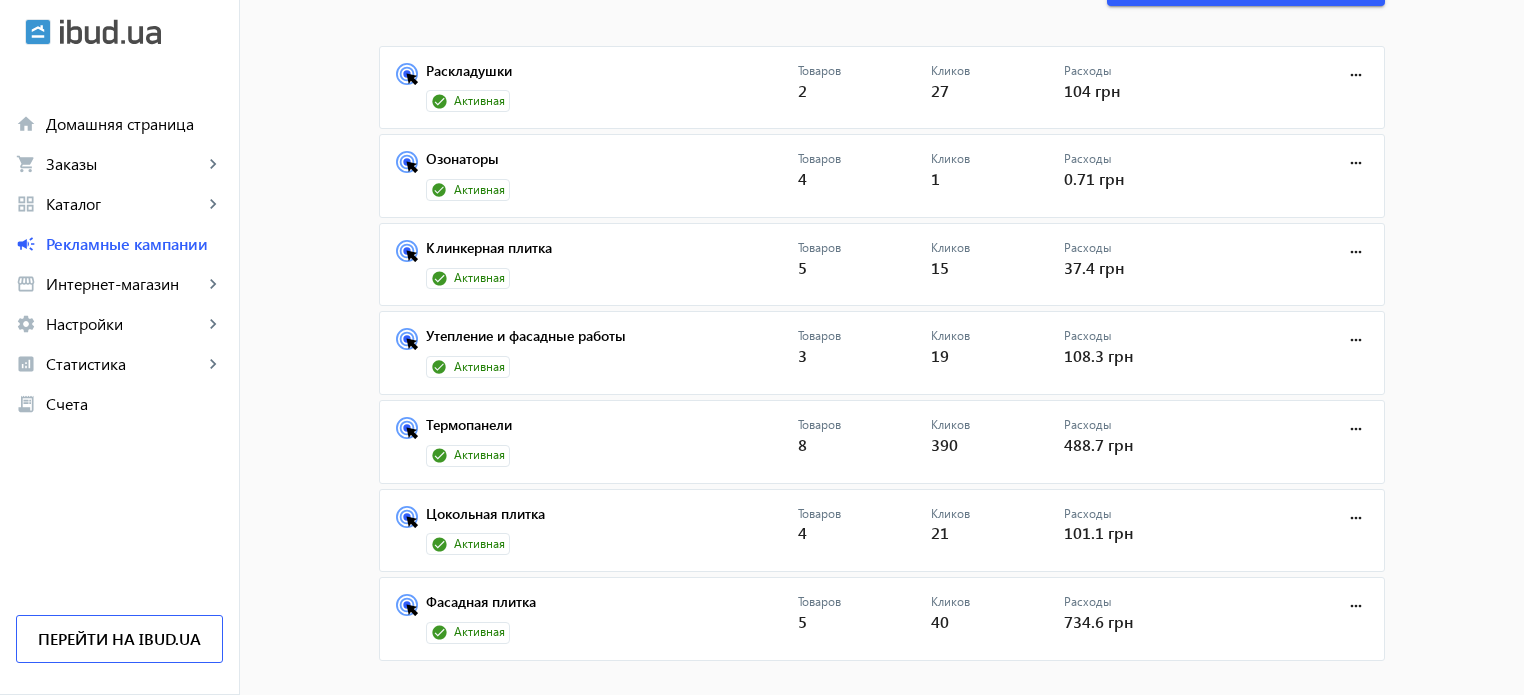 scroll, scrollTop: 150, scrollLeft: 0, axis: vertical 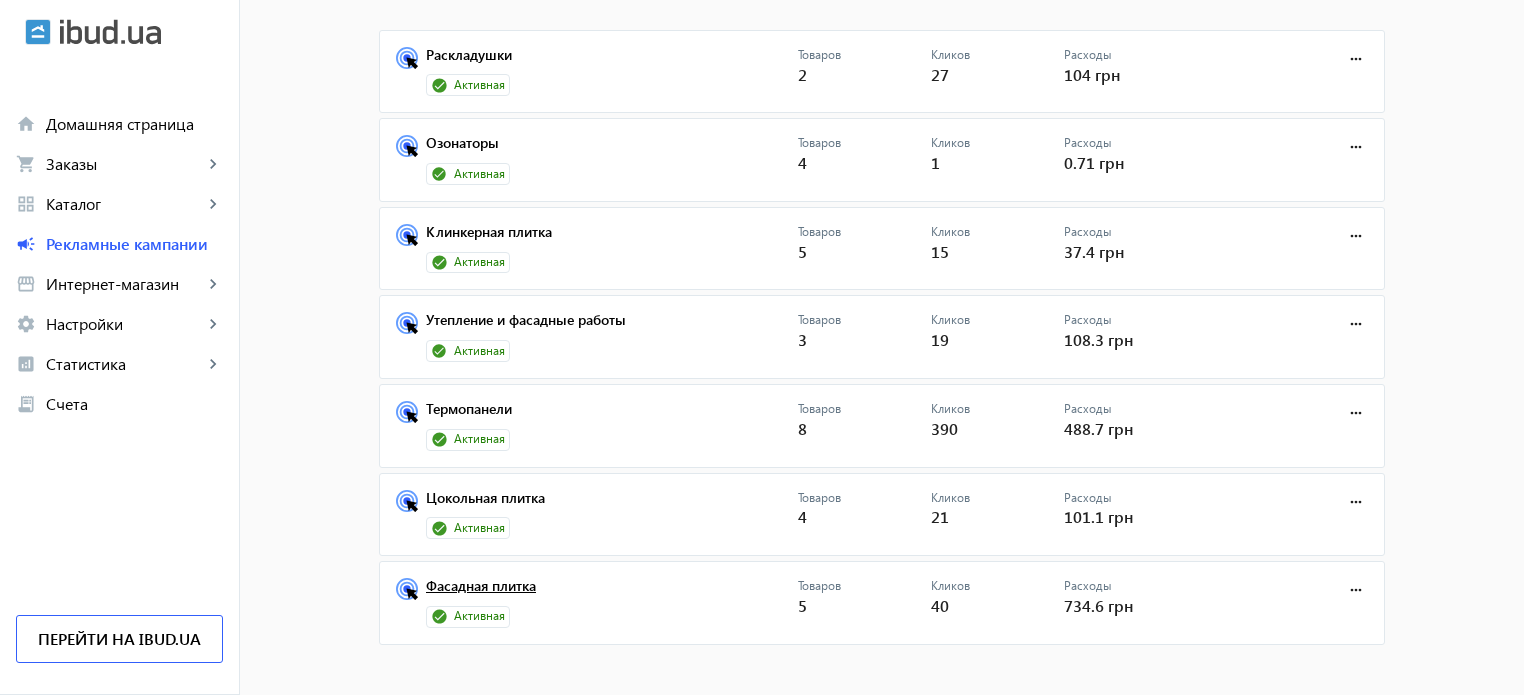 click on "Фасадная плитка" at bounding box center [612, 592] 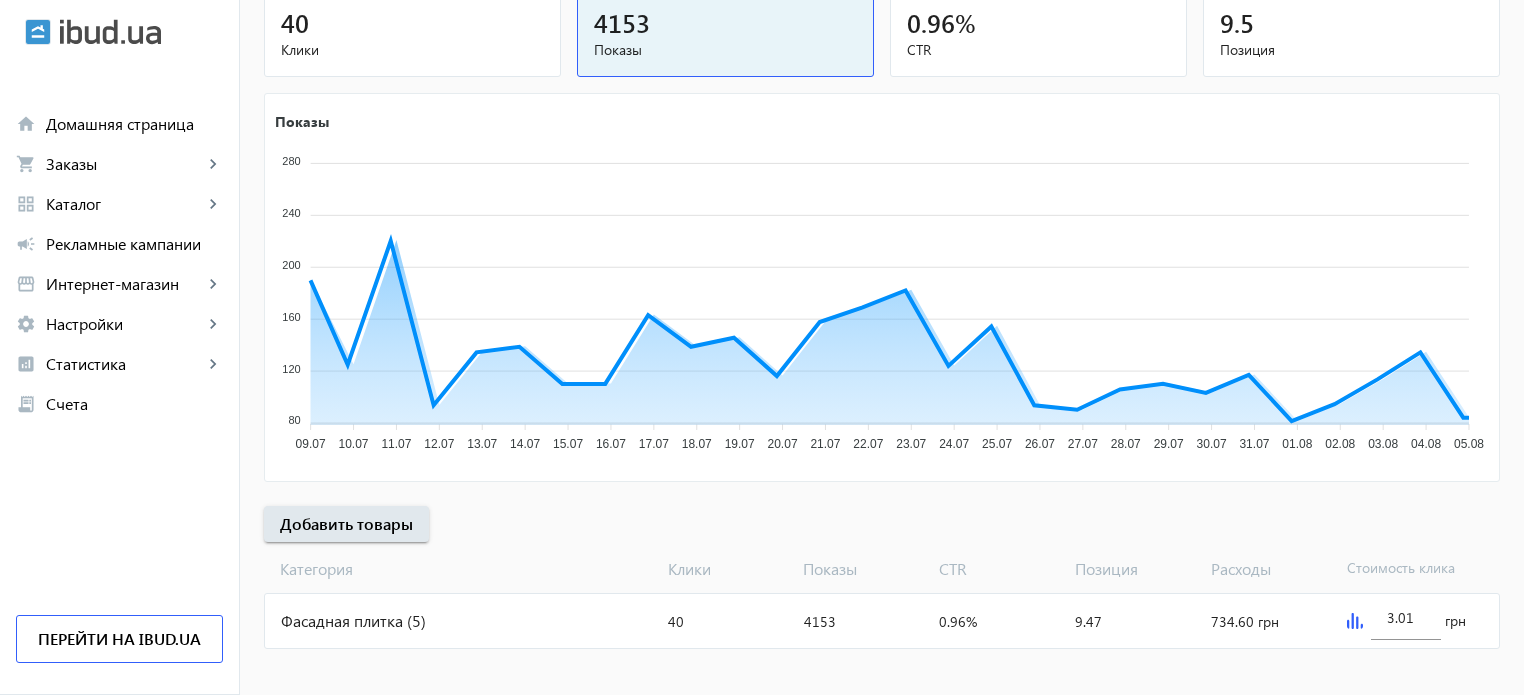 scroll, scrollTop: 271, scrollLeft: 0, axis: vertical 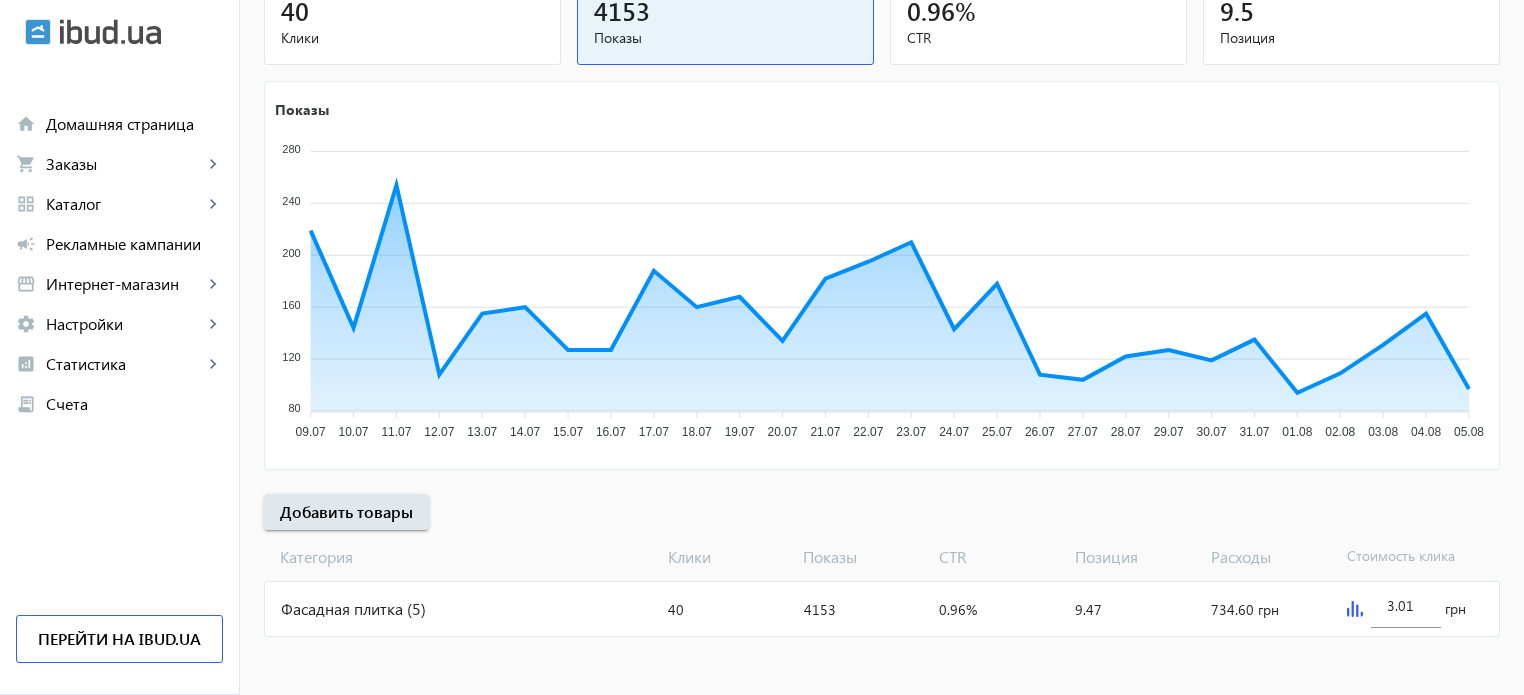click on "Фасадная плитка (5)" 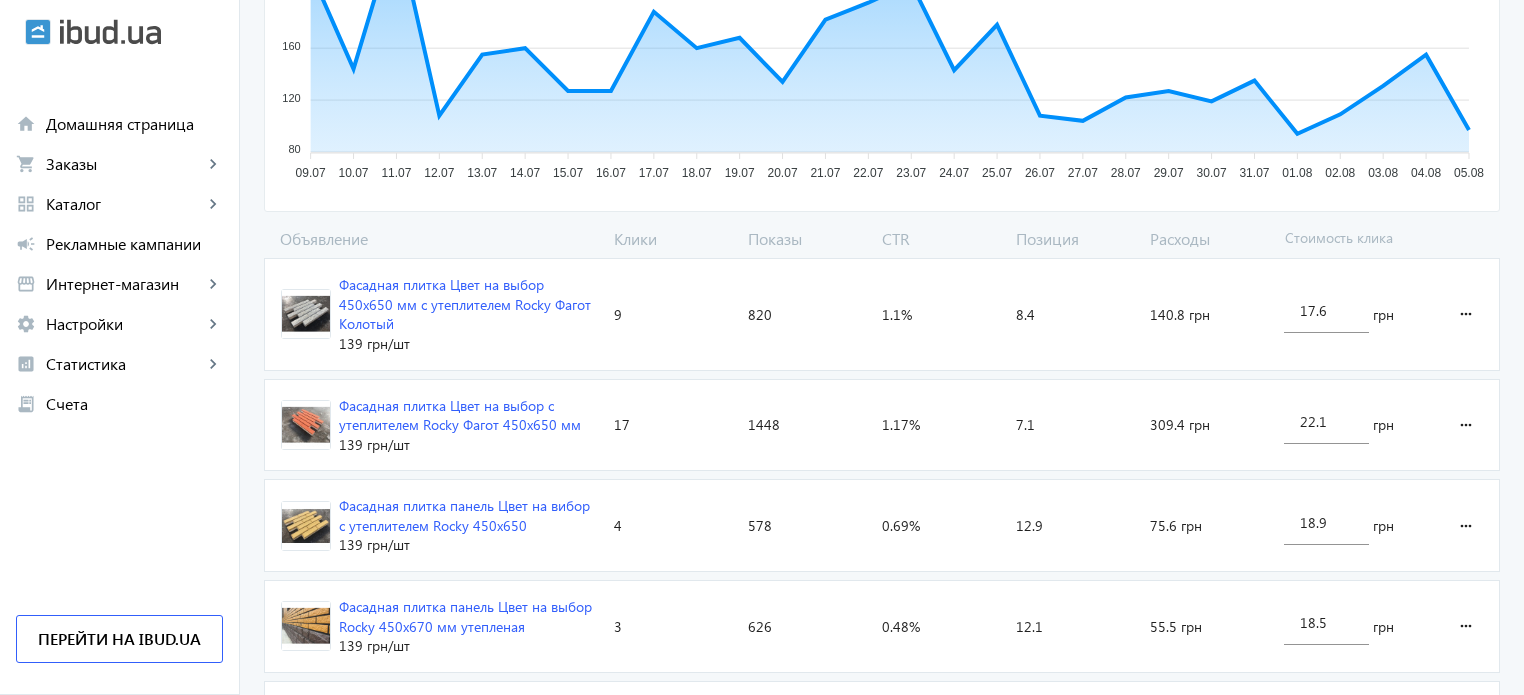 scroll, scrollTop: 640, scrollLeft: 0, axis: vertical 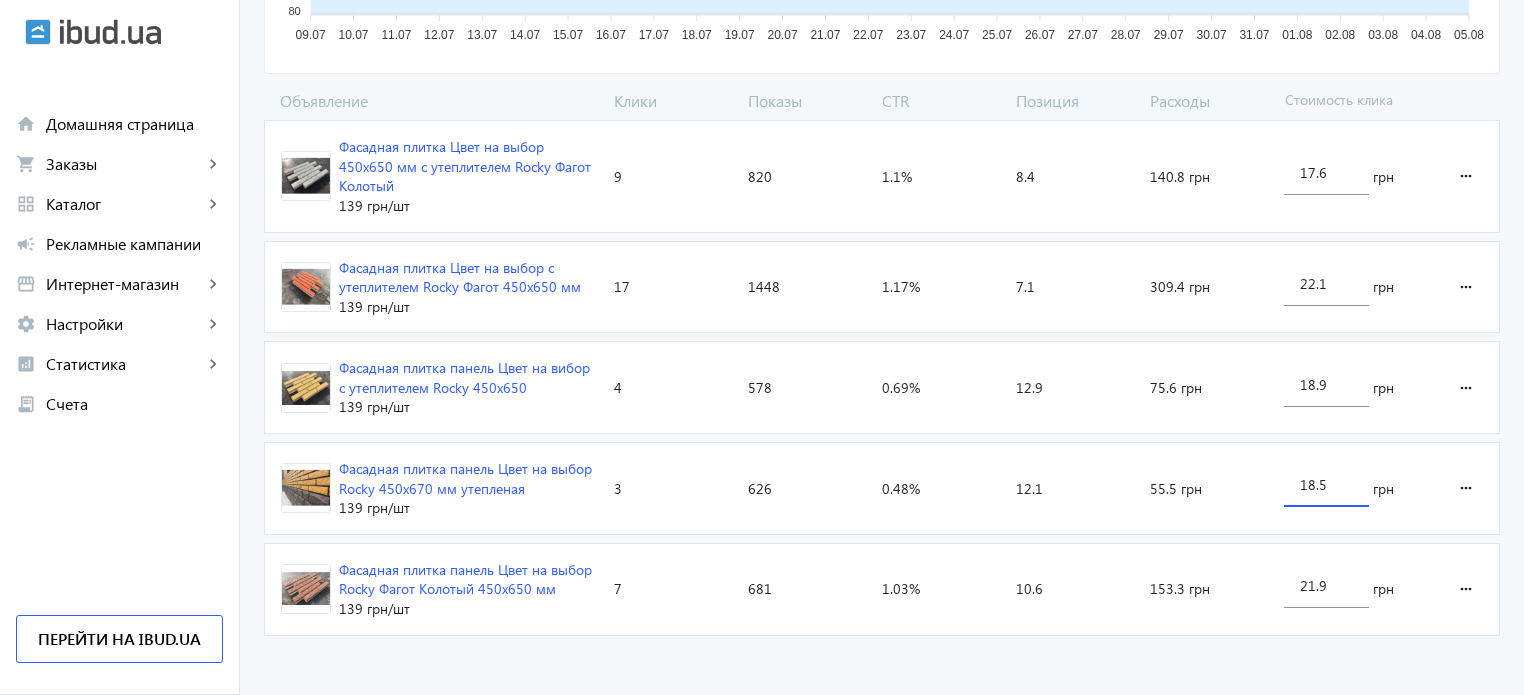 click on "18.5" at bounding box center [1326, 484] 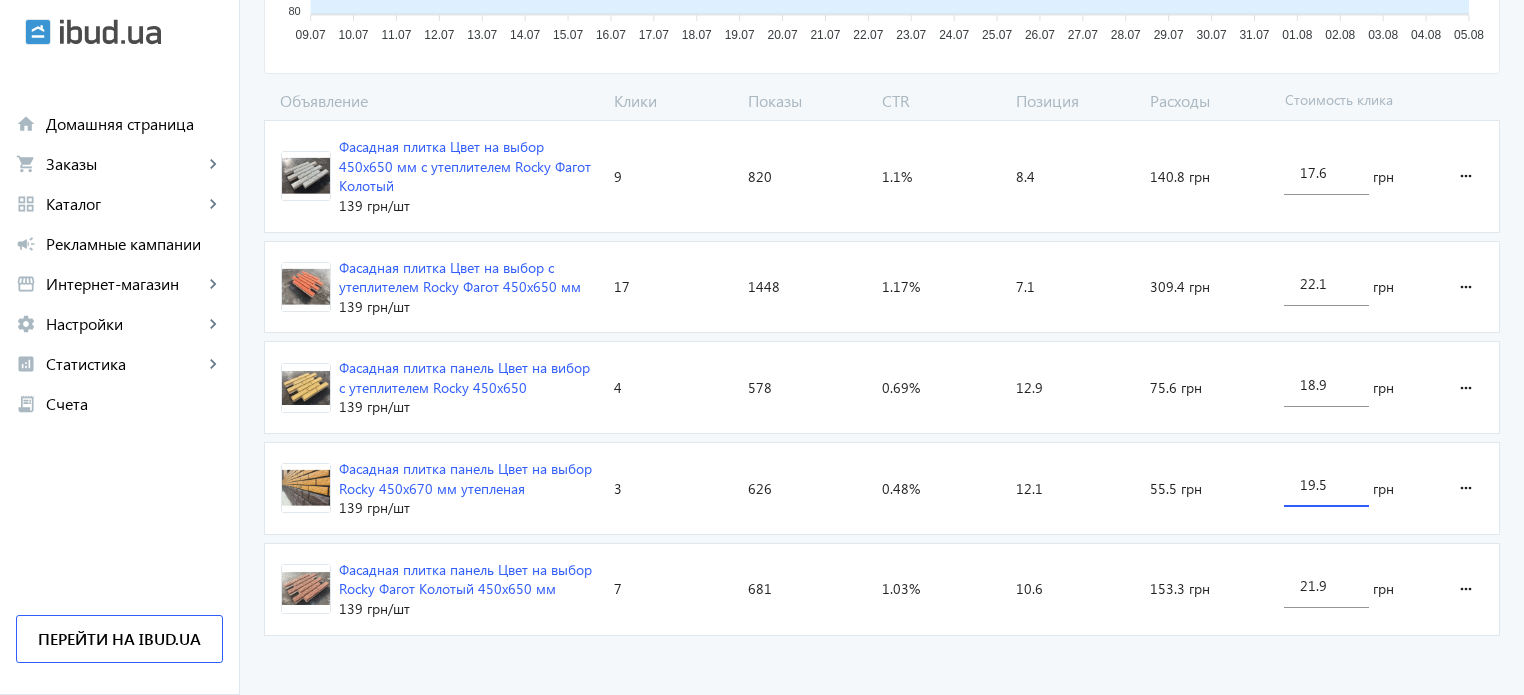 type on "19.5" 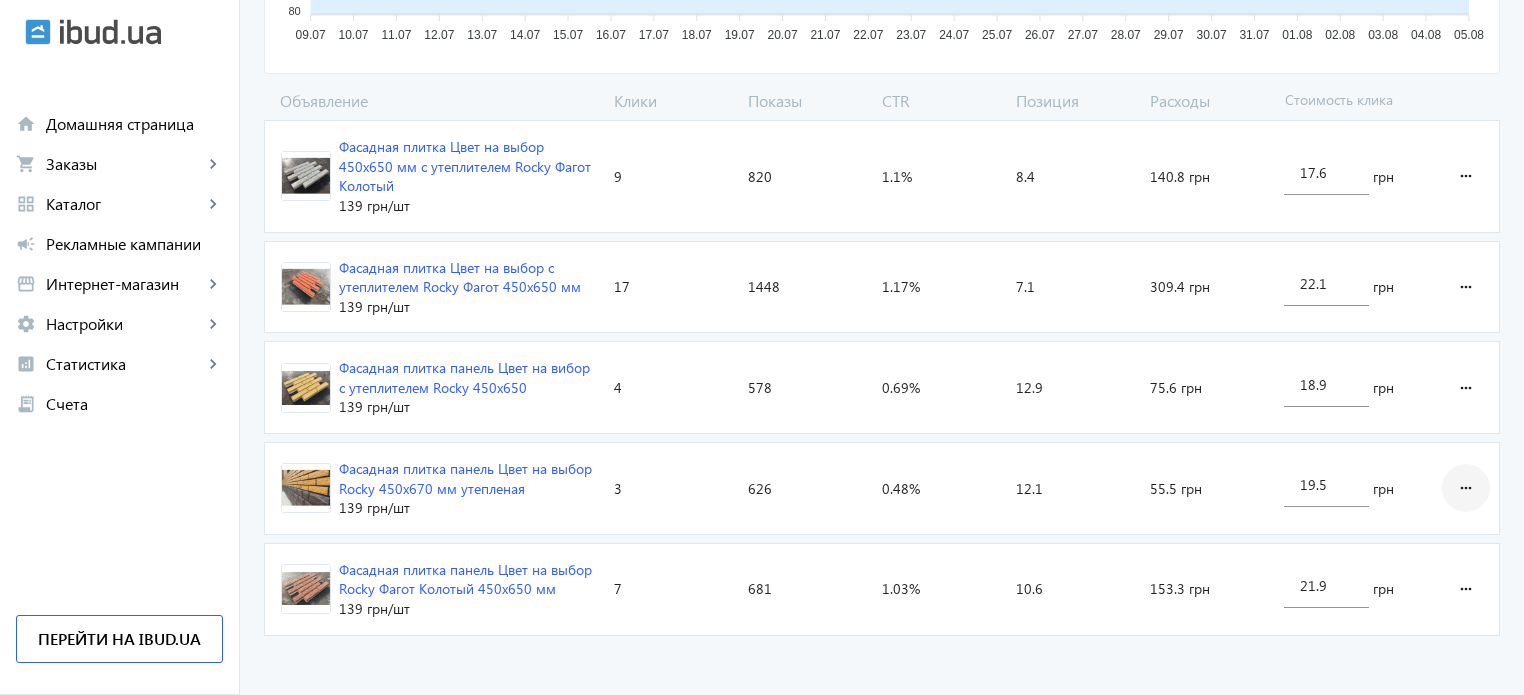 click on "more_horiz" 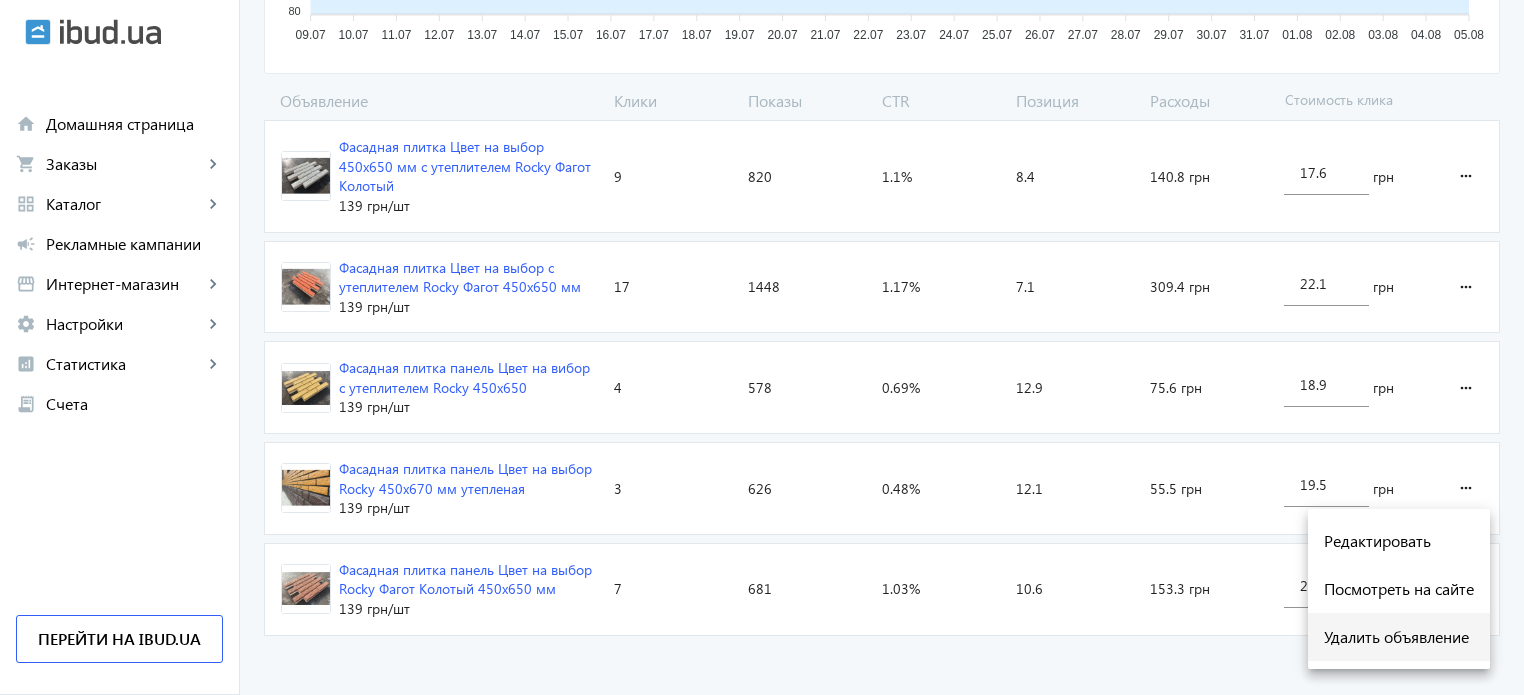 click on "Удалить объявление" at bounding box center (1399, 637) 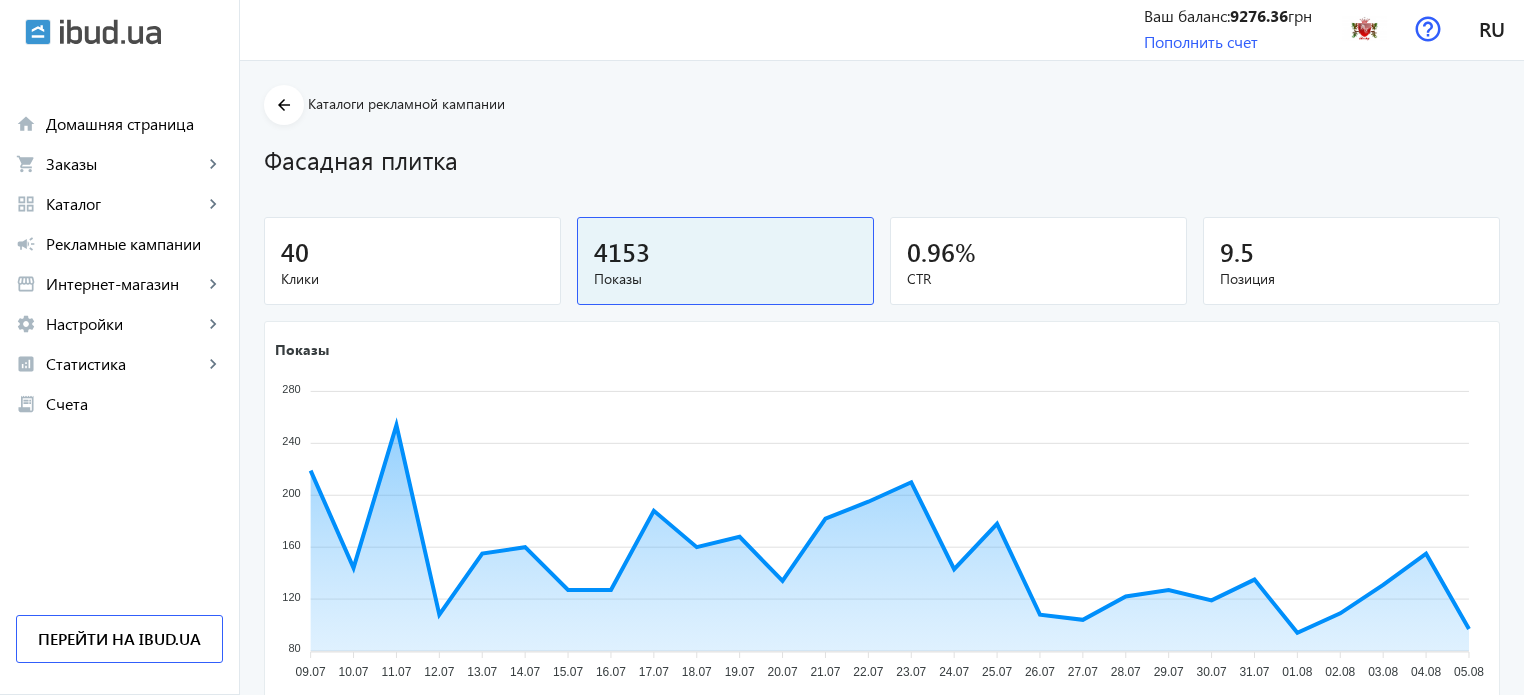 scroll, scrollTop: 0, scrollLeft: 0, axis: both 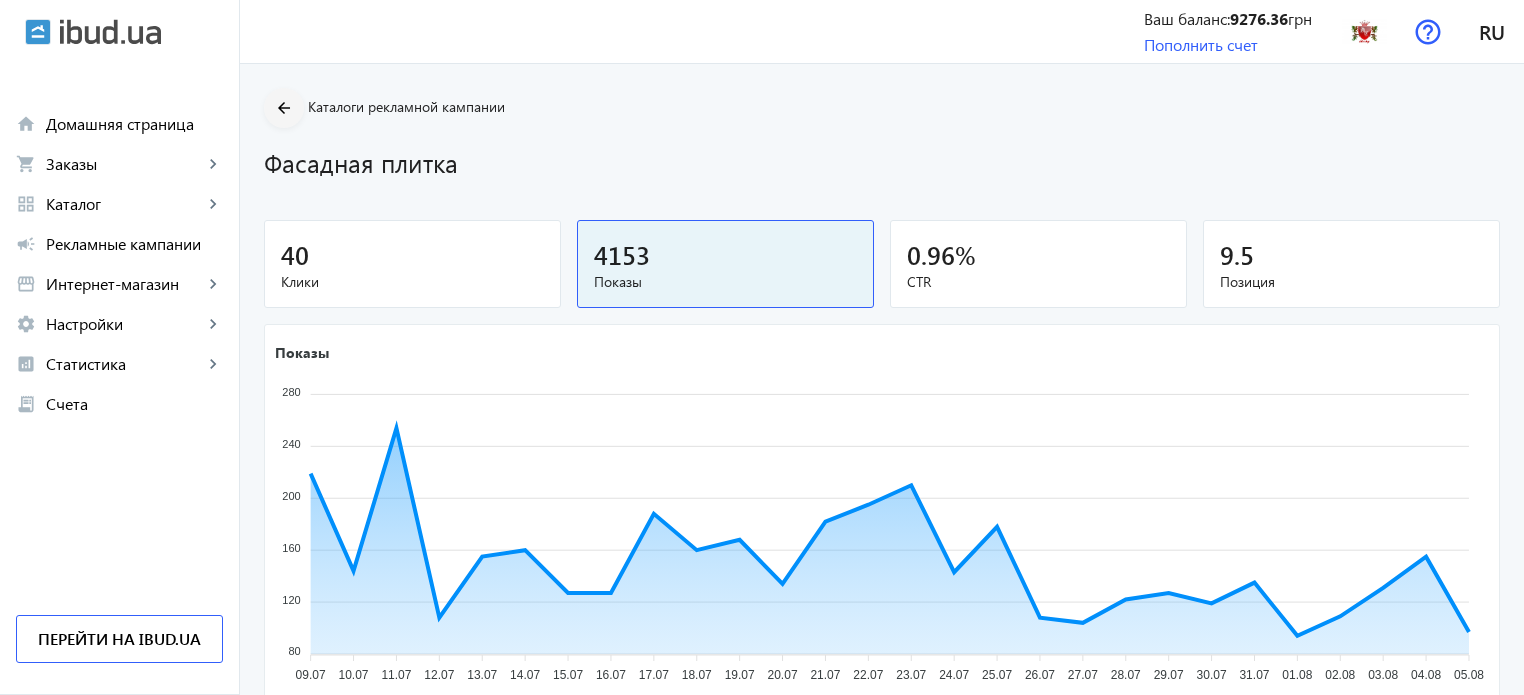 click 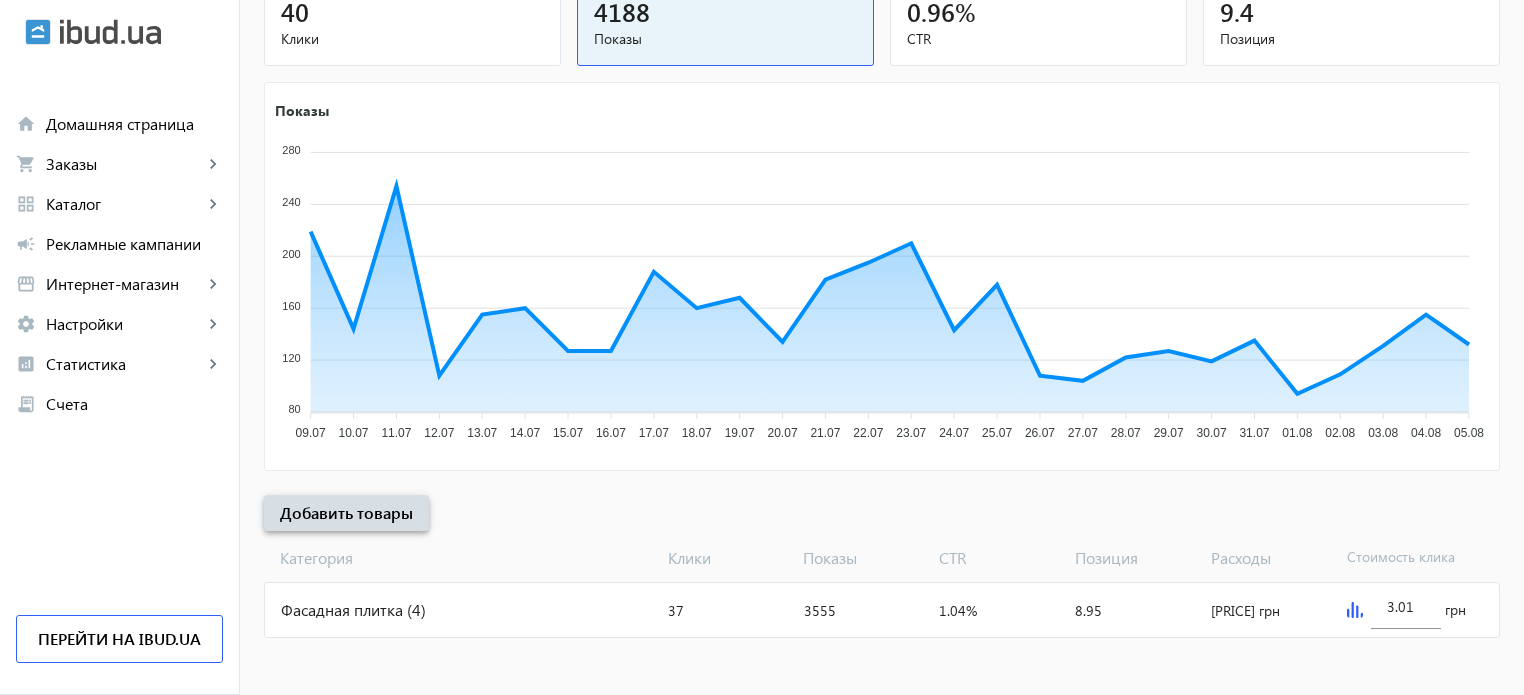 scroll, scrollTop: 271, scrollLeft: 0, axis: vertical 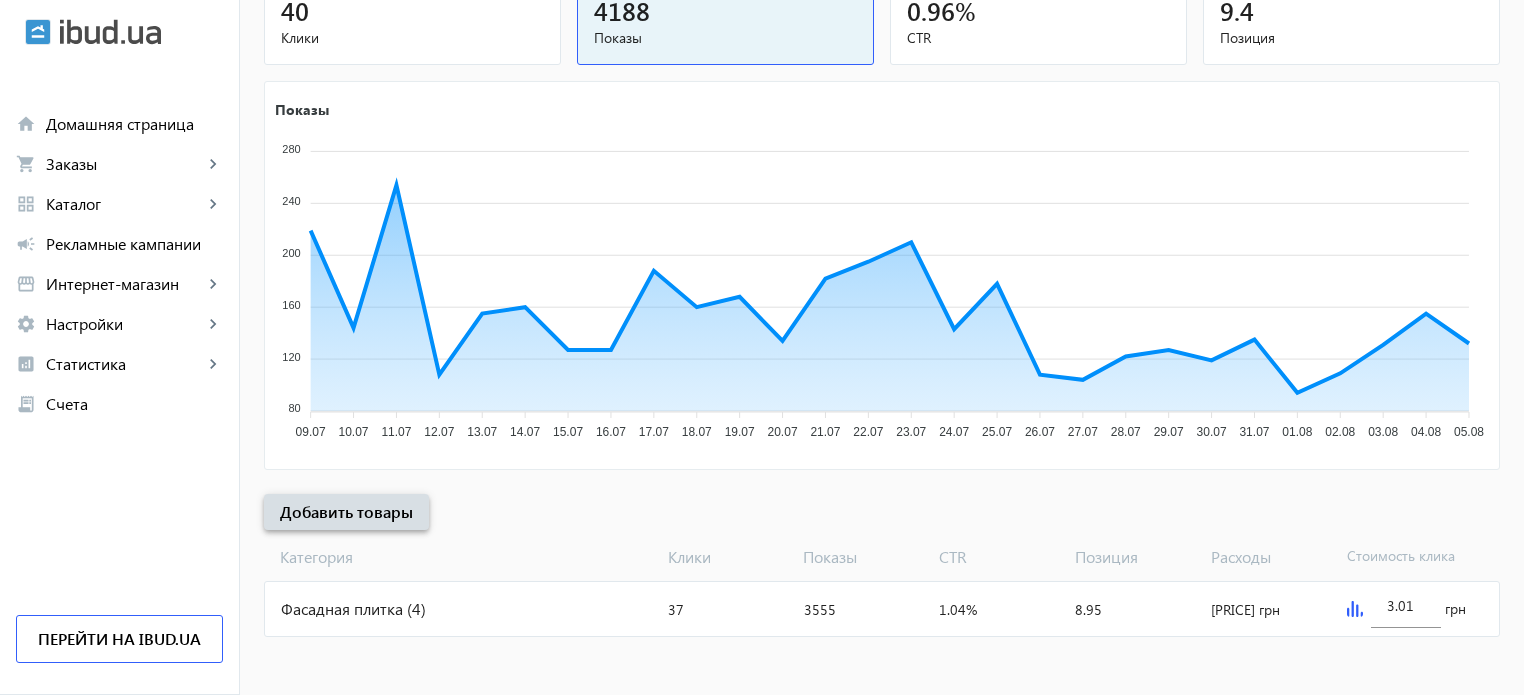 click 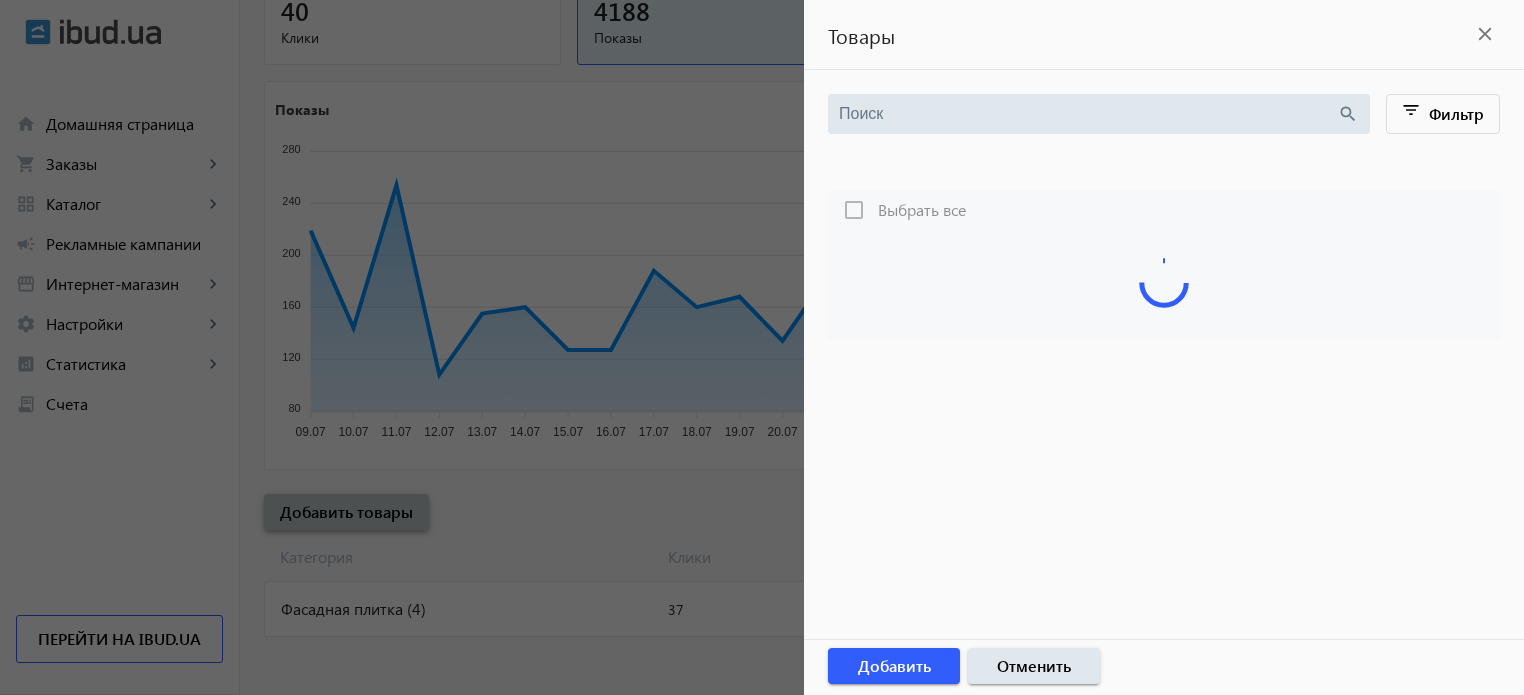 type 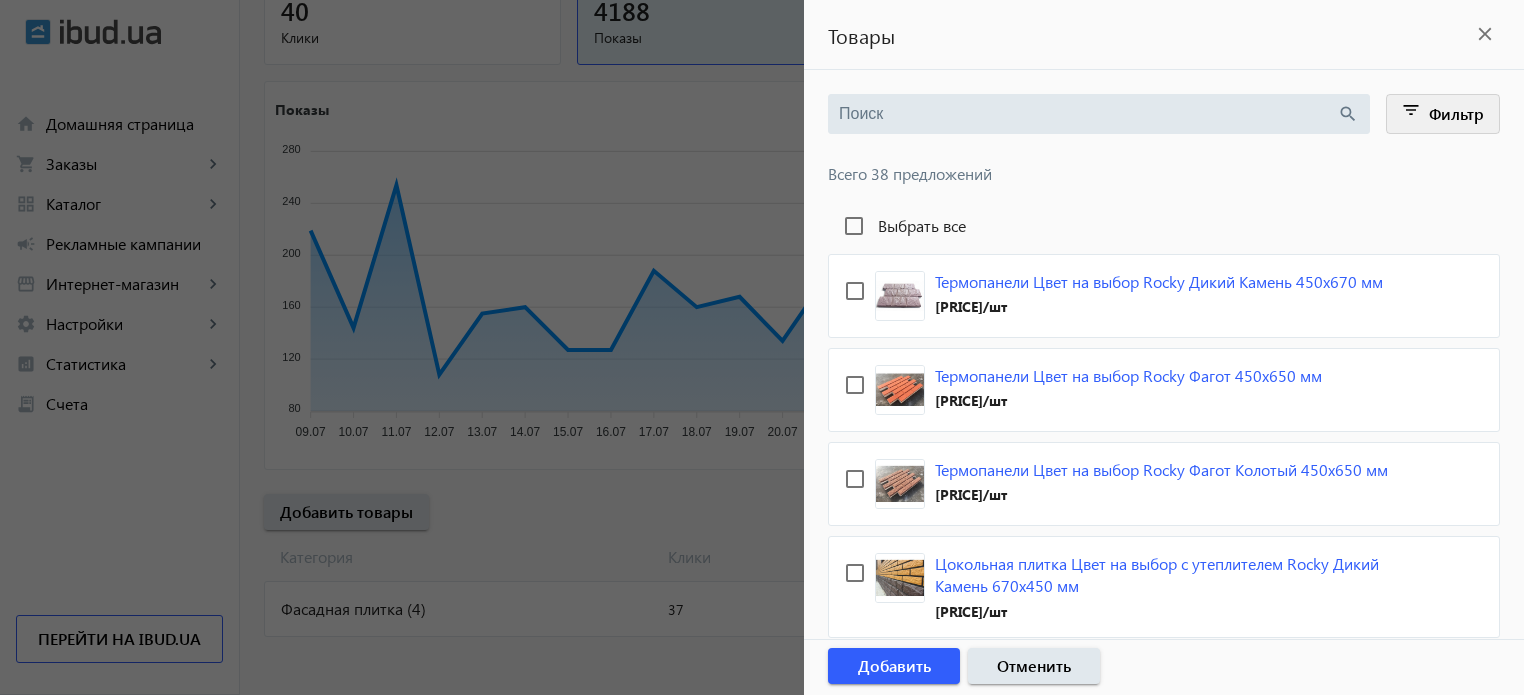 click on "Фильтр" 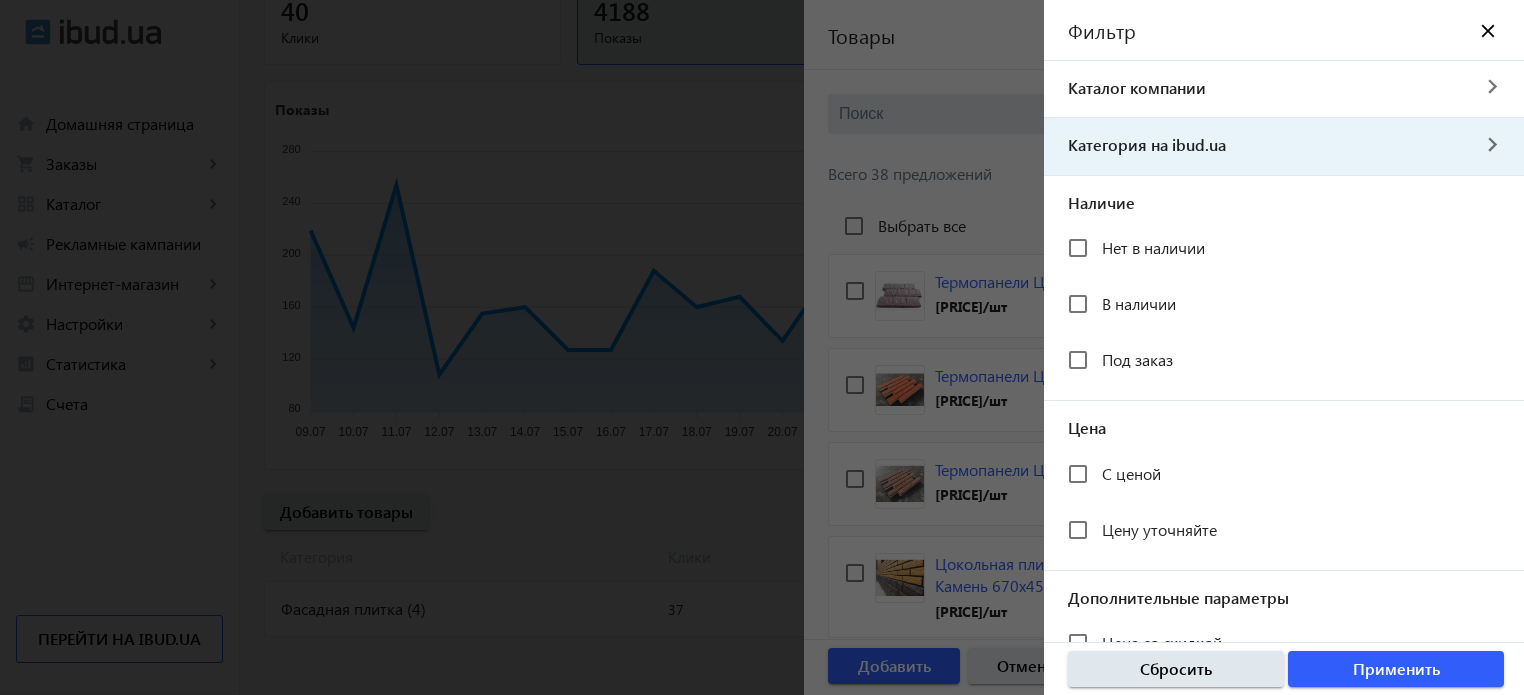 click on "Категория на ibud.ua navigate_next" 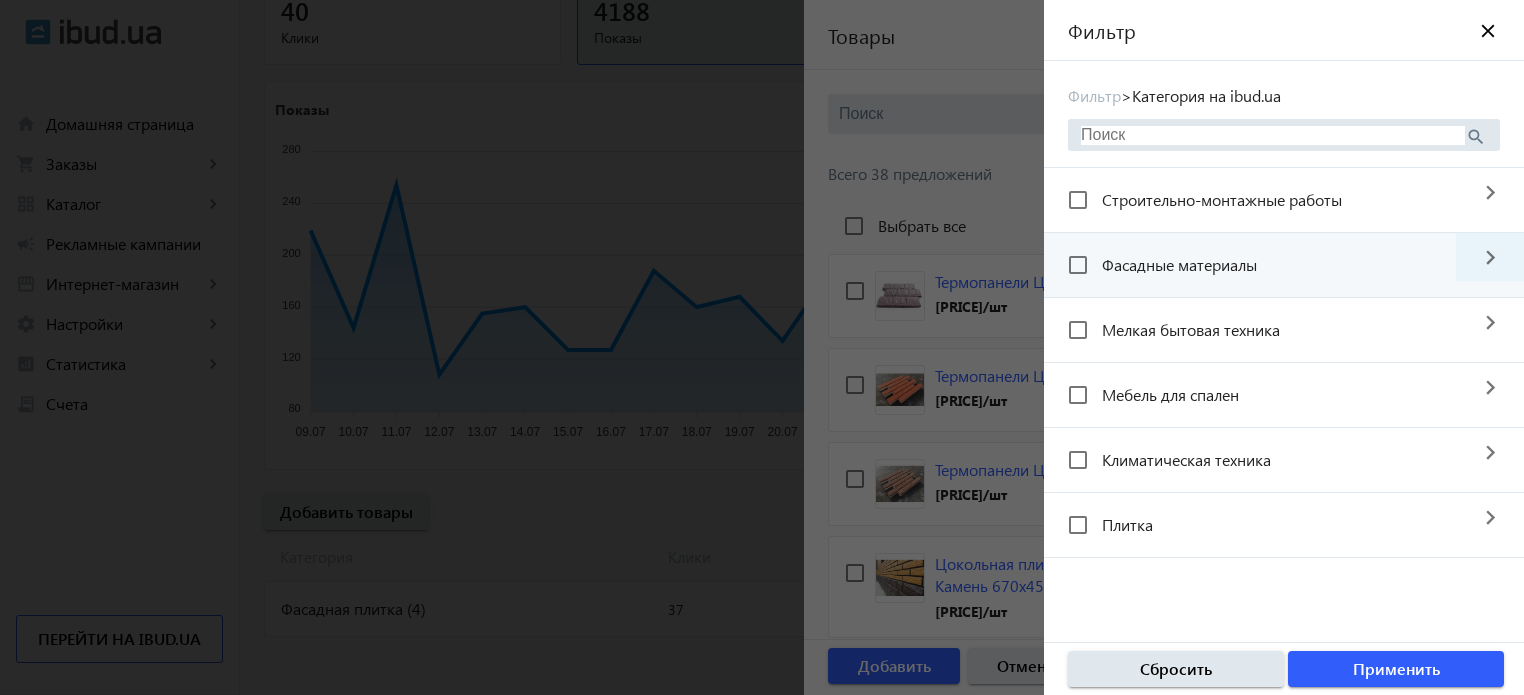 click on "navigate_next" 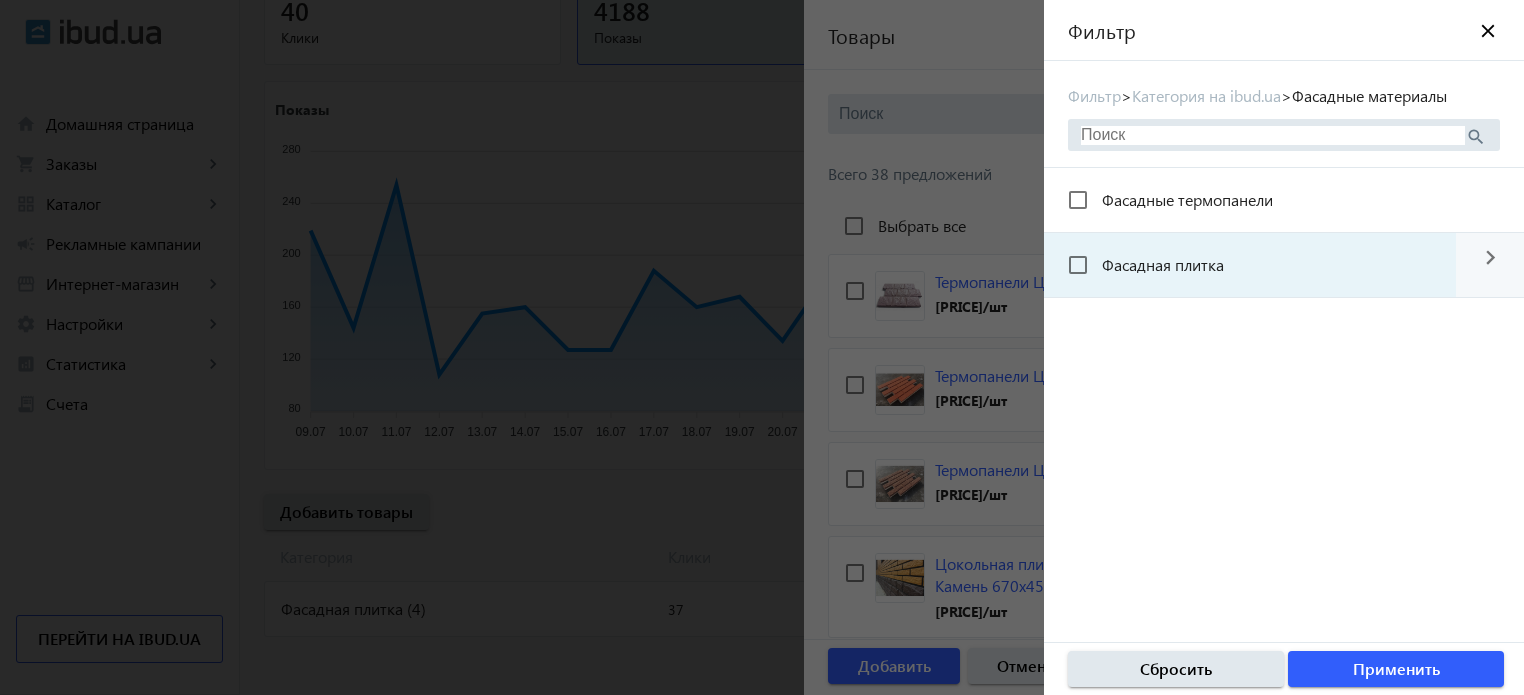 click on "Фасадная плитка" at bounding box center [1262, 265] 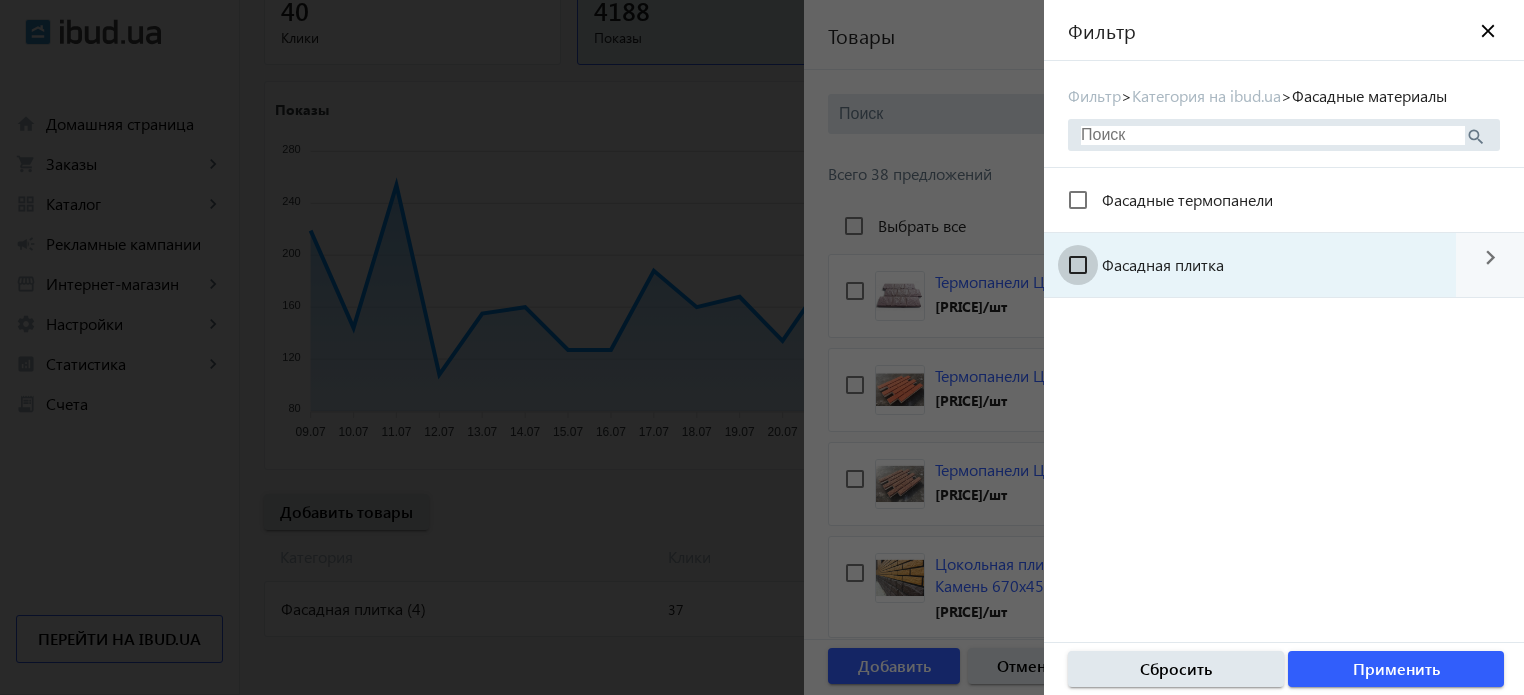 click on "Фасадная плитка" at bounding box center [1078, 265] 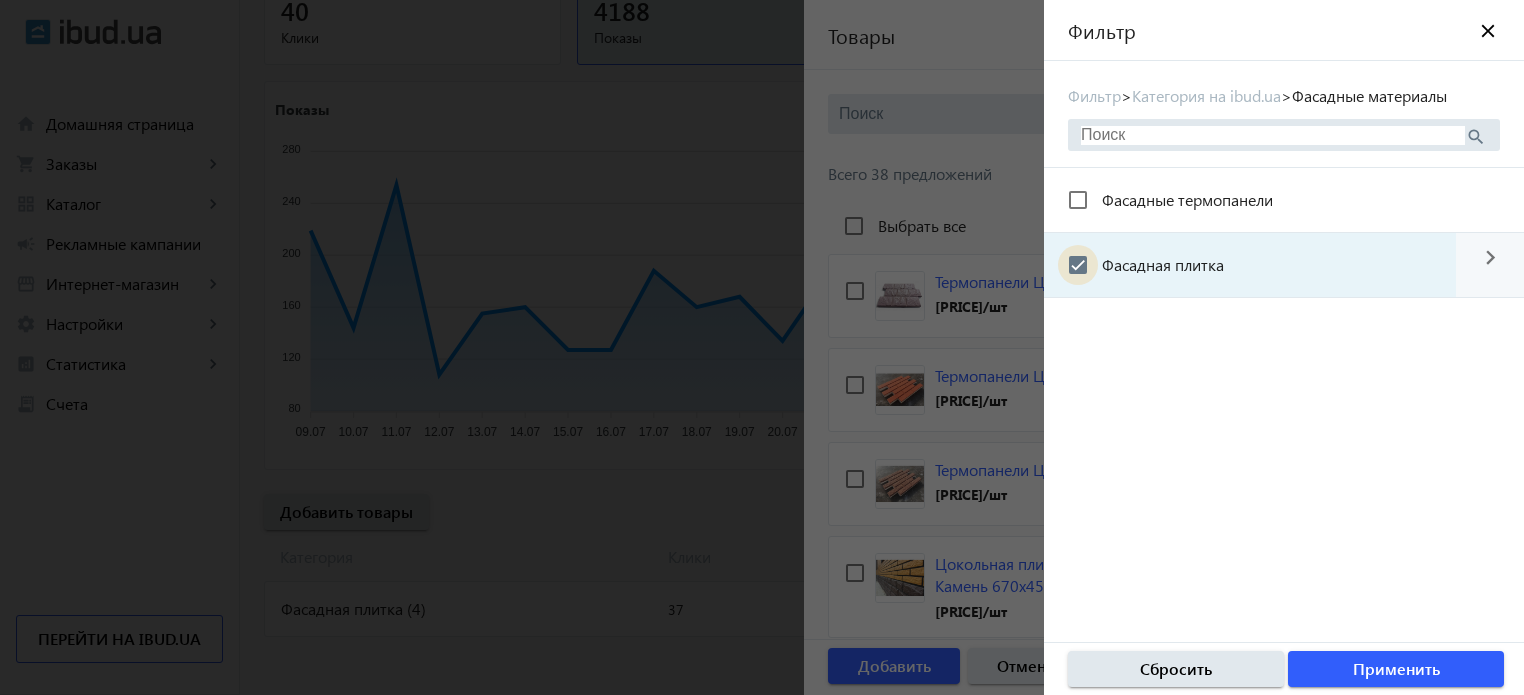 checkbox on "true" 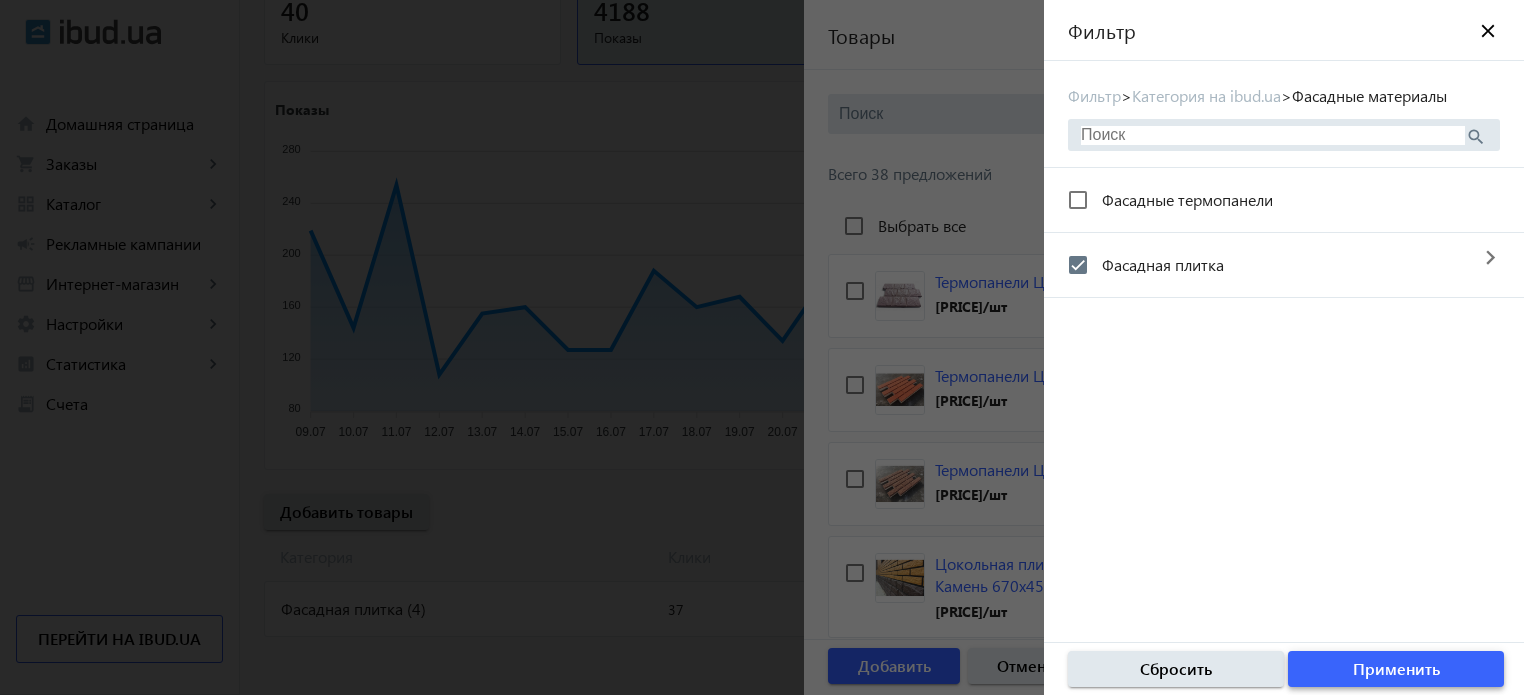 click on "Применить" 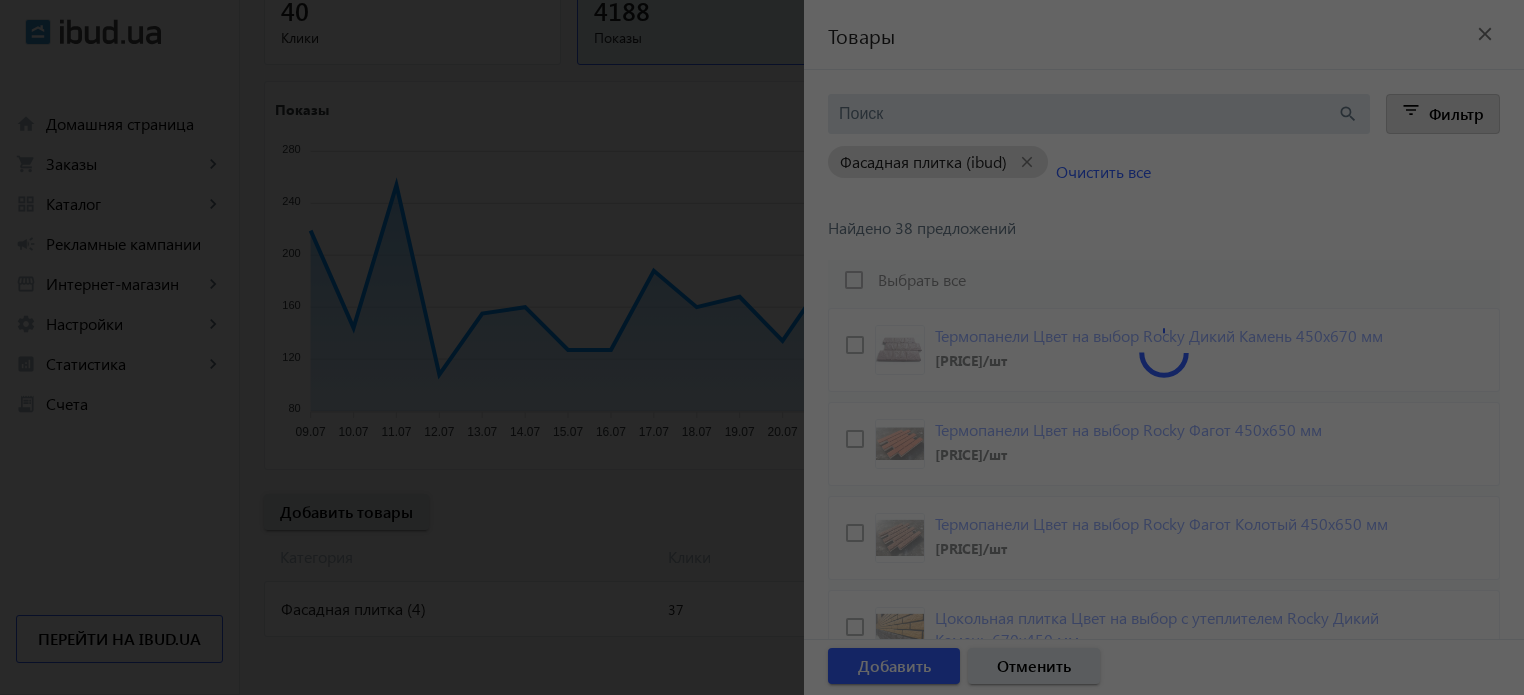 scroll, scrollTop: 0, scrollLeft: 0, axis: both 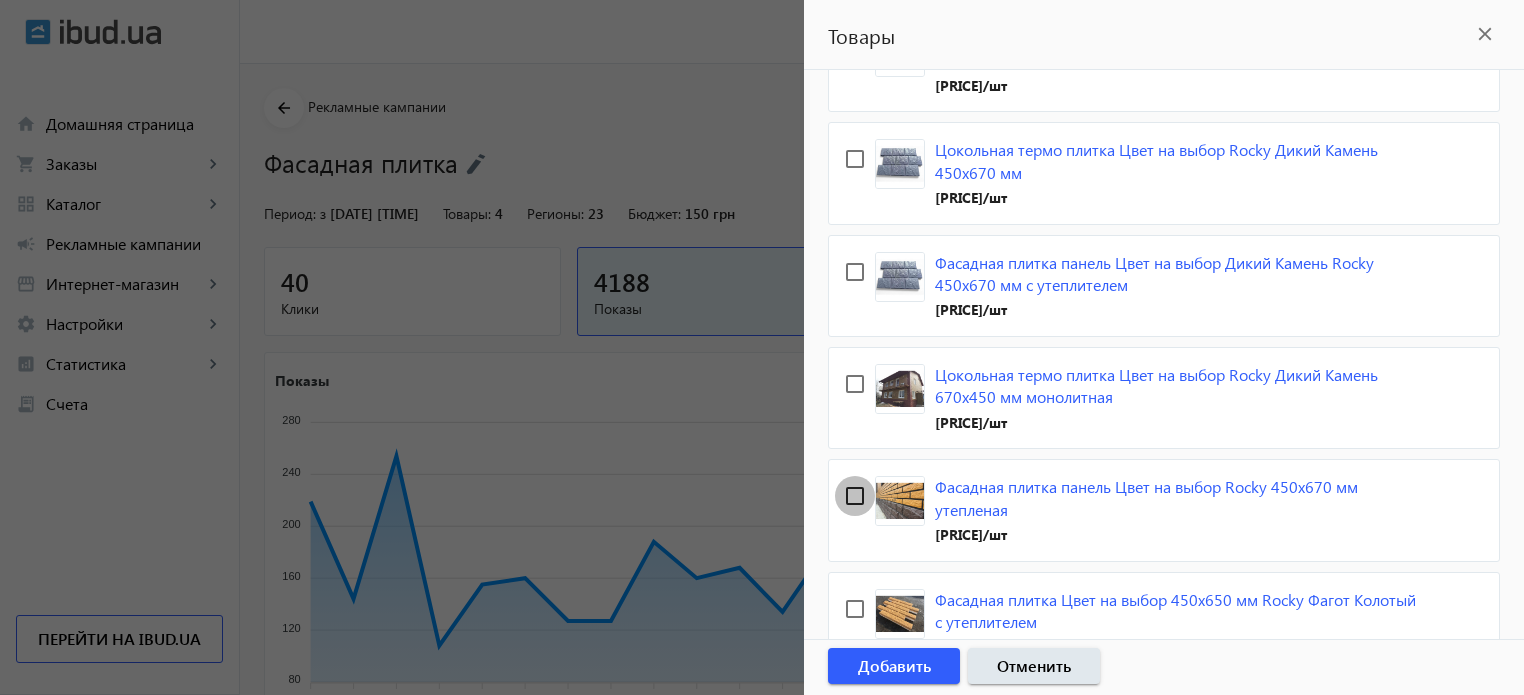 click at bounding box center (855, 496) 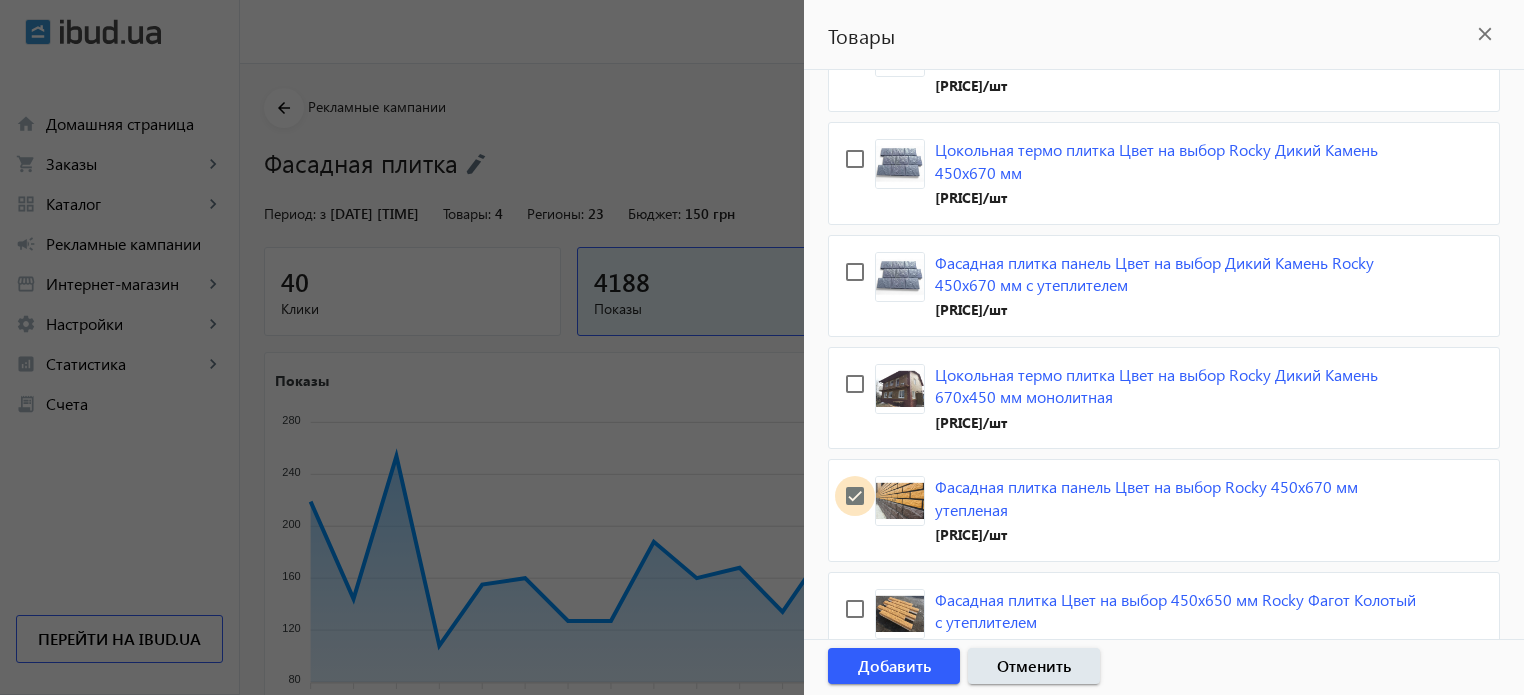 checkbox on "true" 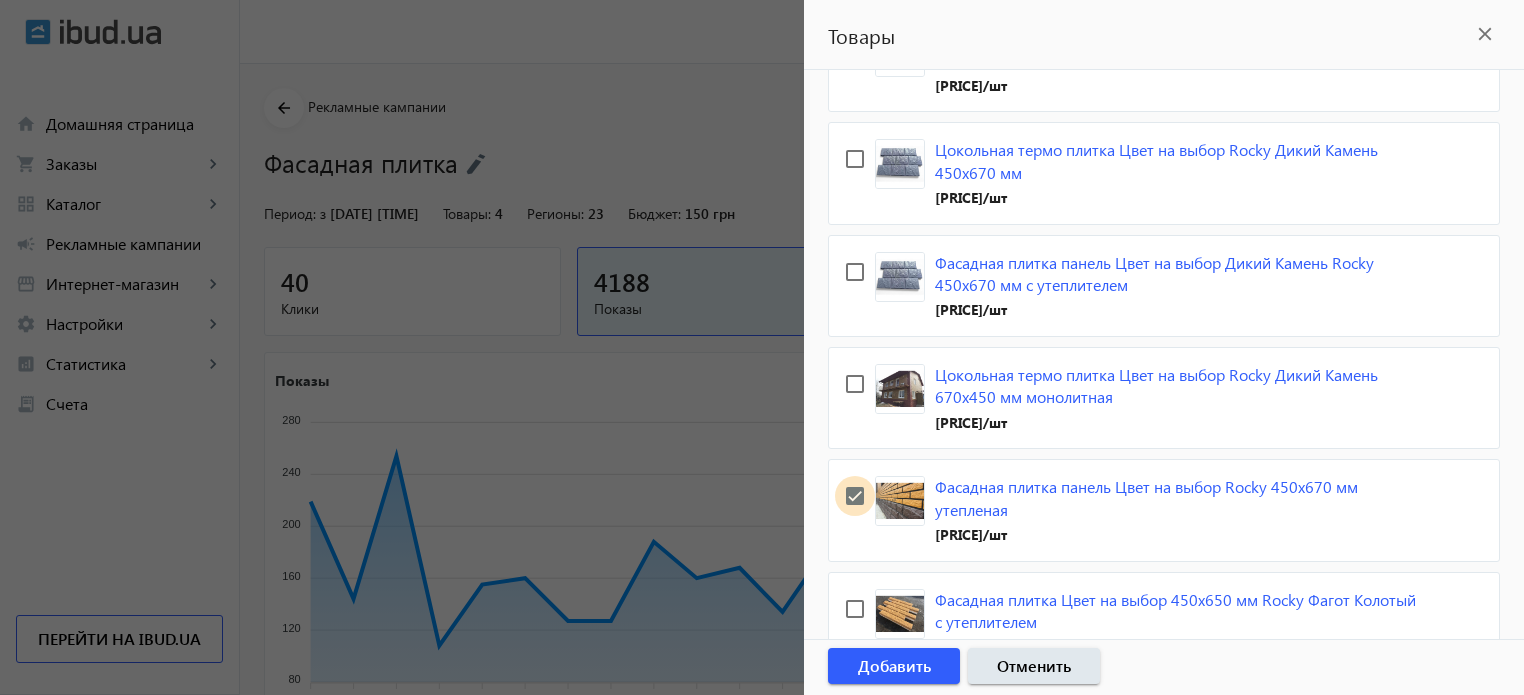checkbox on "true" 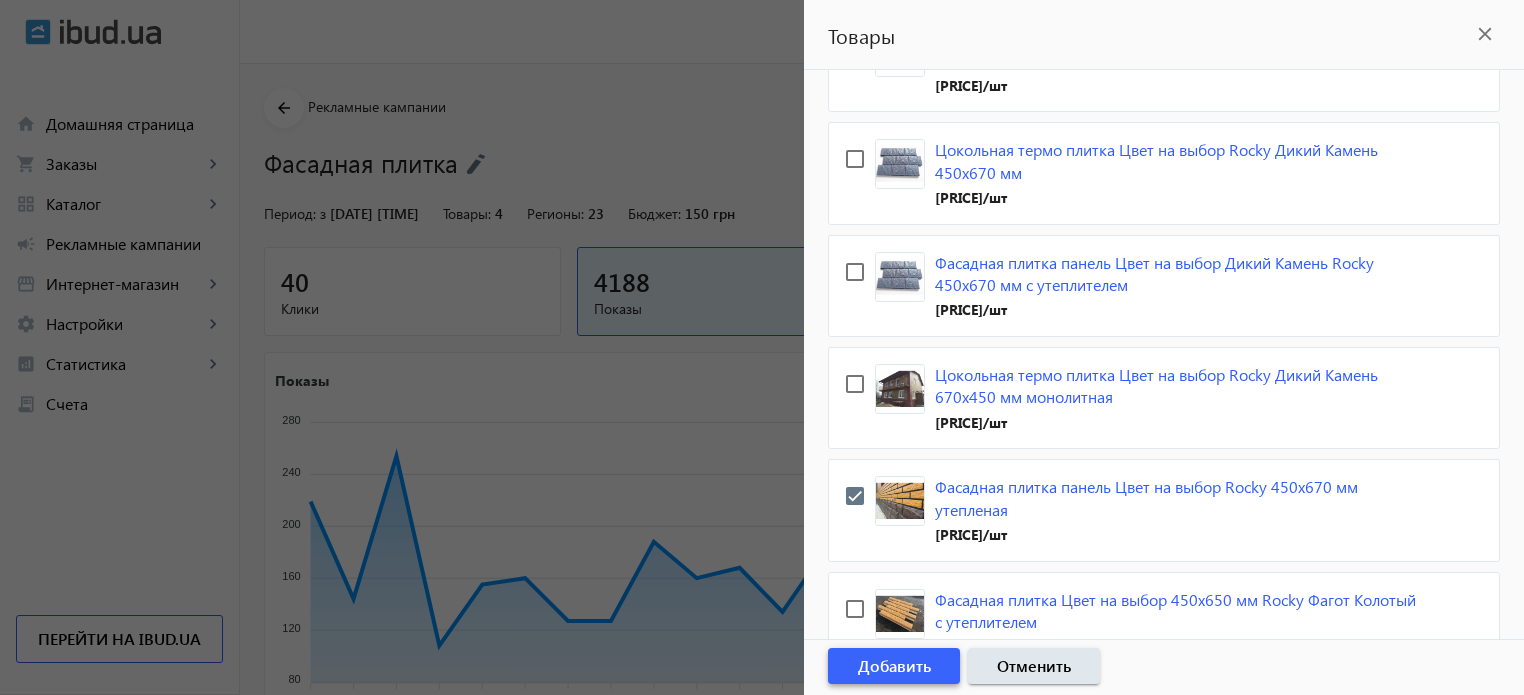 click on "Добавить" 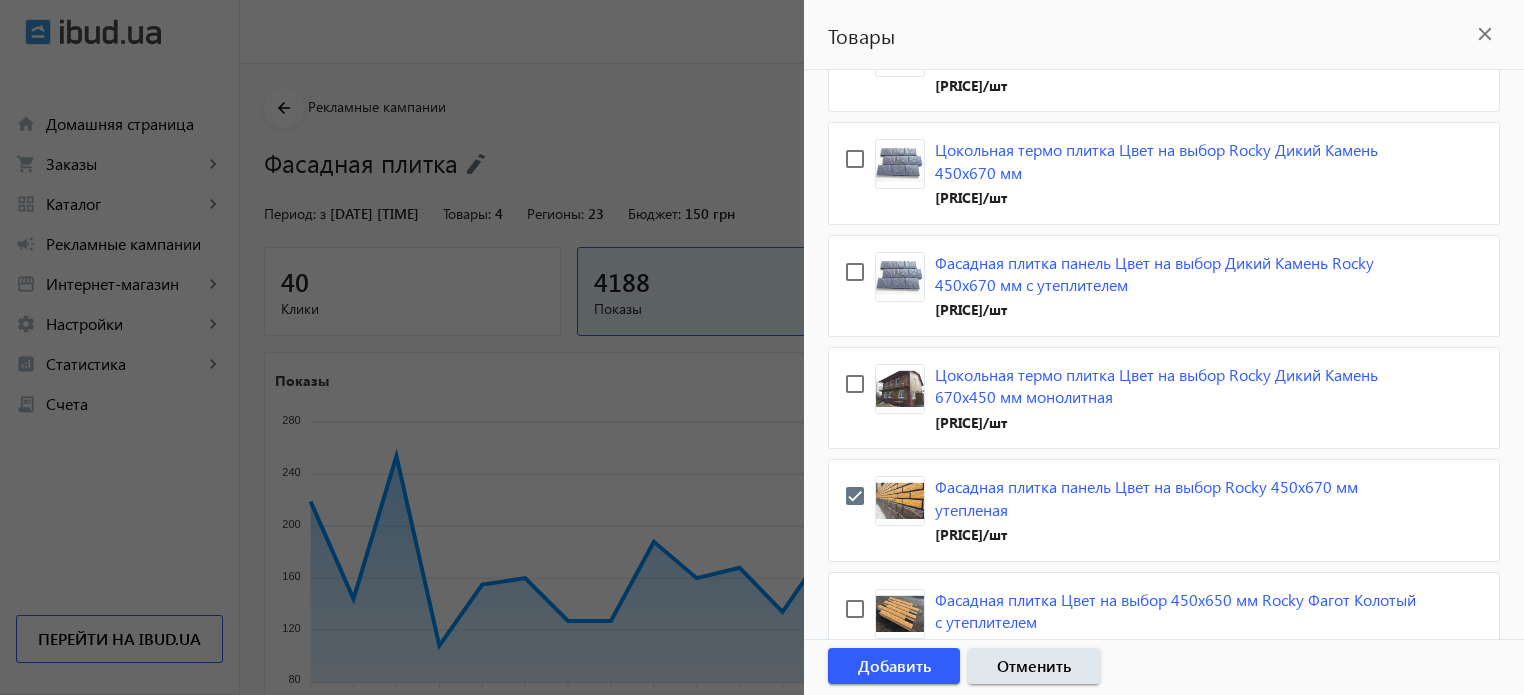scroll, scrollTop: 271, scrollLeft: 0, axis: vertical 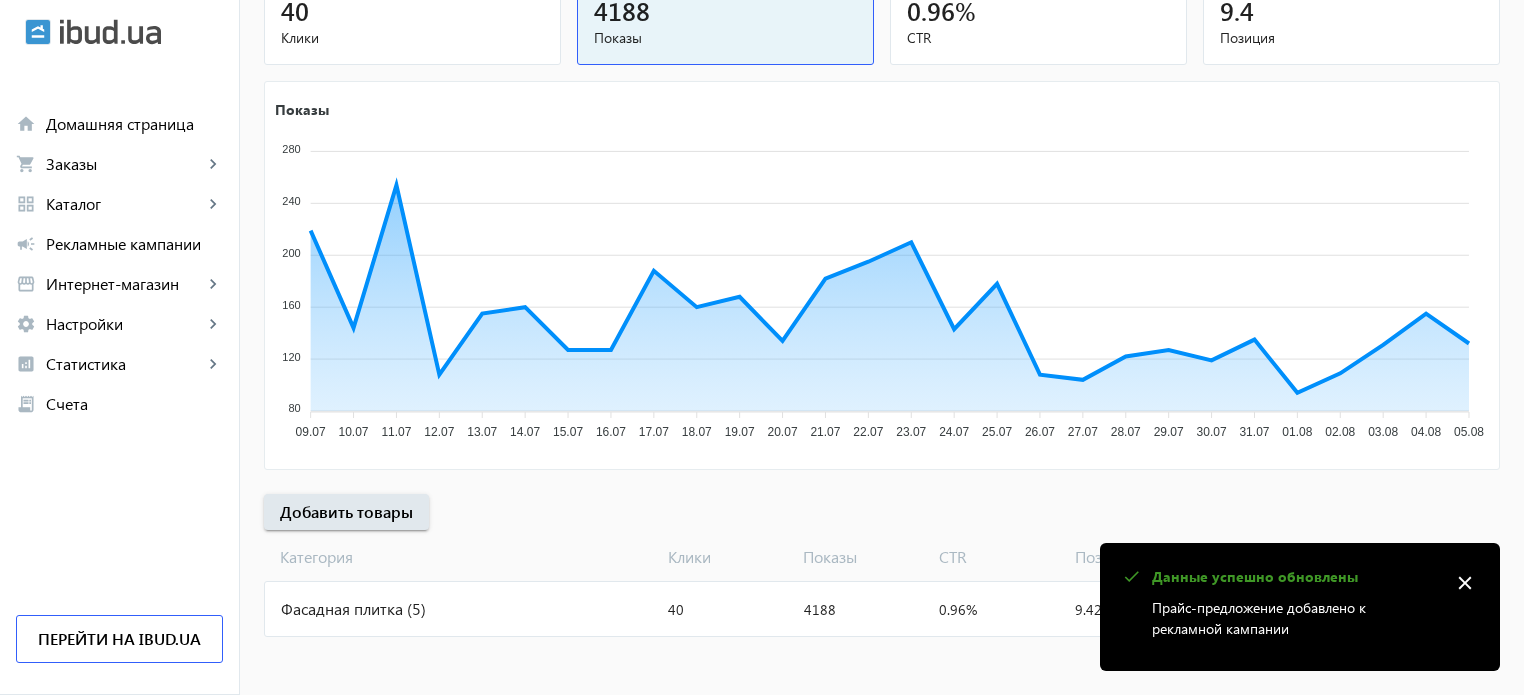 click on "Фасадная плитка (5)" 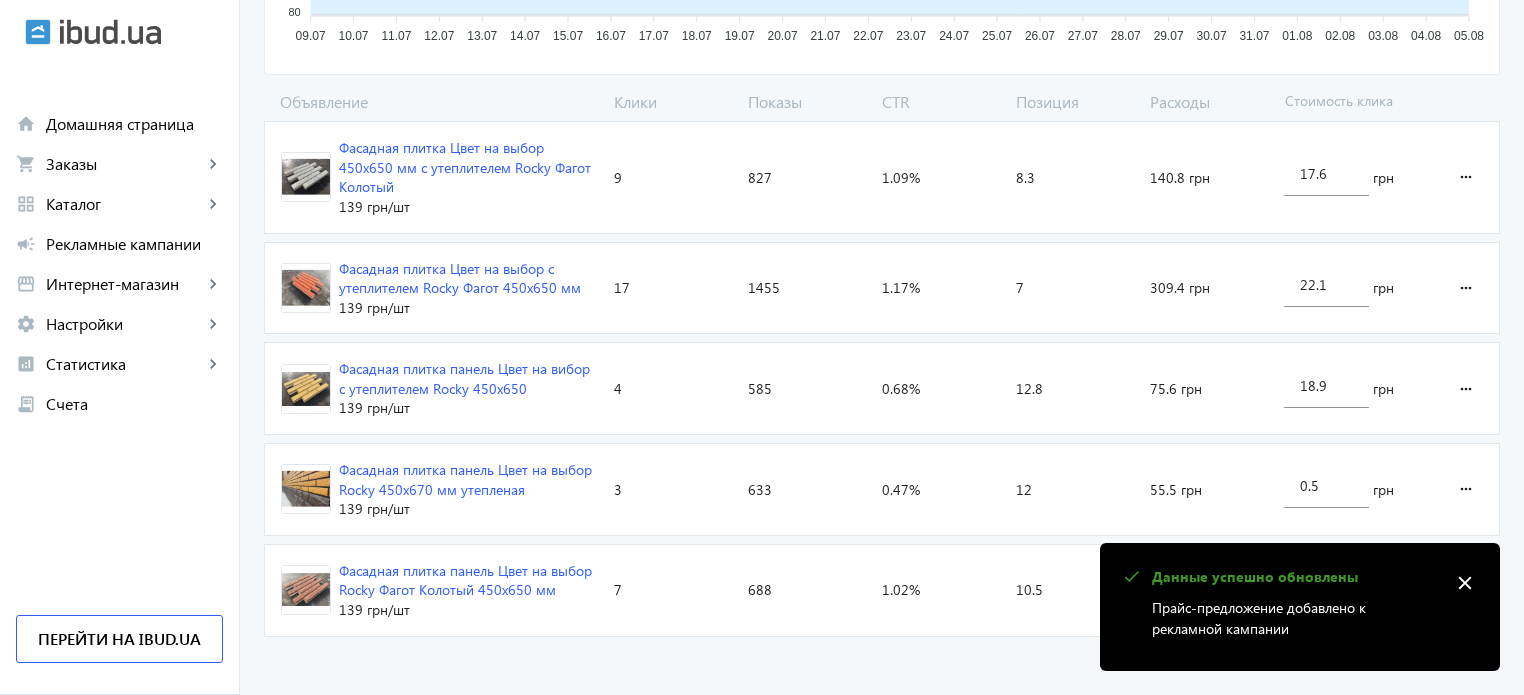scroll, scrollTop: 640, scrollLeft: 0, axis: vertical 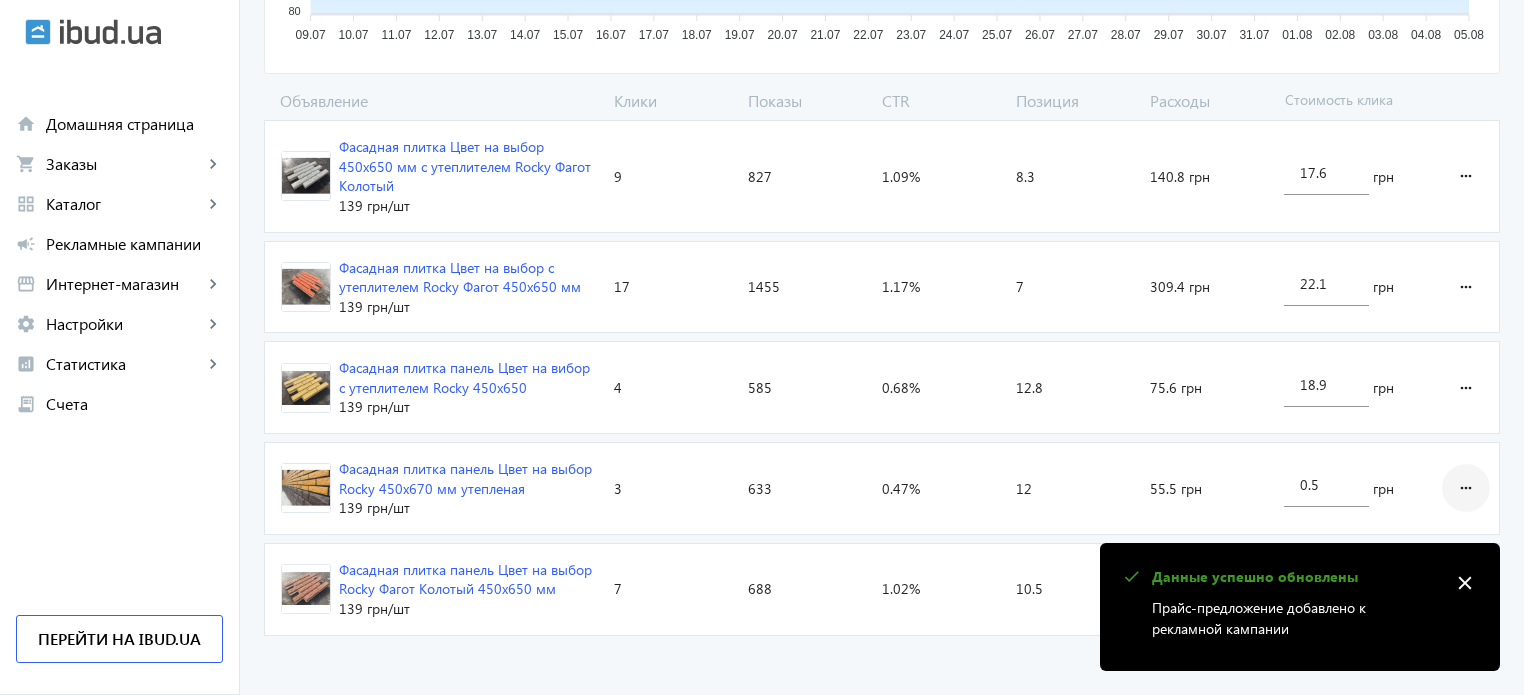 click on "more_horiz" 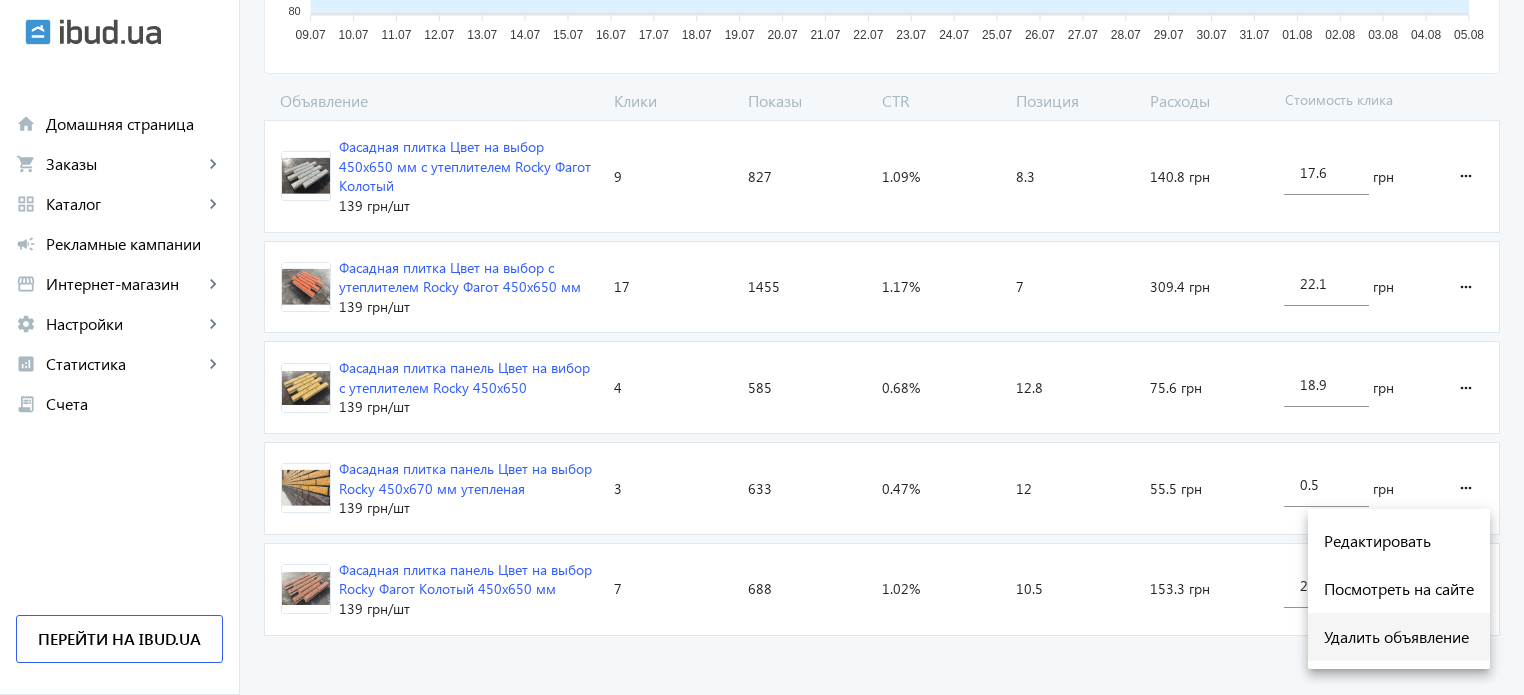 click on "Удалить объявление" at bounding box center [1399, 637] 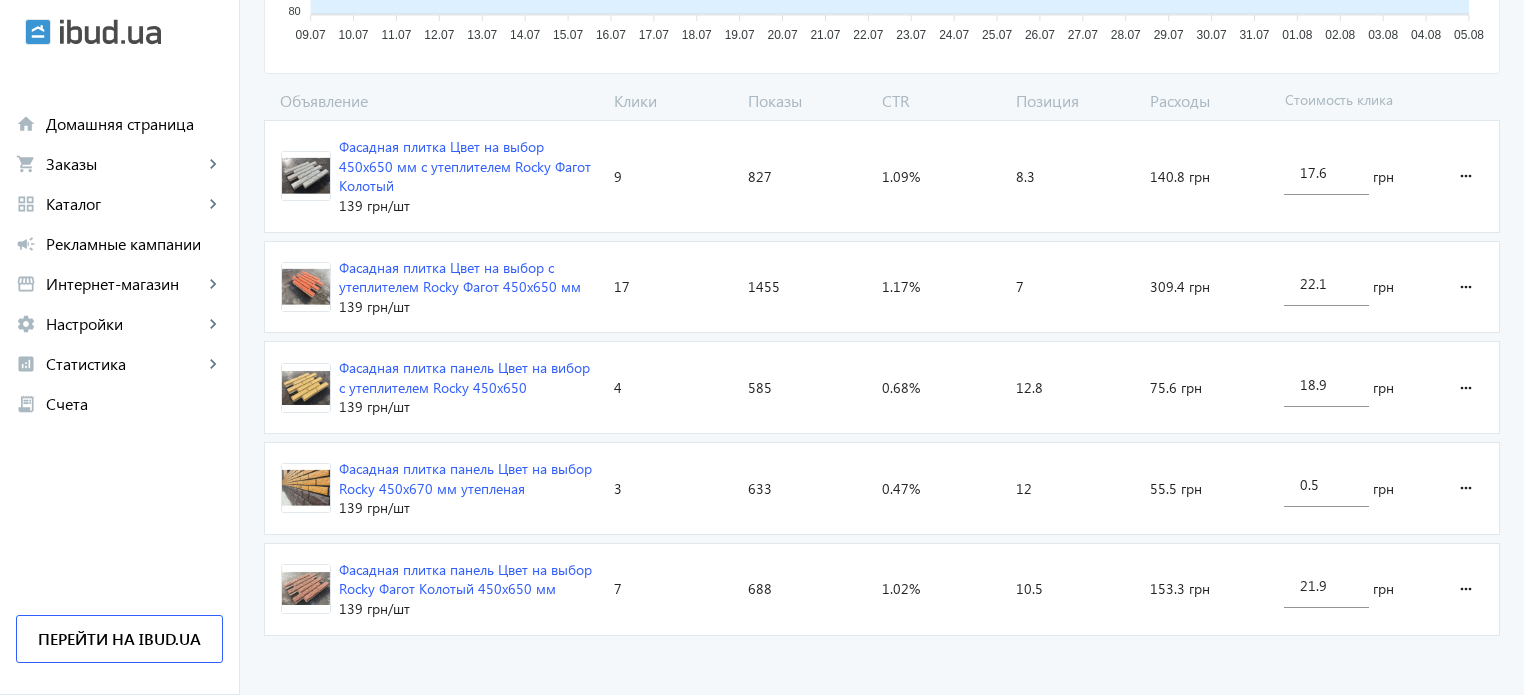 scroll, scrollTop: 540, scrollLeft: 0, axis: vertical 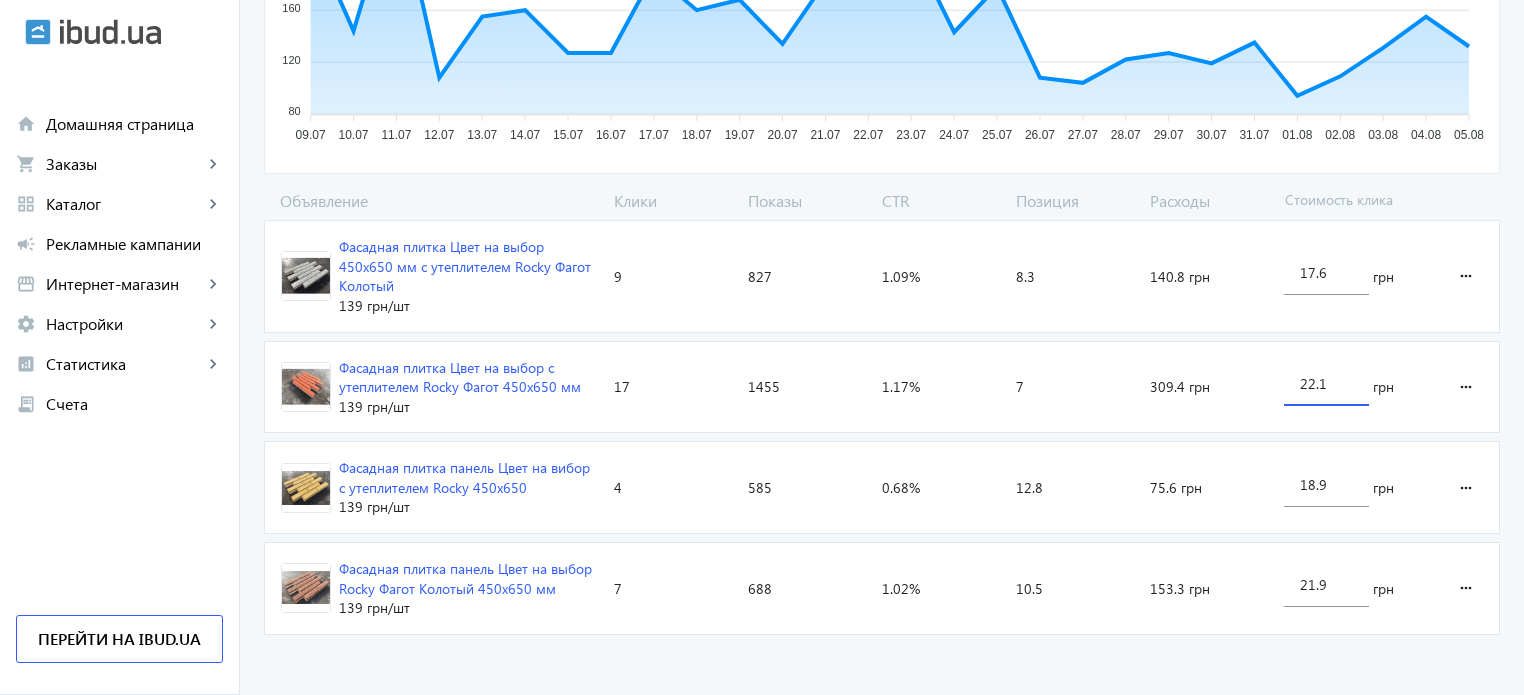 click on "22.1" at bounding box center (1326, 383) 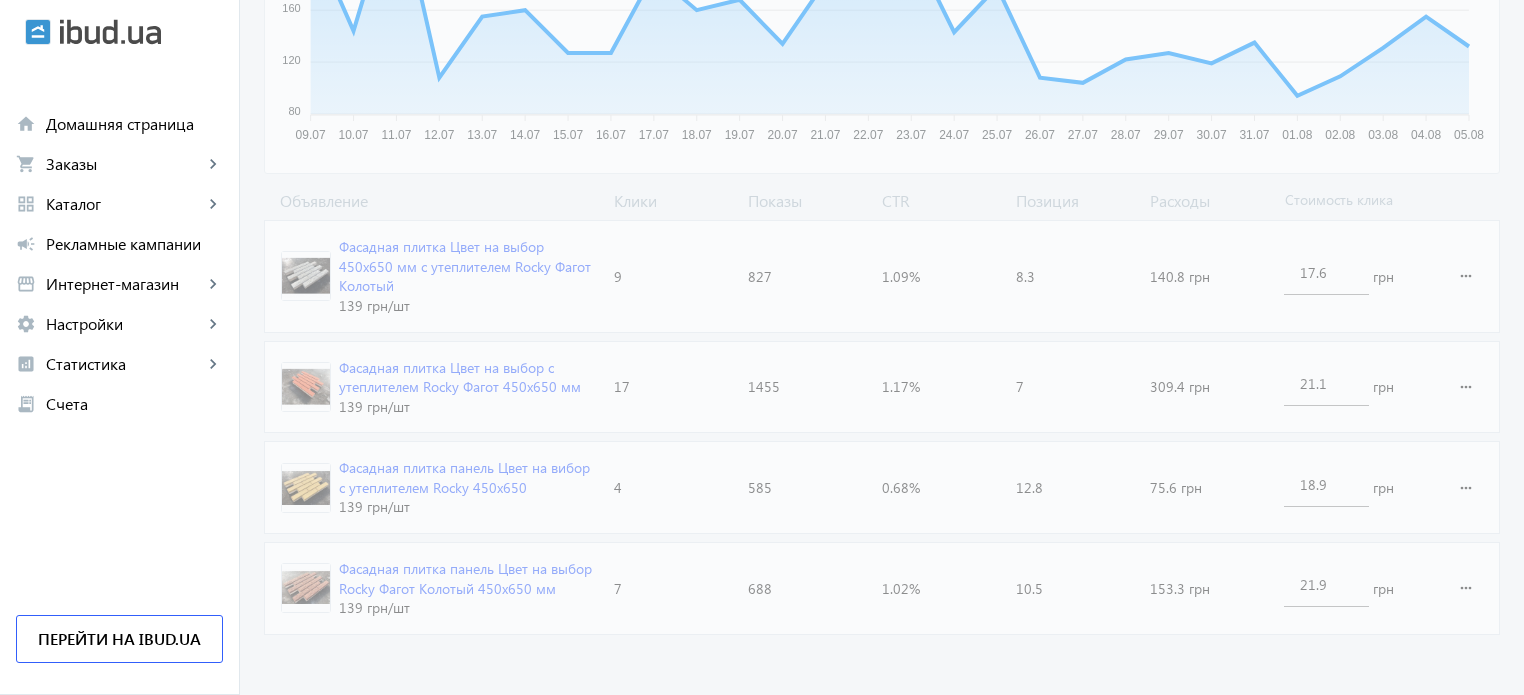 click on "arrow_back Каталоги рекламной кампании Фасадная плитка 40 Клики 4188 Показы 0.96 % CTR 9.4 Позиция Показы 280 280 240 240 200 200 160 160 120 120 80 80 09.07 09.07 10.07 10.07 11.07 11.07 12.07 12.07 13.07 13.07 14.07 14.07 15.07 15.07 16.07 16.07 17.07 17.07 18.07 18.07 19.07 19.07 20.07 20.07 21.07 21.07 22.07 22.07 23.07 23.07 24.07 24.07 25.07 25.07 26.07 26.07 27.07 27.07 28.07 28.07 29.07 29.07 30.07 30.07 31.07 31.07 01.08 01.08 02.08 02.08 03.08 03.08 04.08 04.08 05.08 05.08 18.07 Показы:  160 18.07 Объявление Клики Показы CTR Позиция Расходы Стоимость клика Фасадная плитка Цвет на выбор 450х650 мм с утеплителем Rocky Фагот Колотый 139 грн /шт Клики:  9 Показы:  827 CTR:  1.09% Позиция:  8.3 Расходы:  140.8 грн 17.6 грн more_horiz 139 грн /шт Клики:  17 Показы:  1455 CTR:  1.17% 7 4" 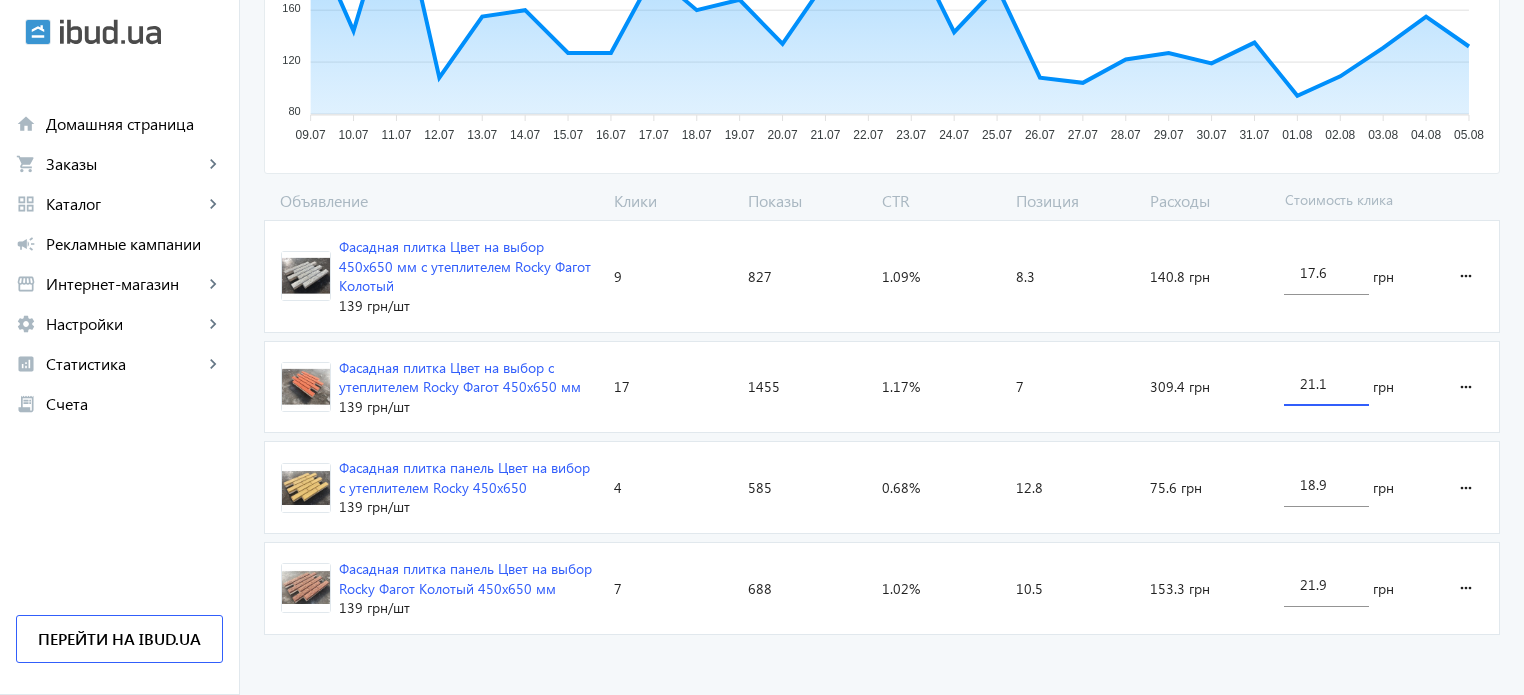 click on "21.1" at bounding box center [1326, 383] 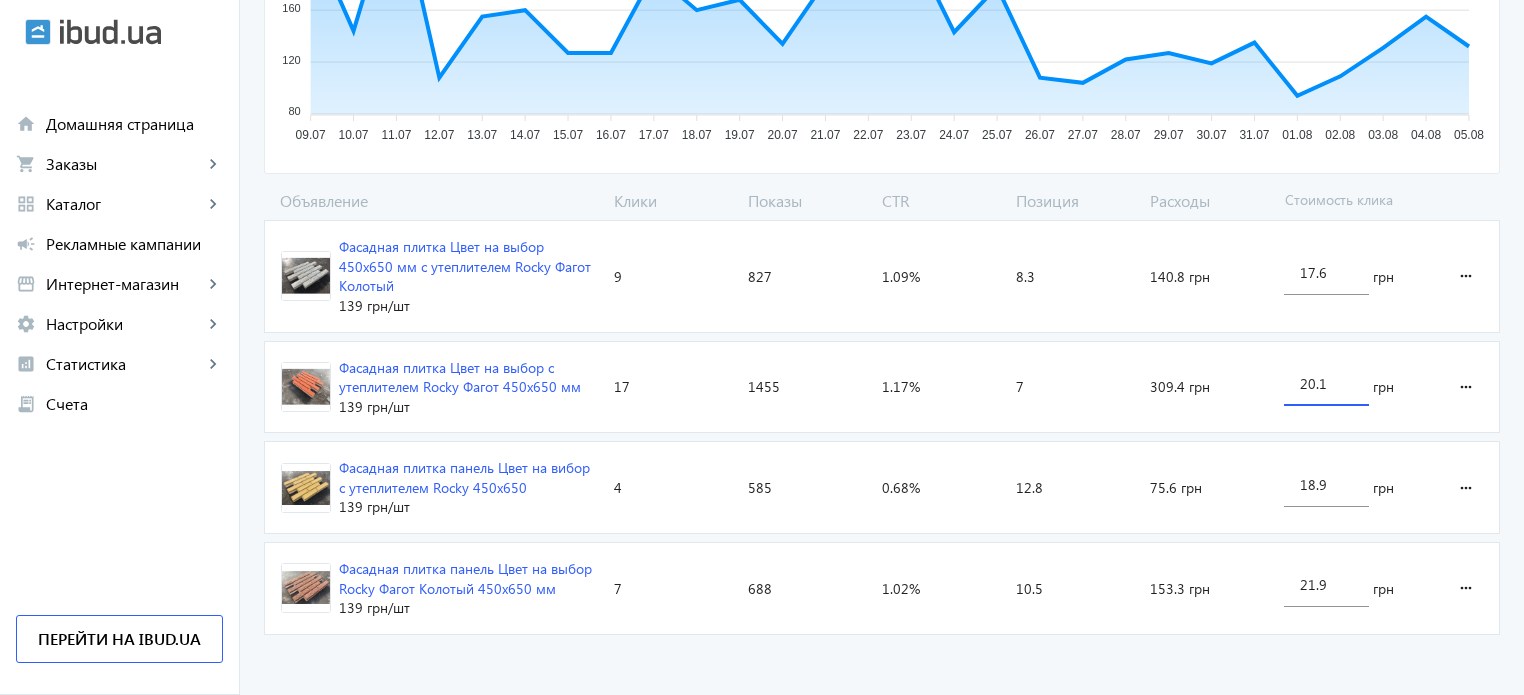 click on "arrow_back Каталоги рекламной кампании Фасадная плитка 40 Клики 4188 Показы 0.96 % CTR 9.4 Позиция Показы 280 280 240 240 200 200 160 160 120 120 80 80 09.07 09.07 10.07 10.07 11.07 11.07 12.07 12.07 13.07 13.07 14.07 14.07 15.07 15.07 16.07 16.07 17.07 17.07 18.07 18.07 19.07 19.07 20.07 20.07 21.07 21.07 22.07 22.07 23.07 23.07 24.07 24.07 25.07 25.07 26.07 26.07 27.07 27.07 28.07 28.07 29.07 29.07 30.07 30.07 31.07 31.07 01.08 01.08 02.08 02.08 03.08 03.08 04.08 04.08 05.08 05.08 18.07 Показы:  160 18.07 Объявление Клики Показы CTR Позиция Расходы Стоимость клика Фасадная плитка Цвет на выбор 450х650 мм с утеплителем Rocky Фагот Колотый 139 грн /шт Клики:  9 Показы:  827 CTR:  1.09% Позиция:  8.3 Расходы:  140.8 грн 17.6 грн more_horiz 139 грн /шт Клики:  17 Показы:  1455 CTR:  1.17% 7 4" 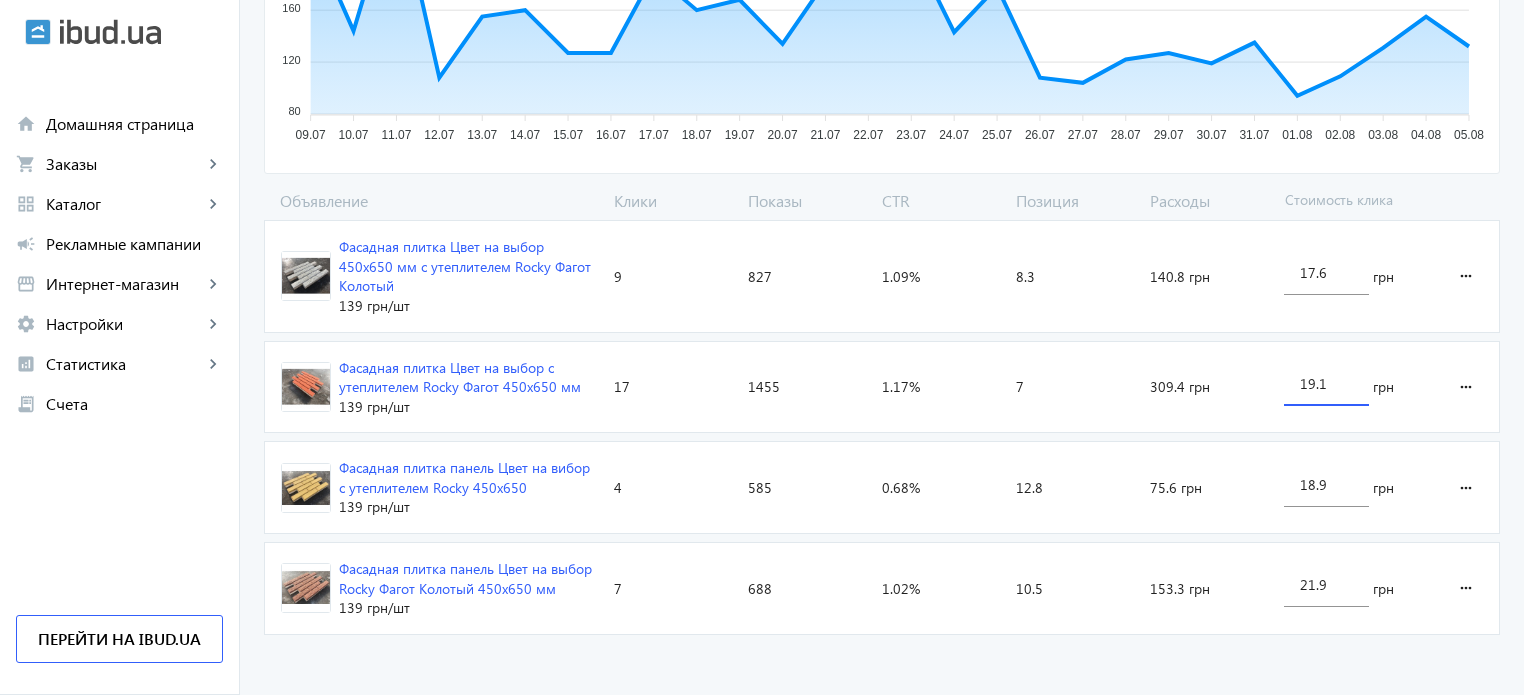 click on "arrow_back Каталоги рекламной кампании Фасадная плитка 40 Клики 4188 Показы 0.96 % CTR 9.4 Позиция Показы 280 280 240 240 200 200 160 160 120 120 80 80 09.07 09.07 10.07 10.07 11.07 11.07 12.07 12.07 13.07 13.07 14.07 14.07 15.07 15.07 16.07 16.07 17.07 17.07 18.07 18.07 19.07 19.07 20.07 20.07 21.07 21.07 22.07 22.07 23.07 23.07 24.07 24.07 25.07 25.07 26.07 26.07 27.07 27.07 28.07 28.07 29.07 29.07 30.07 30.07 31.07 31.07 01.08 01.08 02.08 02.08 03.08 03.08 04.08 04.08 05.08 05.08 18.07 Показы:  160 18.07 Объявление Клики Показы CTR Позиция Расходы Стоимость клика Фасадная плитка Цвет на выбор 450х650 мм с утеплителем Rocky Фагот Колотый 139 грн /шт Клики:  9 Показы:  827 CTR:  1.09% Позиция:  8.3 Расходы:  140.8 грн 17.6 грн more_horiz 139 грн /шт Клики:  17 Показы:  1455 CTR:  1.17% 7 4" 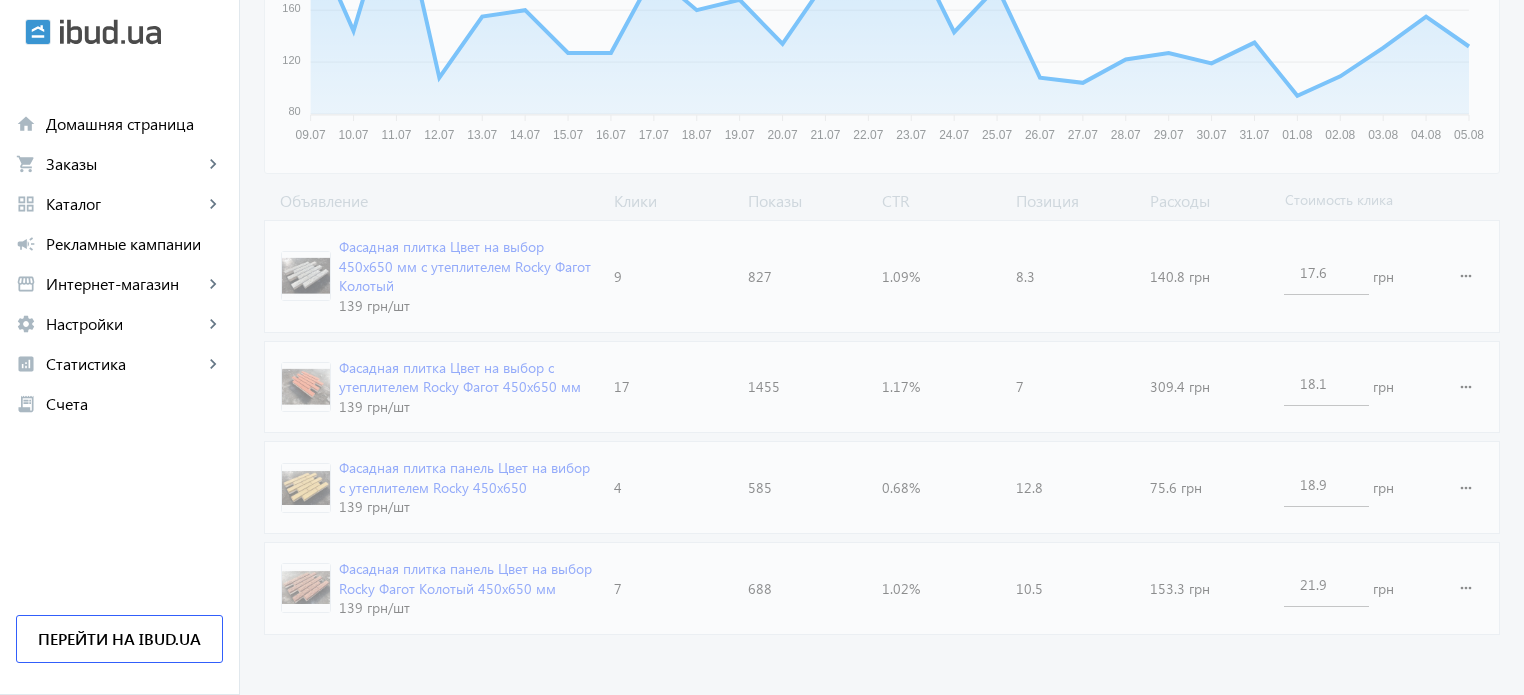 click on "arrow_back Каталоги рекламной кампании Фасадная плитка 40 Клики 4188 Показы 0.96 % CTR 9.4 Позиция Показы 280 280 240 240 200 200 160 160 120 120 80 80 09.07 09.07 10.07 10.07 11.07 11.07 12.07 12.07 13.07 13.07 14.07 14.07 15.07 15.07 16.07 16.07 17.07 17.07 18.07 18.07 19.07 19.07 20.07 20.07 21.07 21.07 22.07 22.07 23.07 23.07 24.07 24.07 25.07 25.07 26.07 26.07 27.07 27.07 28.07 28.07 29.07 29.07 30.07 30.07 31.07 31.07 01.08 01.08 02.08 02.08 03.08 03.08 04.08 04.08 05.08 05.08 18.07 Показы:  160 18.07 Объявление Клики Показы CTR Позиция Расходы Стоимость клика Фасадная плитка Цвет на выбор 450х650 мм с утеплителем Rocky Фагот Колотый 139 грн /шт Клики:  9 Показы:  827 CTR:  1.09% Позиция:  8.3 Расходы:  140.8 грн 17.6 грн more_horiz 139 грн /шт Клики:  17 Показы:  1455 CTR:  1.17% 7 4" 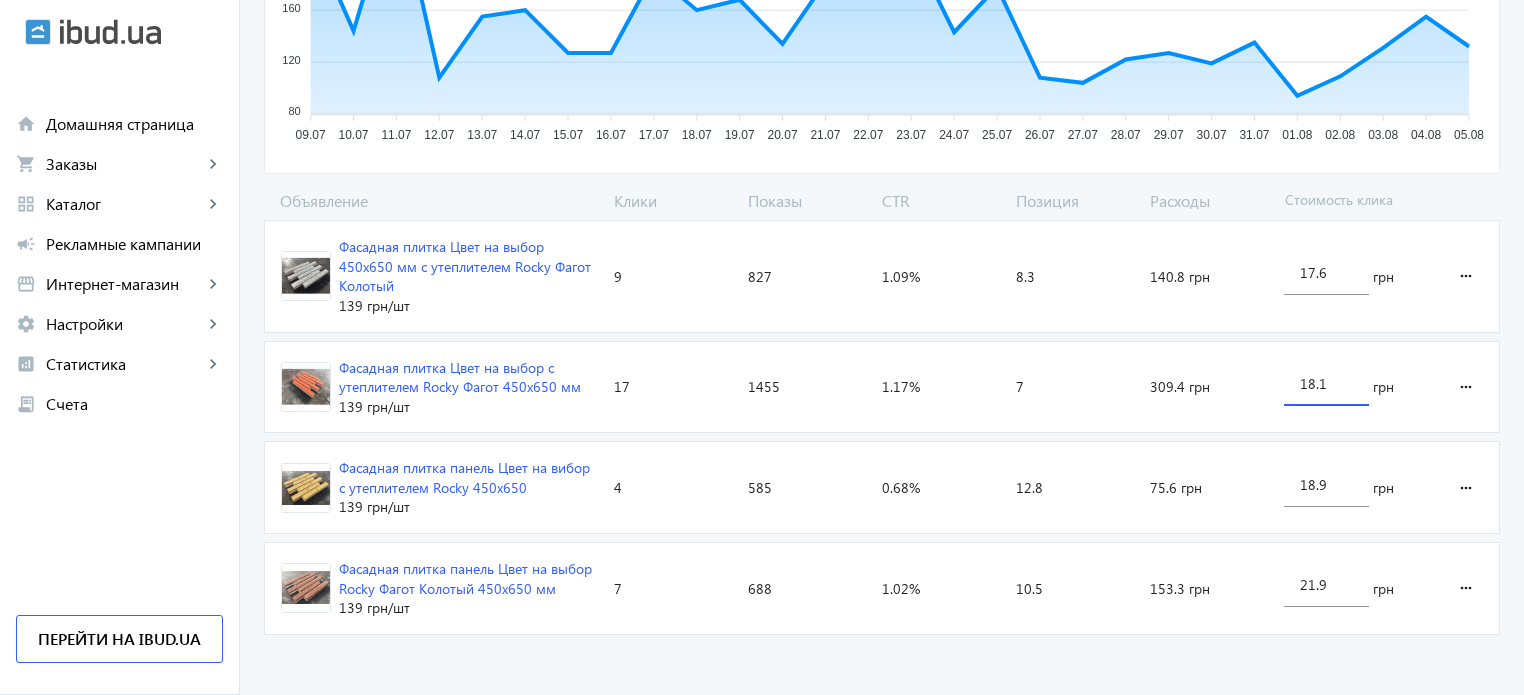 click on "18.1" 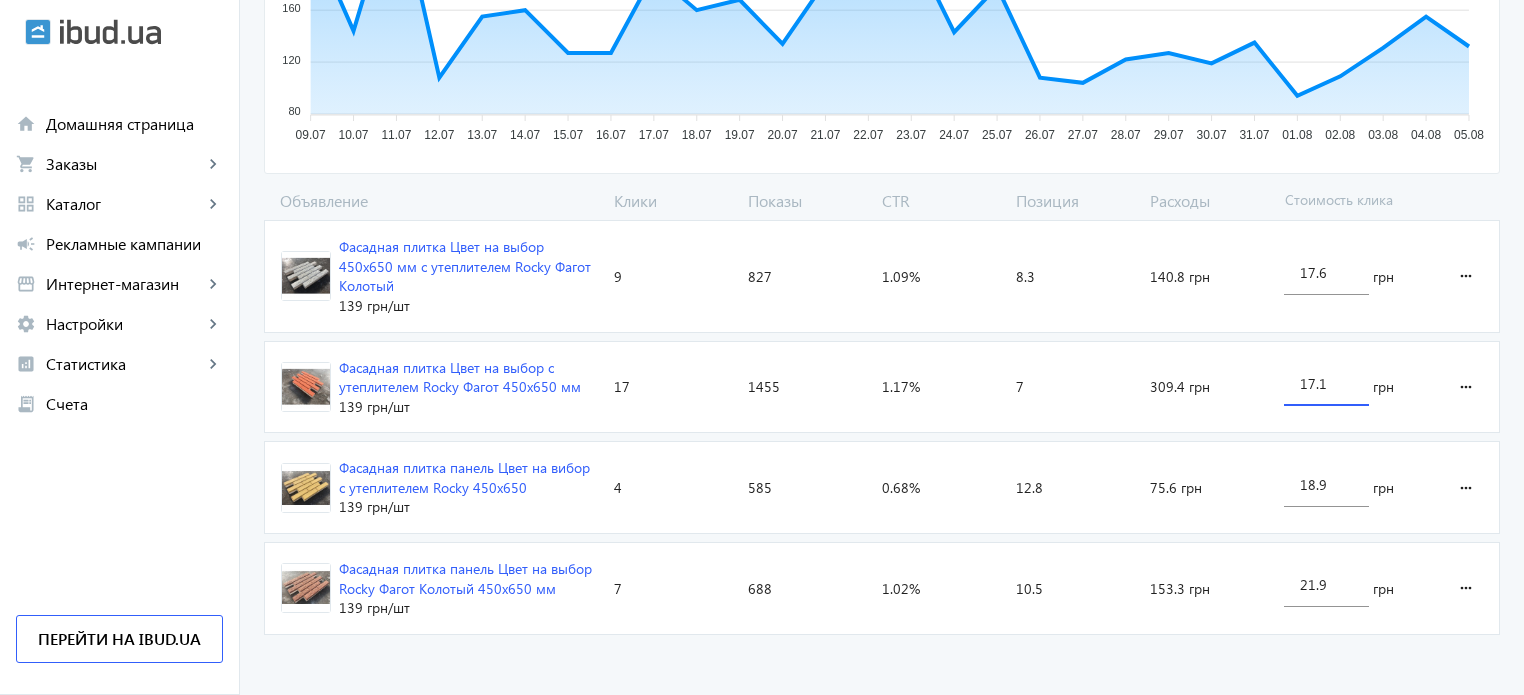type on "17.1" 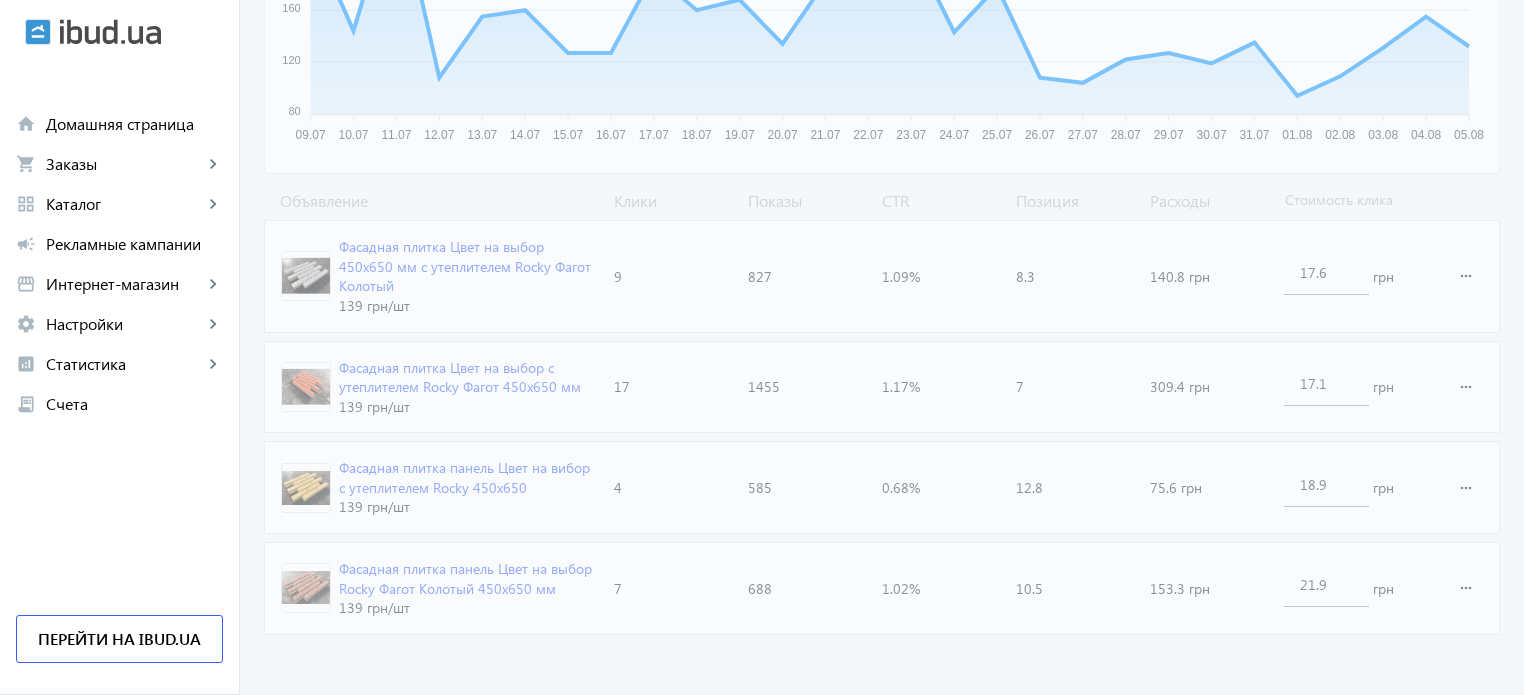 click on "arrow_back Каталоги рекламной кампании Фасадная плитка 40 Клики 4188 Показы 0.96 % CTR 9.4 Позиция Показы 280 280 240 240 200 200 160 160 120 120 80 80 09.07 09.07 10.07 10.07 11.07 11.07 12.07 12.07 13.07 13.07 14.07 14.07 15.07 15.07 16.07 16.07 17.07 17.07 18.07 18.07 19.07 19.07 20.07 20.07 21.07 21.07 22.07 22.07 23.07 23.07 24.07 24.07 25.07 25.07 26.07 26.07 27.07 27.07 28.07 28.07 29.07 29.07 30.07 30.07 31.07 31.07 01.08 01.08 02.08 02.08 03.08 03.08 04.08 04.08 05.08 05.08 18.07 Показы:  160 18.07 Объявление Клики Показы CTR Позиция Расходы Стоимость клика Фасадная плитка Цвет на выбор 450х650 мм с утеплителем Rocky Фагот Колотый 139 грн /шт Клики:  9 Показы:  827 CTR:  1.09% Позиция:  8.3 Расходы:  140.8 грн 17.6 грн more_horiz 139 грн /шт Клики:  17 Показы:  1455 CTR:  1.17% 7 4" 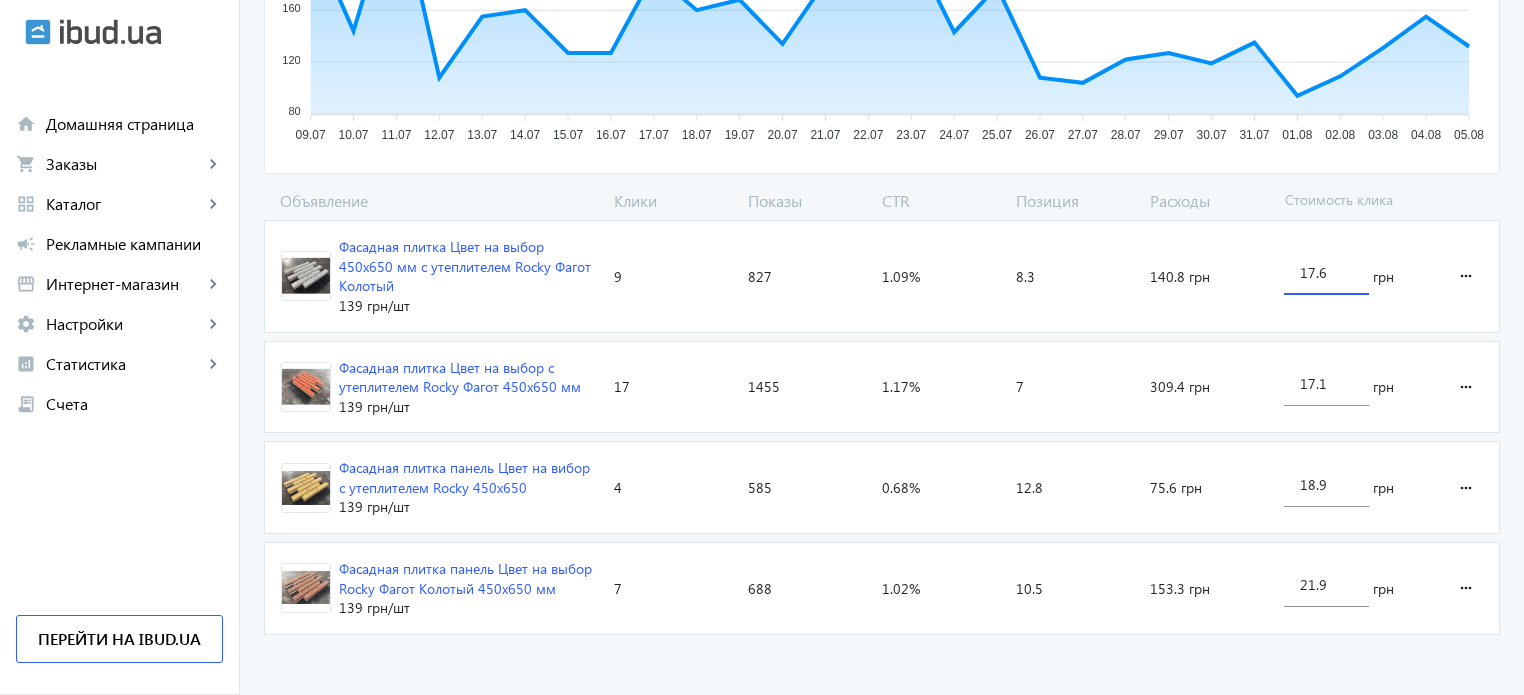 drag, startPoint x: 1308, startPoint y: 269, endPoint x: 1318, endPoint y: 281, distance: 15.6205 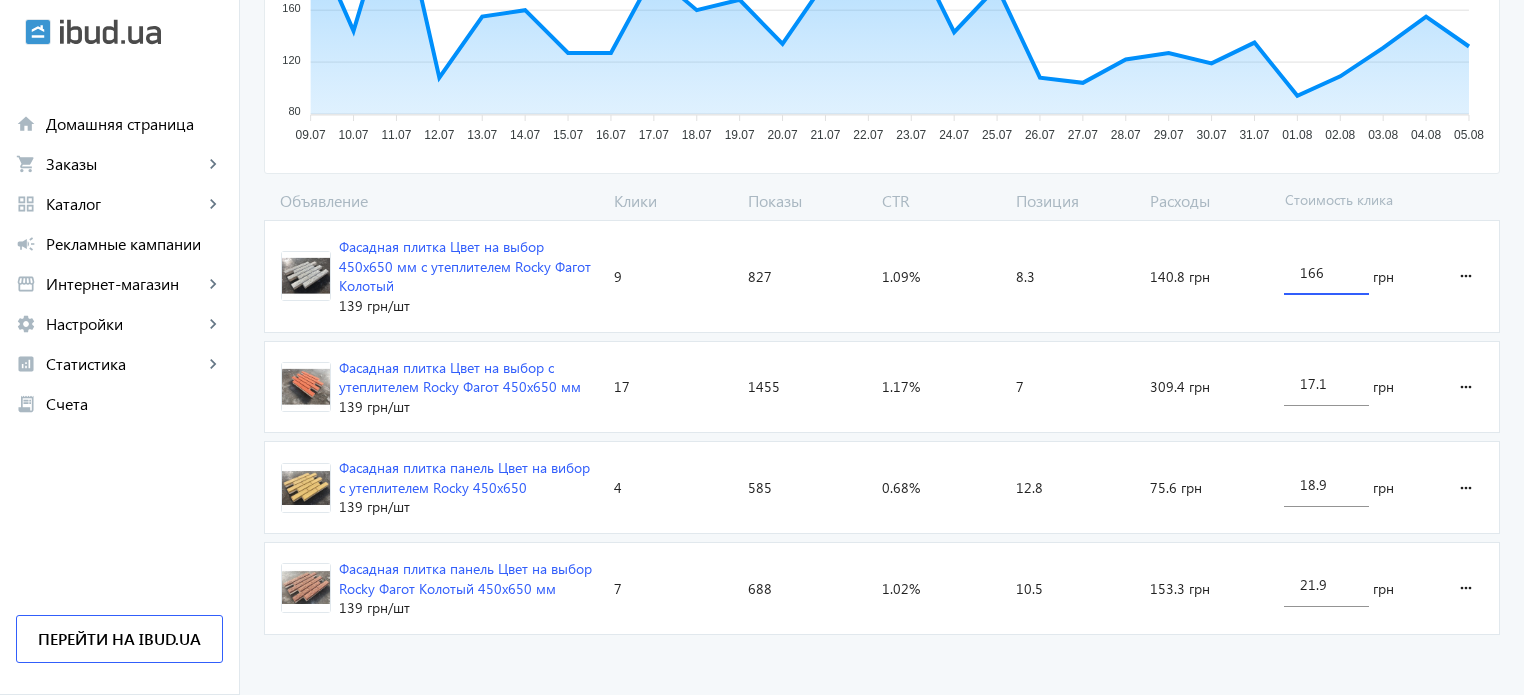 type on "166" 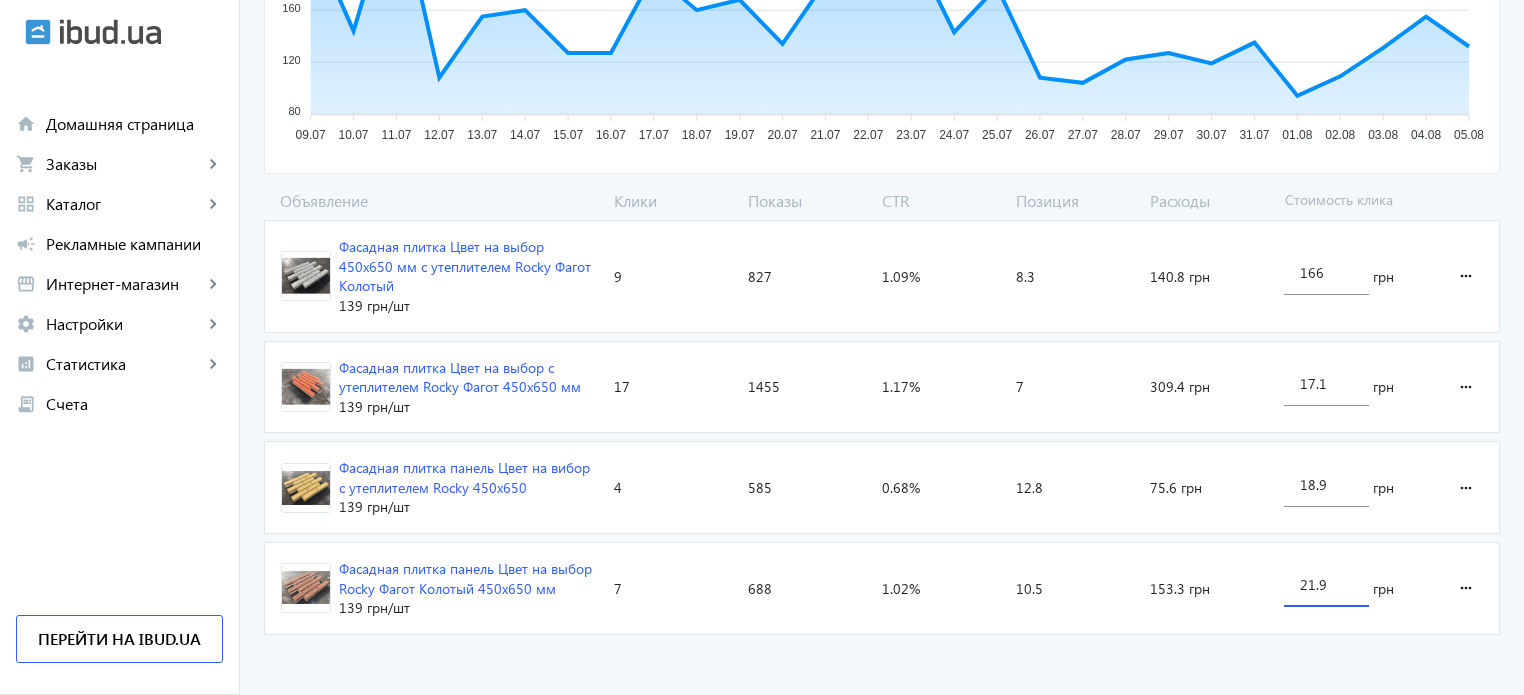 click on "21.9" at bounding box center [1326, 584] 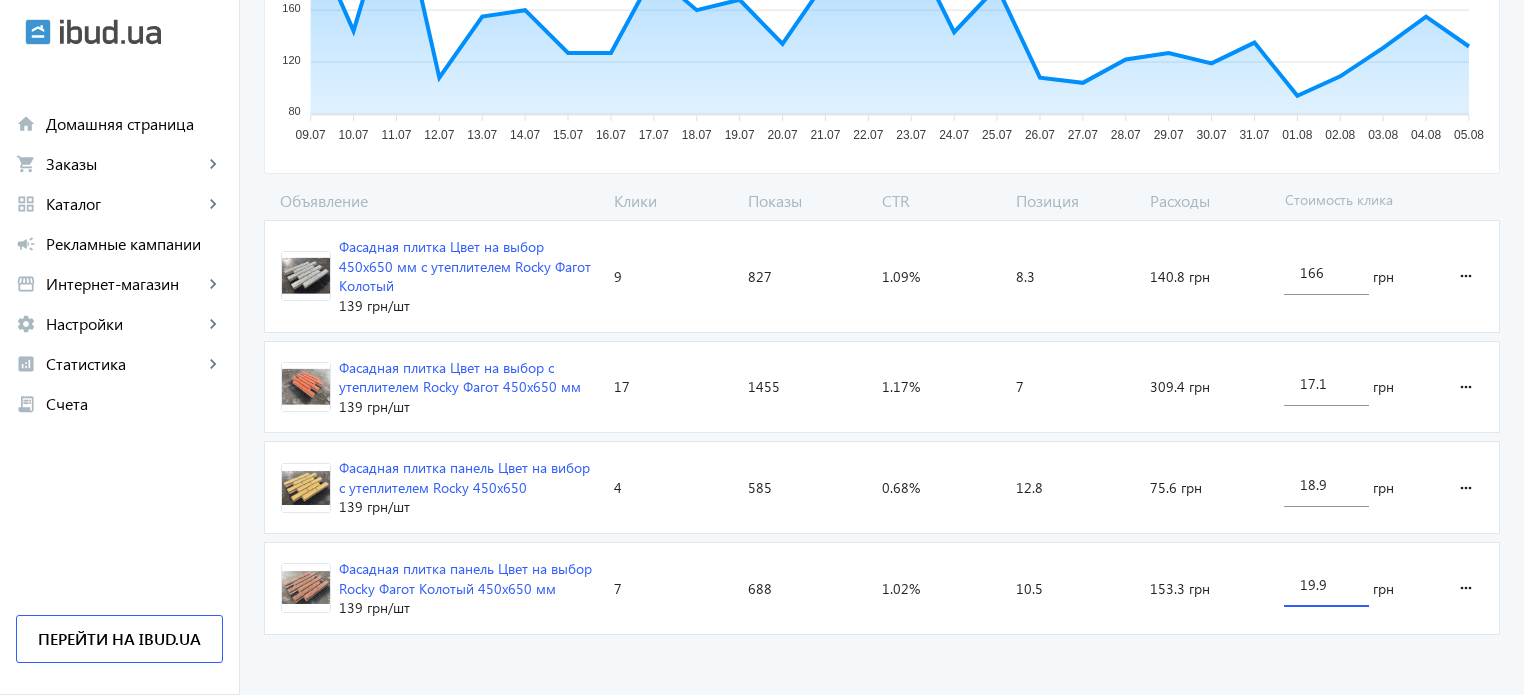 type on "19.9" 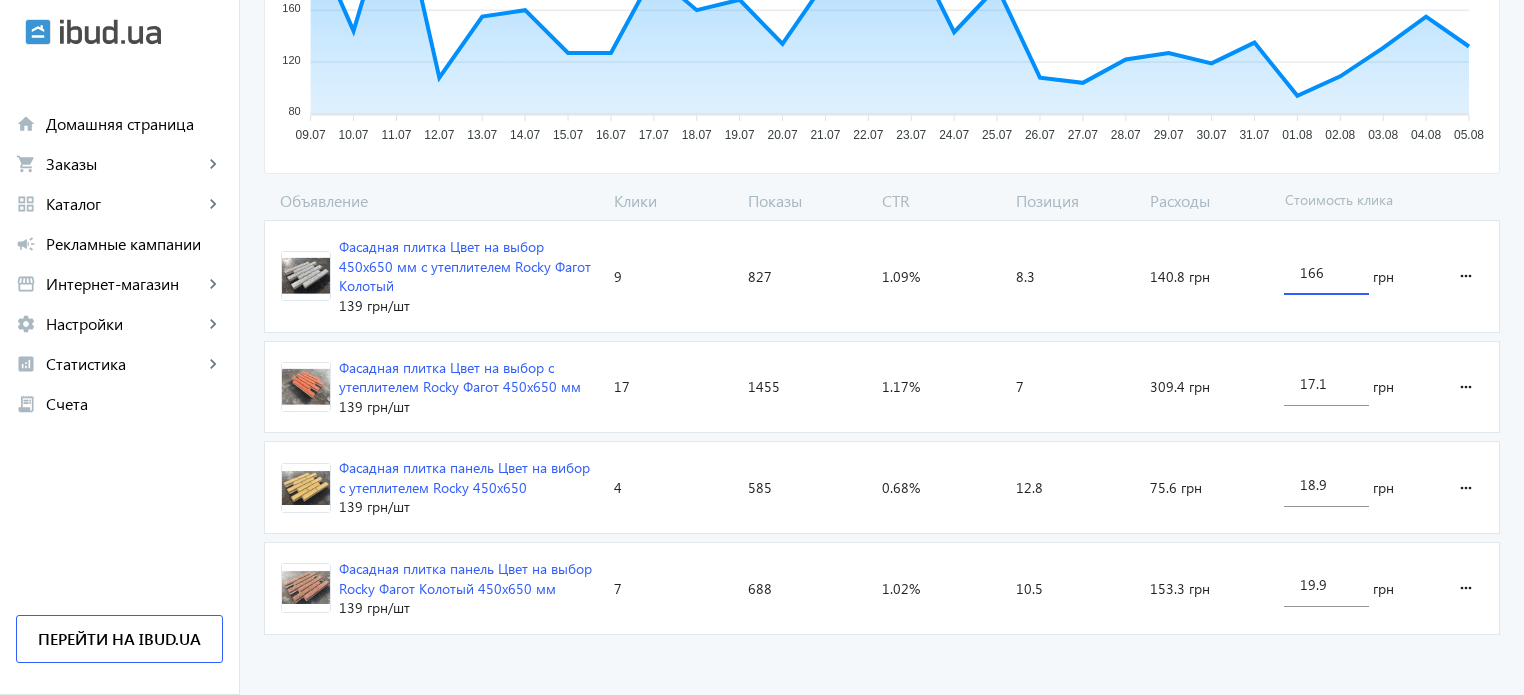 click on "166" at bounding box center [1326, 272] 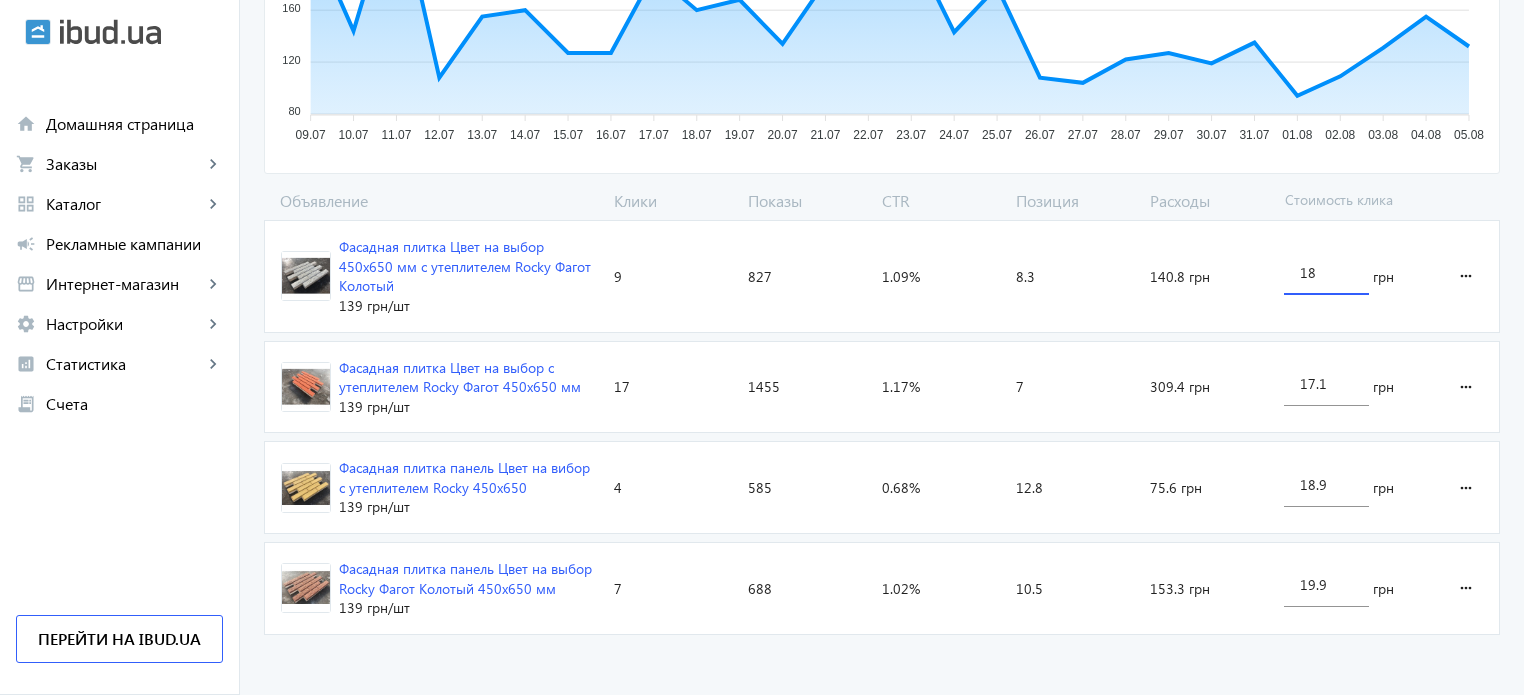 type on "18.1" 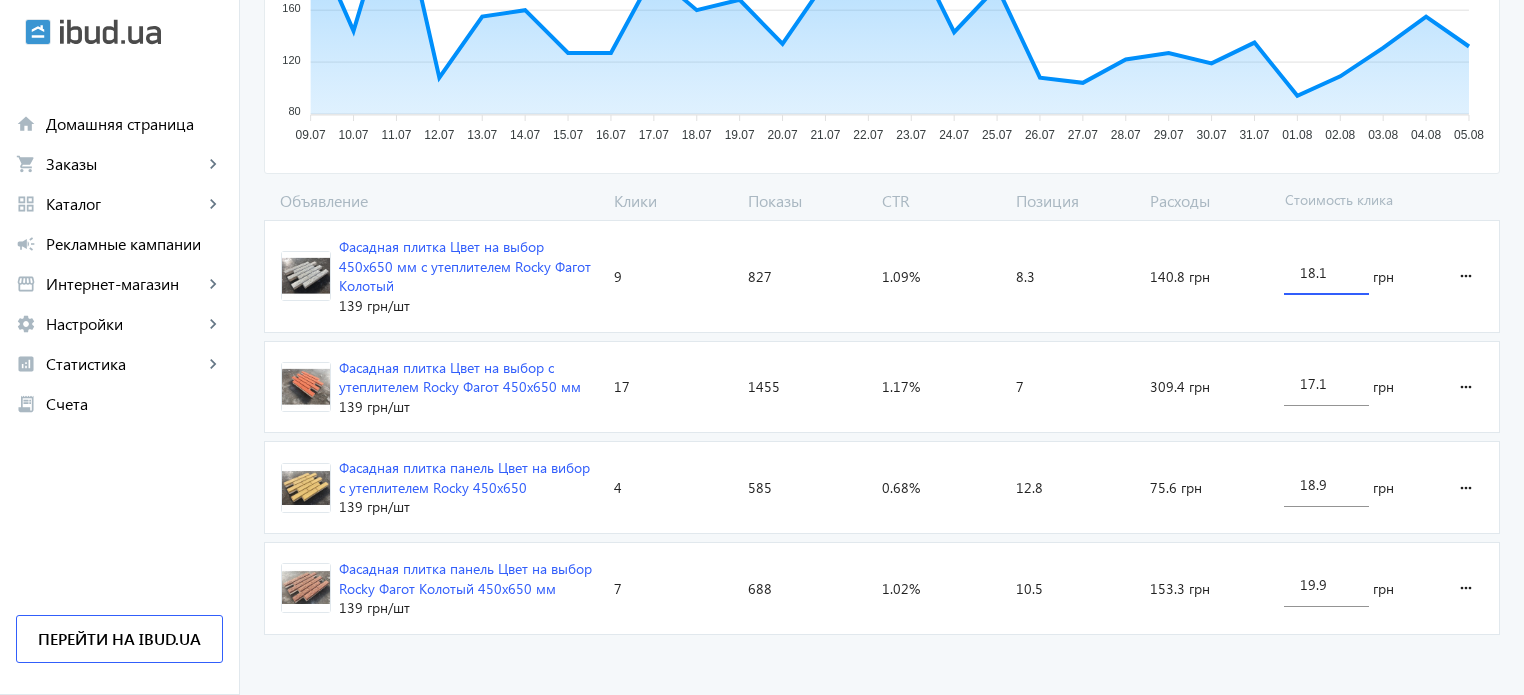 click on "arrow_back Каталоги рекламной кампании Фасадная плитка 40 Клики 4188 Показы 0.96 % CTR 9.4 Позиция Показы 280 280 240 240 200 200 160 160 120 120 80 80 09.07 09.07 10.07 10.07 11.07 11.07 12.07 12.07 13.07 13.07 14.07 14.07 15.07 15.07 16.07 16.07 17.07 17.07 18.07 18.07 19.07 19.07 20.07 20.07 21.07 21.07 22.07 22.07 23.07 23.07 24.07 24.07 25.07 25.07 26.07 26.07 27.07 27.07 28.07 28.07 29.07 29.07 30.07 30.07 31.07 31.07 01.08 01.08 02.08 02.08 03.08 03.08 04.08 04.08 05.08 05.08 11.07 Показы:  254 11.07 Объявление Клики Показы CTR Позиция Расходы Стоимость клика Фасадная плитка Цвет на выбор 450х650 мм с утеплителем Rocky Фагот Колотый 139 грн /шт Клики:  9 Показы:  827 CTR:  1.09% Позиция:  8.3 Расходы:  140.8 грн 18.1 грн more_horiz 139 грн /шт Клики:  17 Показы:  1455 CTR:  1.17% 7 4" 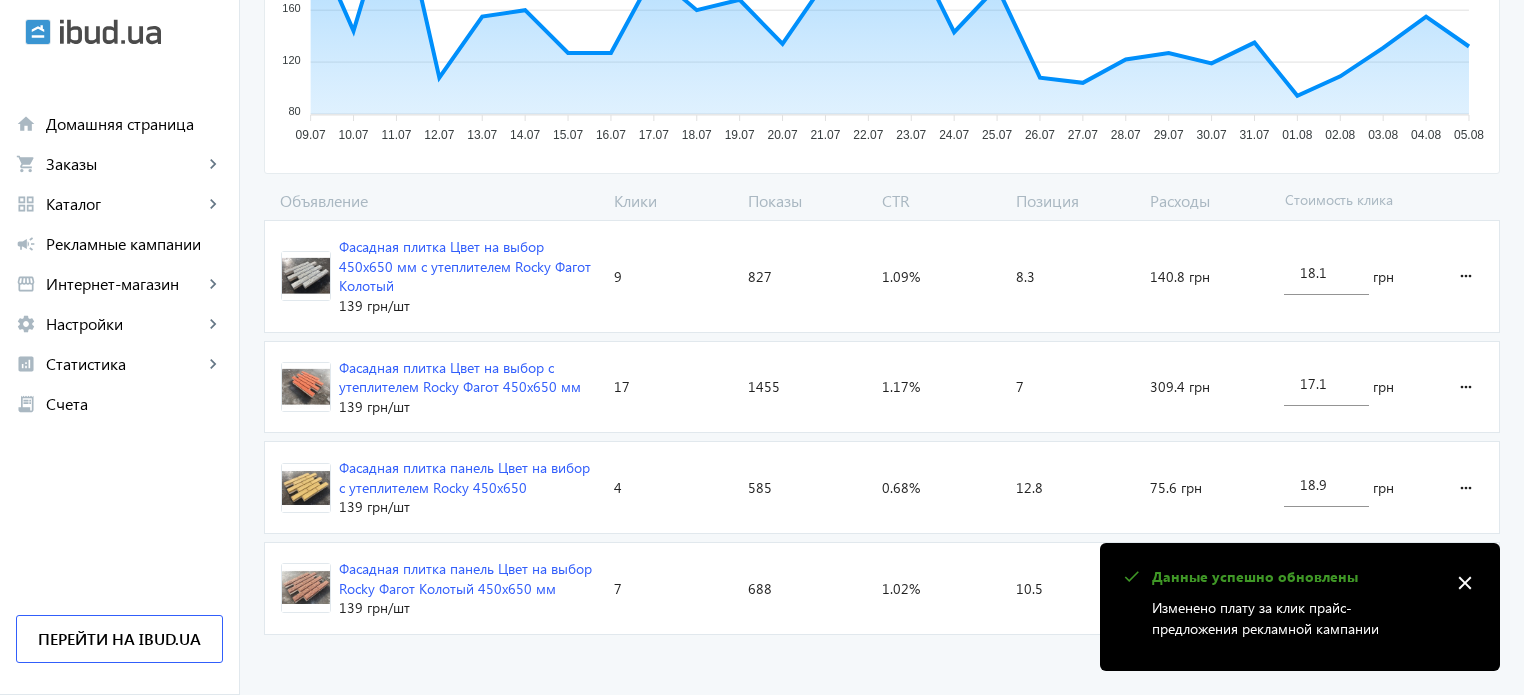 click on "close" at bounding box center (1465, 583) 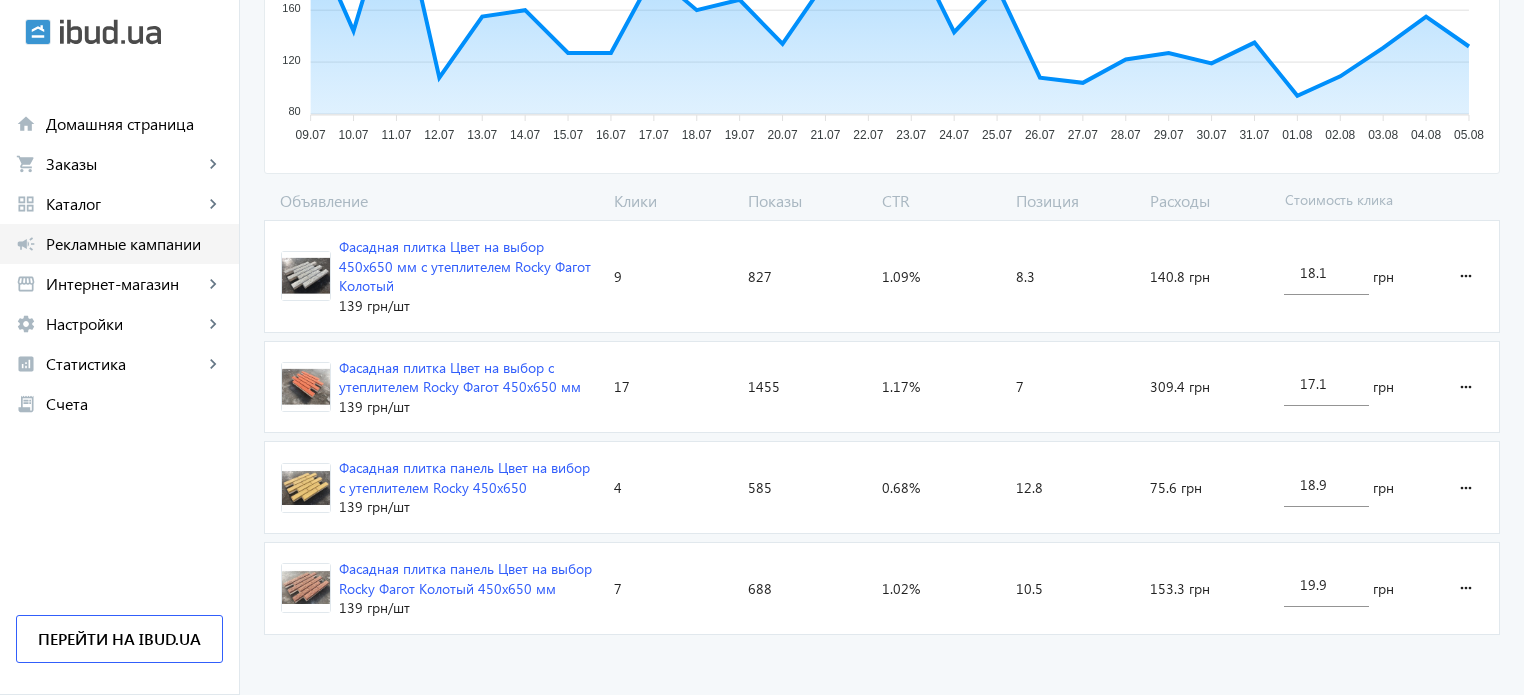 click on "Рекламные кампании" 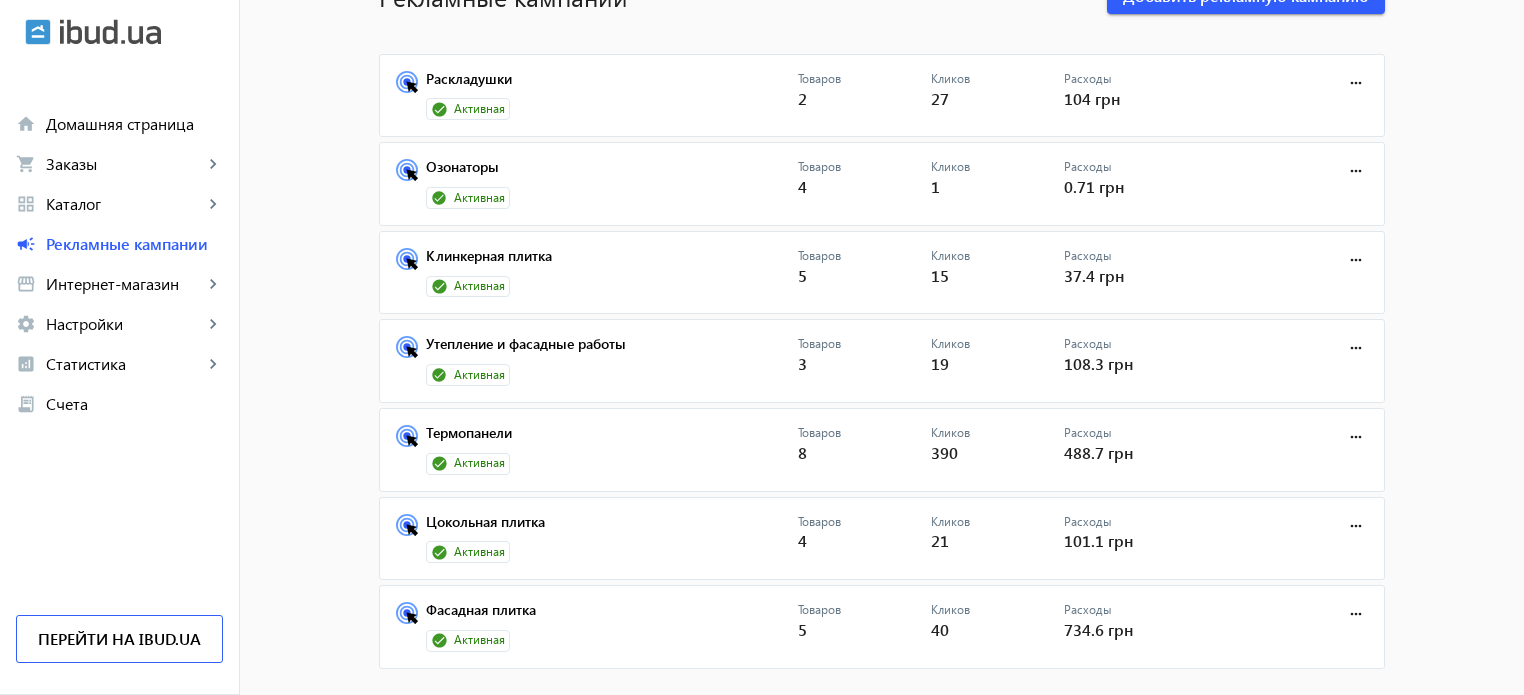 scroll, scrollTop: 133, scrollLeft: 0, axis: vertical 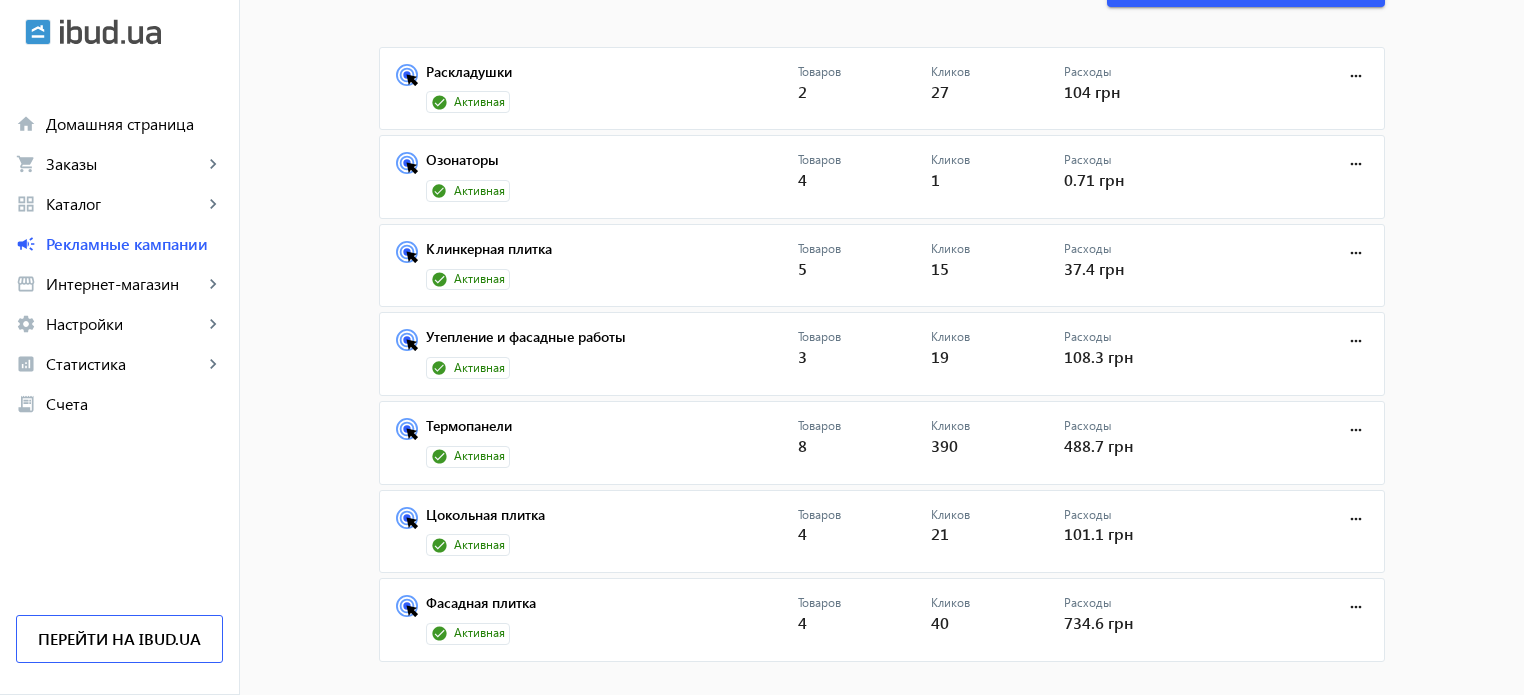 click on "Цокольная плитка
Активная Товаров 4 Кликов 21 Расходы 101.1 грн more_horiz" at bounding box center [882, 532] 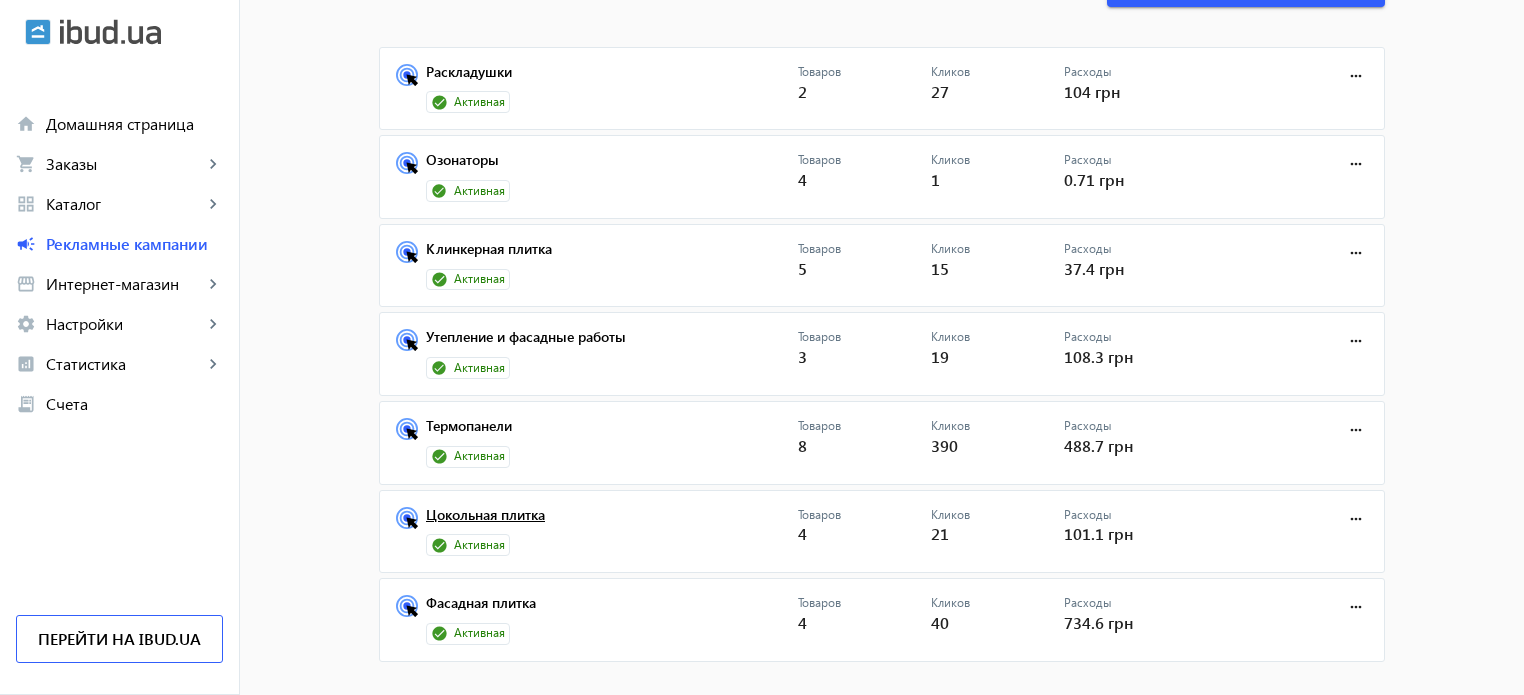 click on "Цокольная плитка" at bounding box center (612, 521) 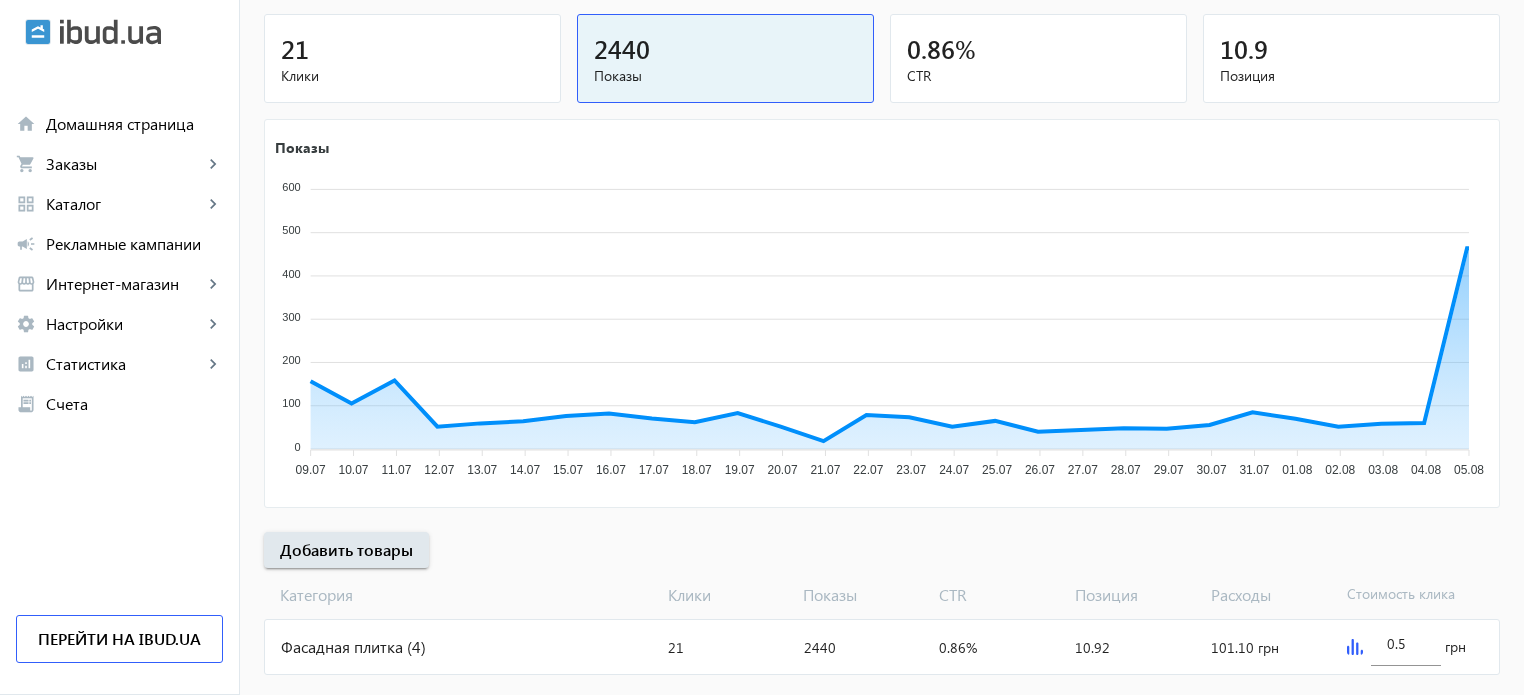 scroll, scrollTop: 271, scrollLeft: 0, axis: vertical 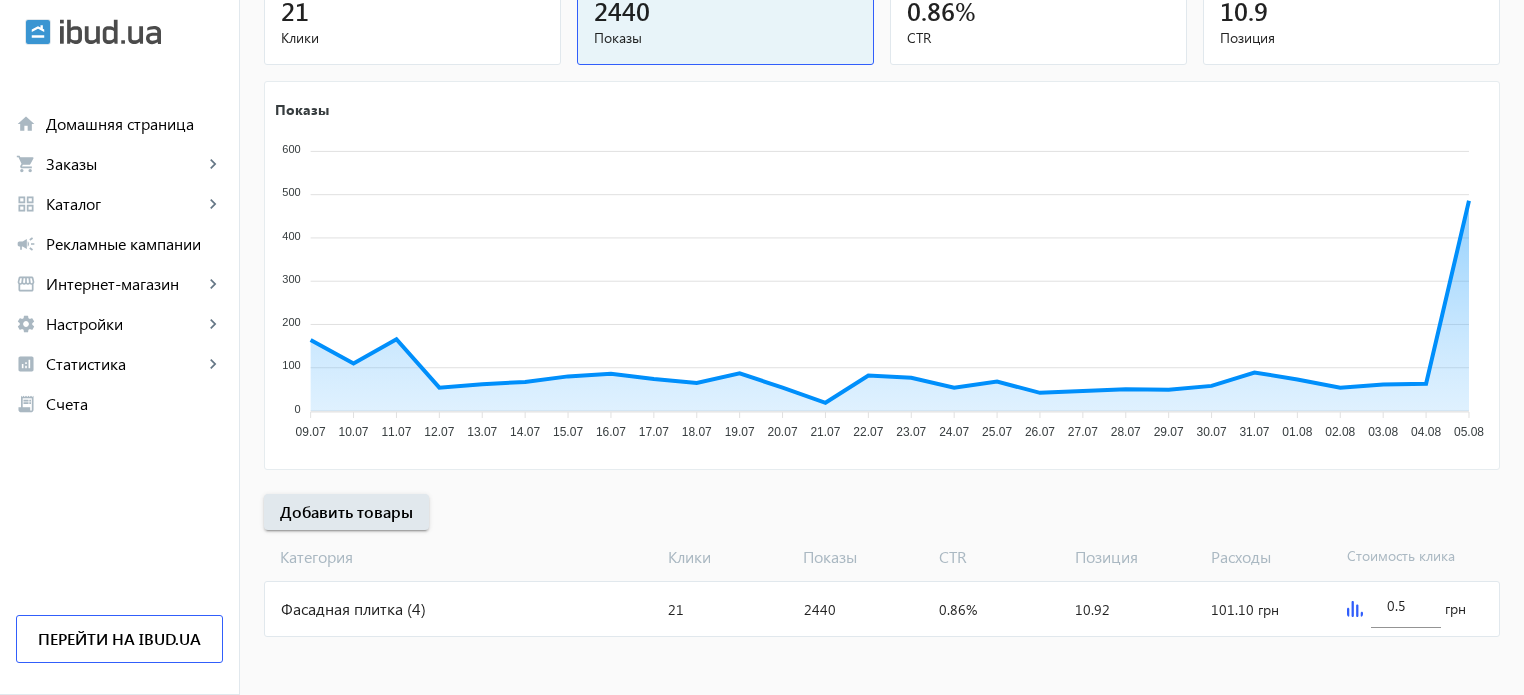 click on "Фасадная плитка (4)" 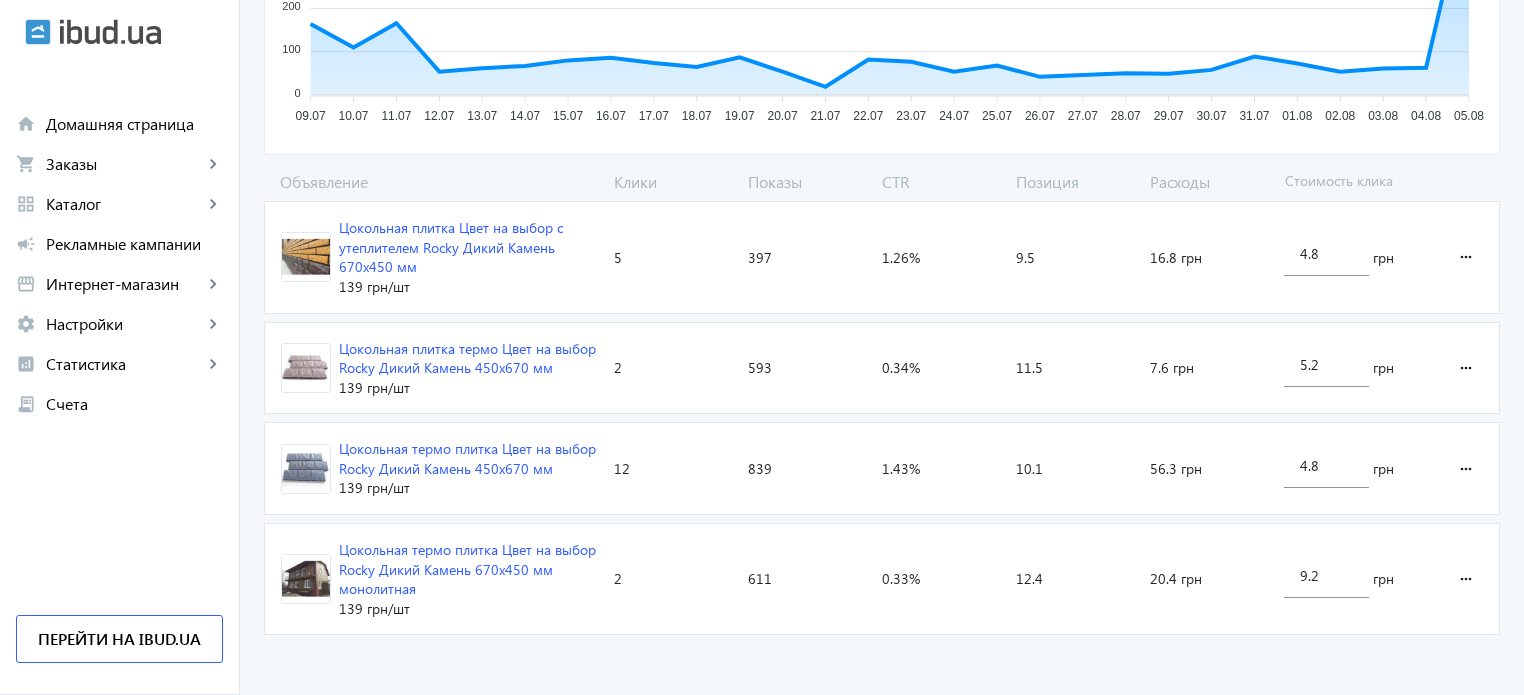 scroll, scrollTop: 560, scrollLeft: 0, axis: vertical 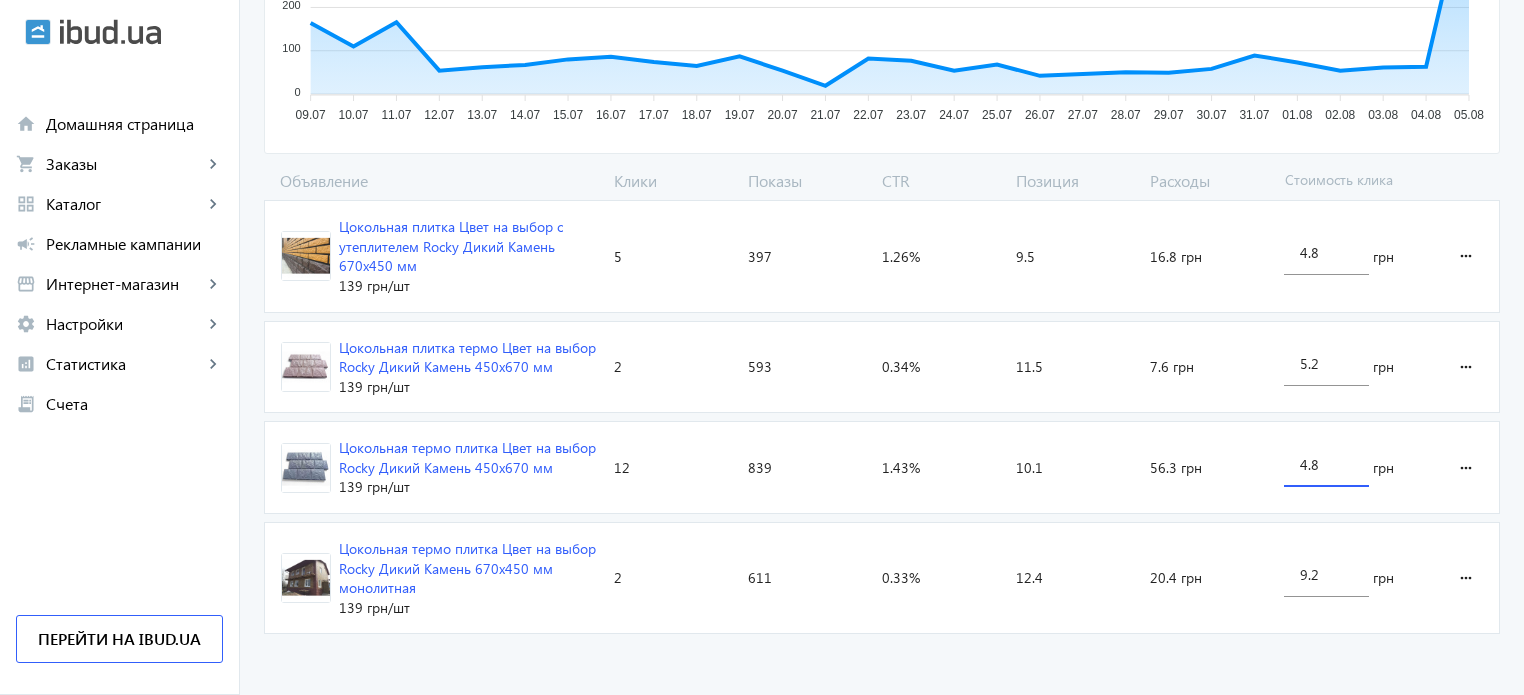 click on "4.8" at bounding box center [1326, 464] 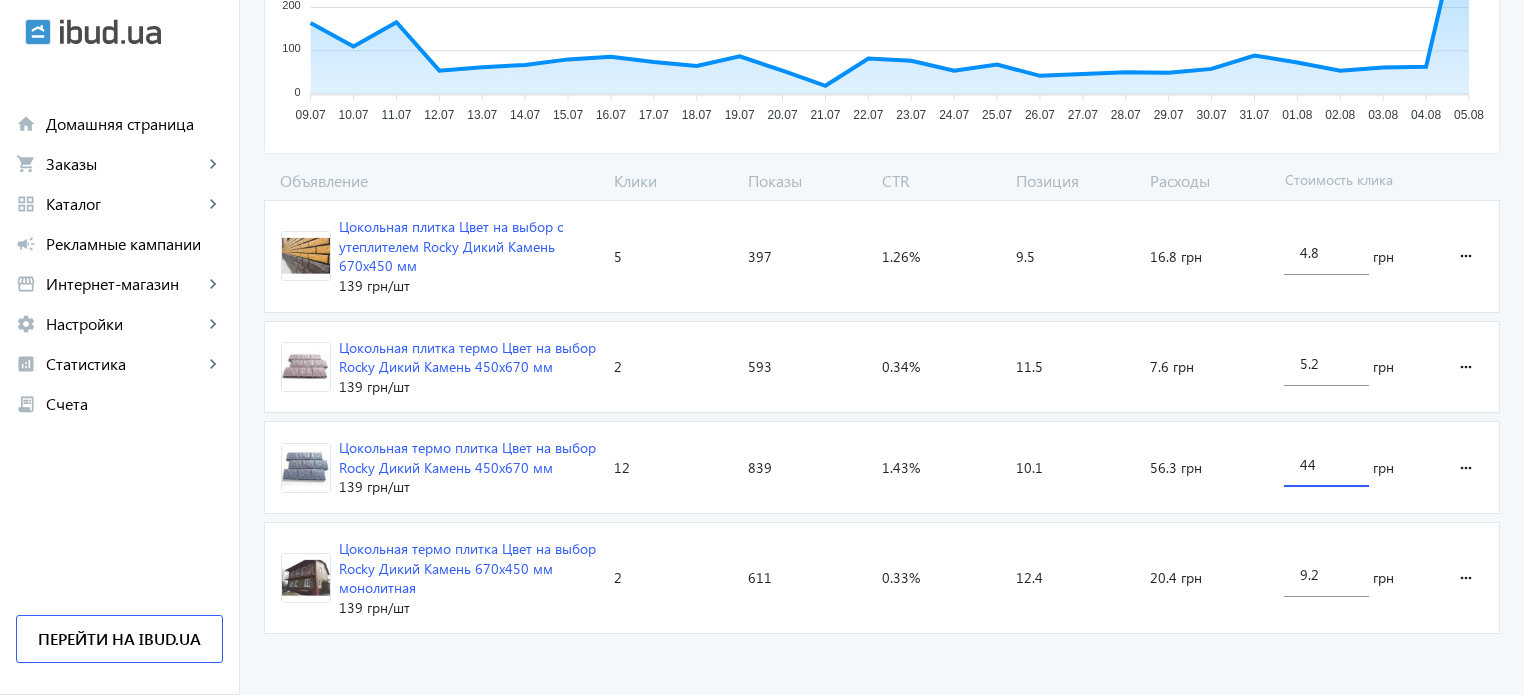 click on "44" at bounding box center [1326, 464] 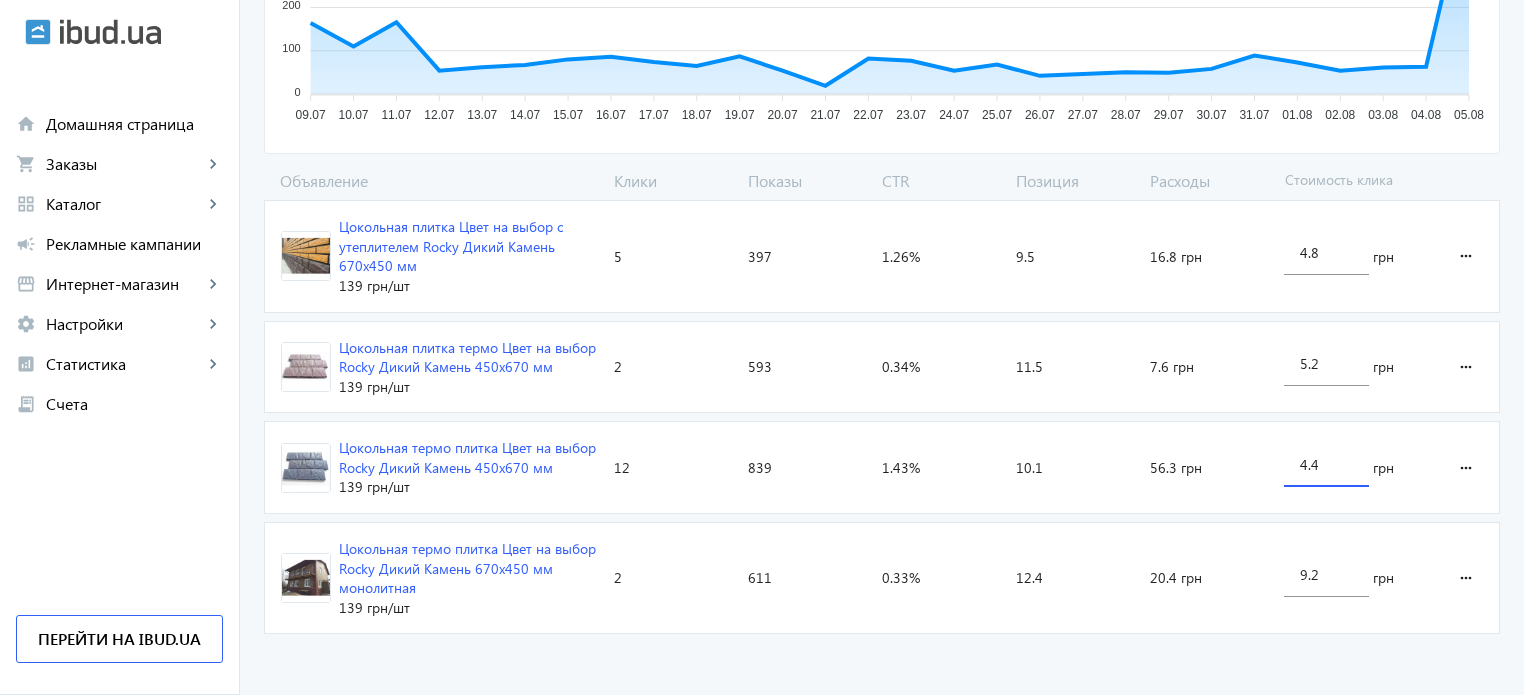 type on "4.4" 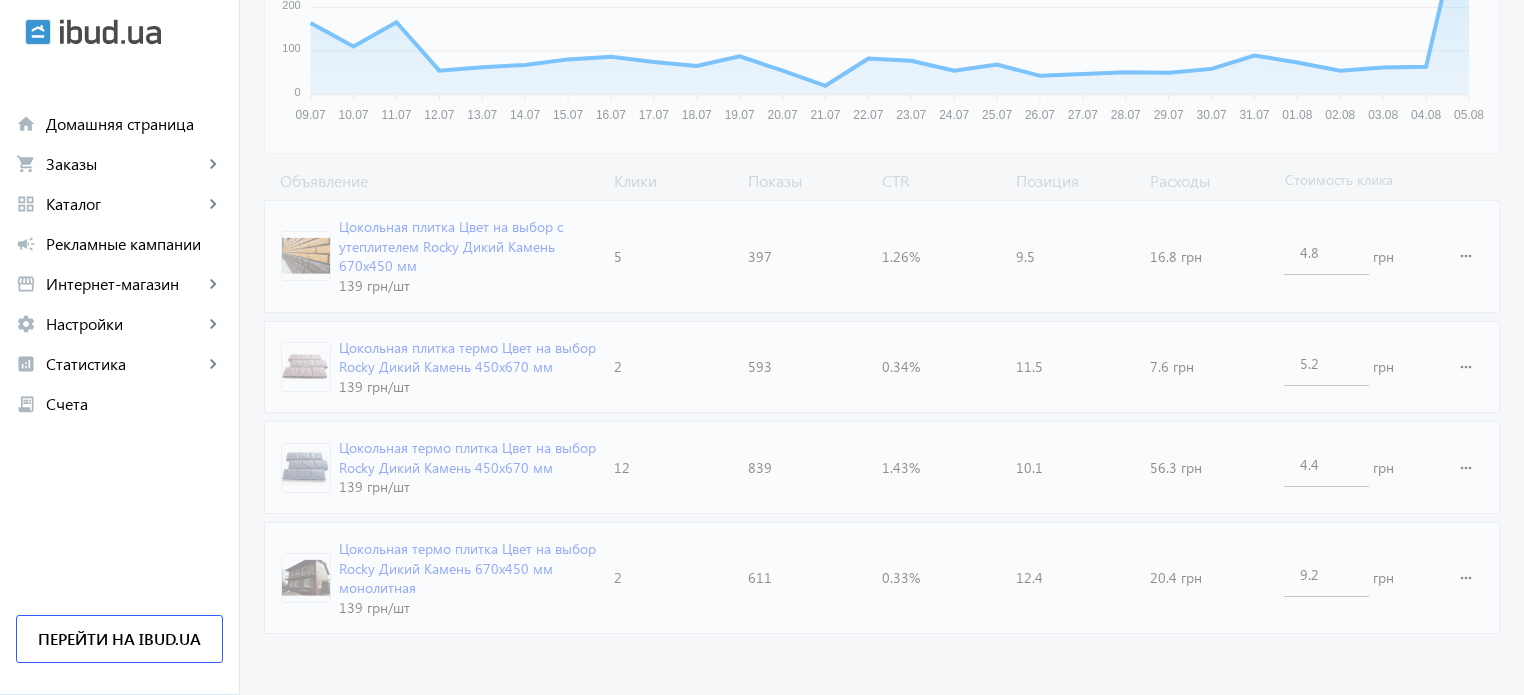 click on "arrow_back Каталоги рекламной кампании Фасадная плитка 21 Клики 2440 Показы 0.86 % CTR 10.9 Позиция Показы 600 600 500 500 400 400 300 300 200 200 100 100 0 0 09.07 09.07 10.07 10.07 11.07 11.07 12.07 12.07 13.07 13.07 14.07 14.07 15.07 15.07 16.07 16.07 17.07 17.07 18.07 18.07 19.07 19.07 20.07 20.07 21.07 21.07 22.07 22.07 23.07 23.07 24.07 24.07 25.07 25.07 26.07 26.07 27.07 27.07 28.07 28.07 29.07 29.07 30.07 30.07 31.07 31.07 01.08 01.08 02.08 02.08 03.08 03.08 04.08 04.08 05.08 05.08 17.07 Показы:  74 17.07 Объявление Клики Показы CTR Позиция Расходы Стоимость клика Цокольная плитка Цвет на выбор с утеплителем Rocky Дикий Камень 670x450 мм 139 грн /шт Клики:  5 Показы:  397 CTR:  1.26% Позиция:  9.5 Расходы:  16.8 грн 4.8 грн more_horiz 139 грн /шт Клики:  2 Показы:  593 CTR:  0.34% 5.2" 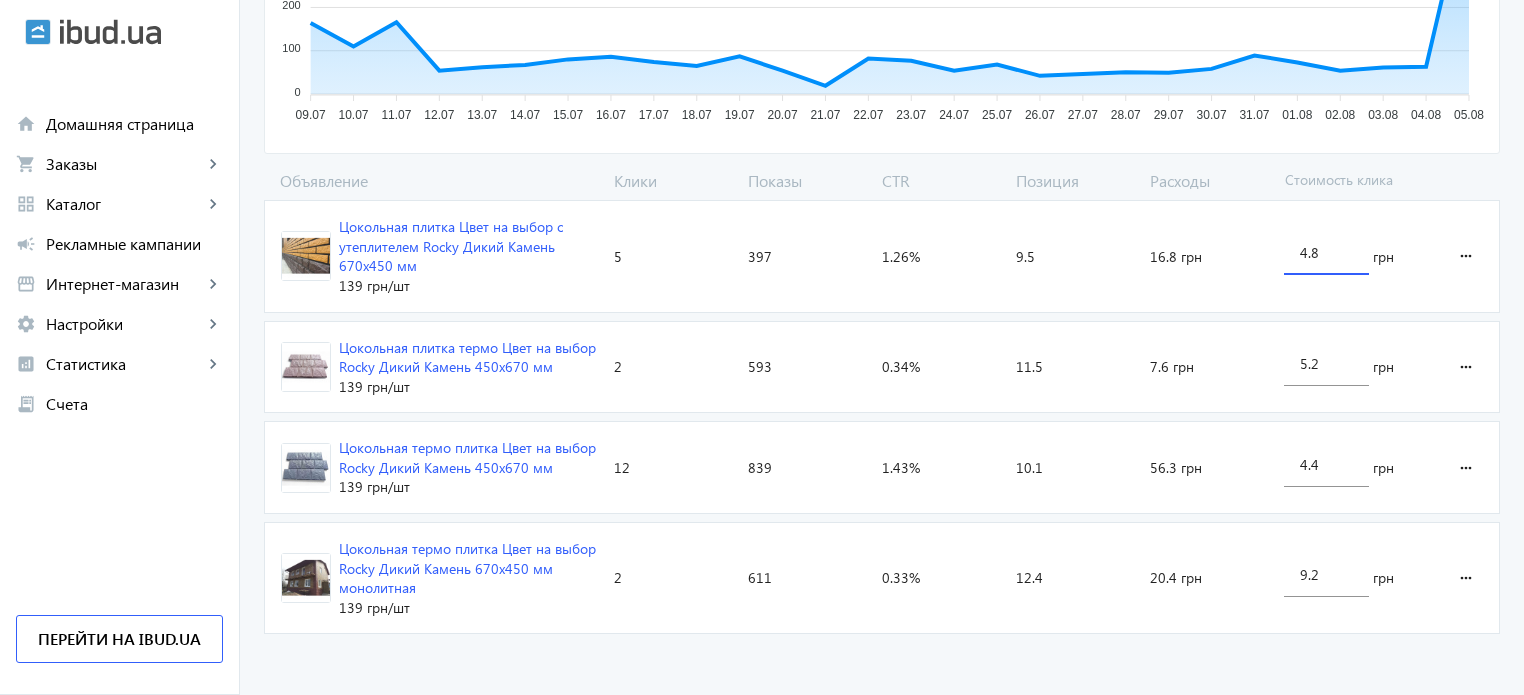 click on "4.8" at bounding box center [1326, 252] 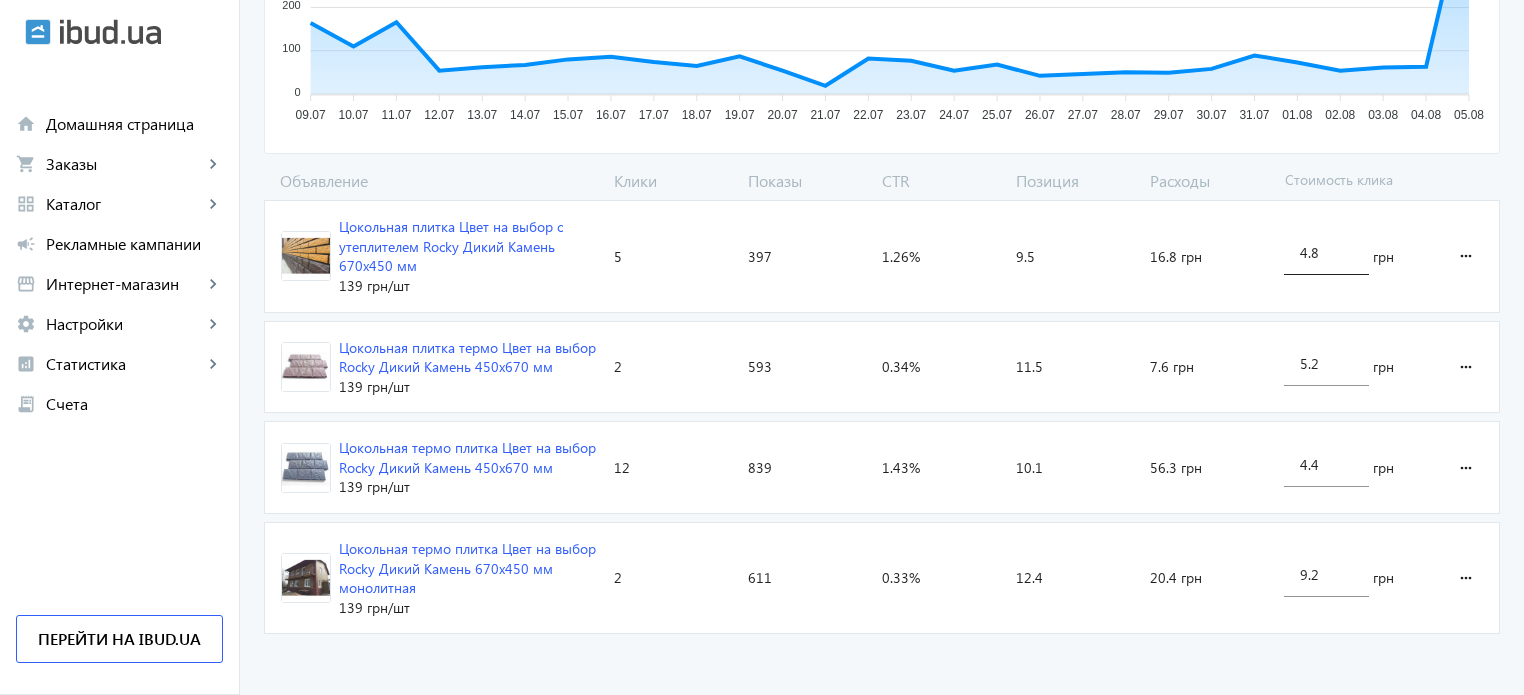 click on "4.8" 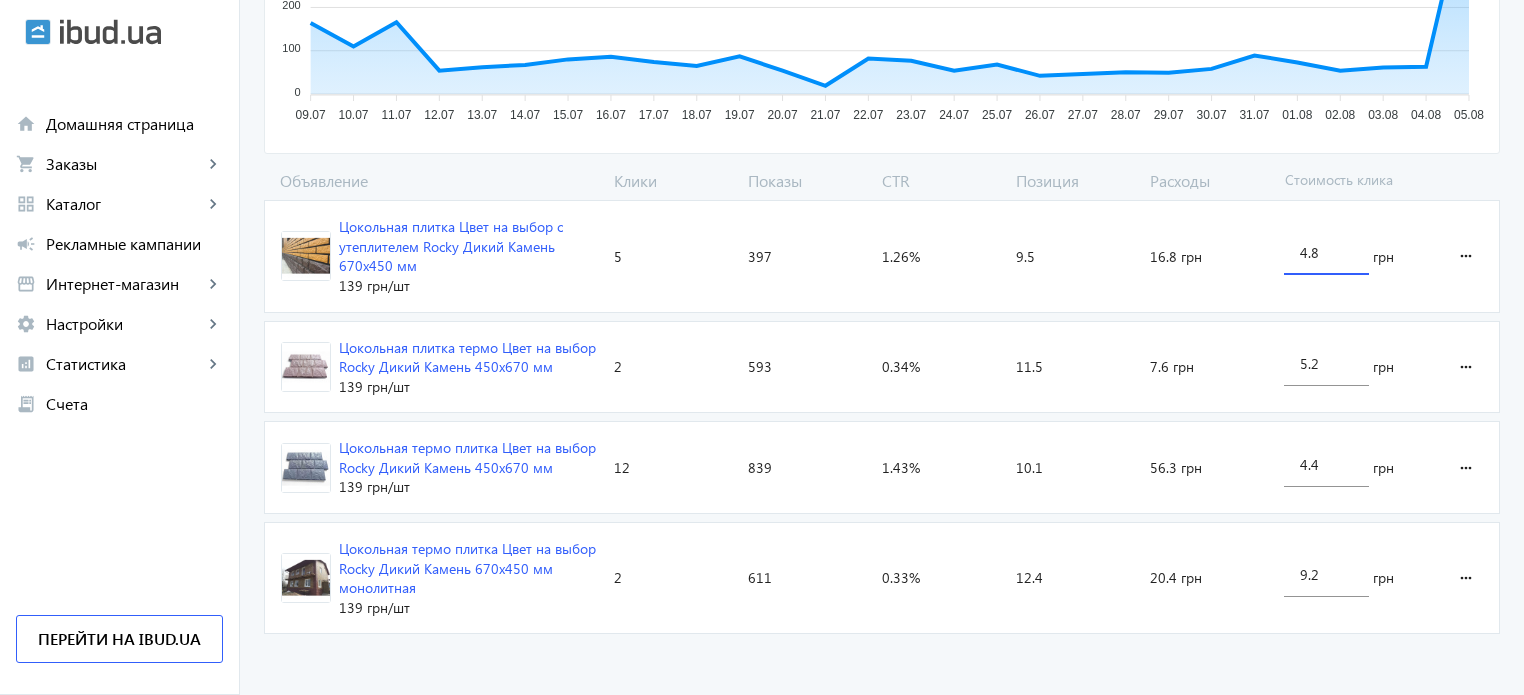 drag, startPoint x: 1302, startPoint y: 252, endPoint x: 1267, endPoint y: 244, distance: 35.902645 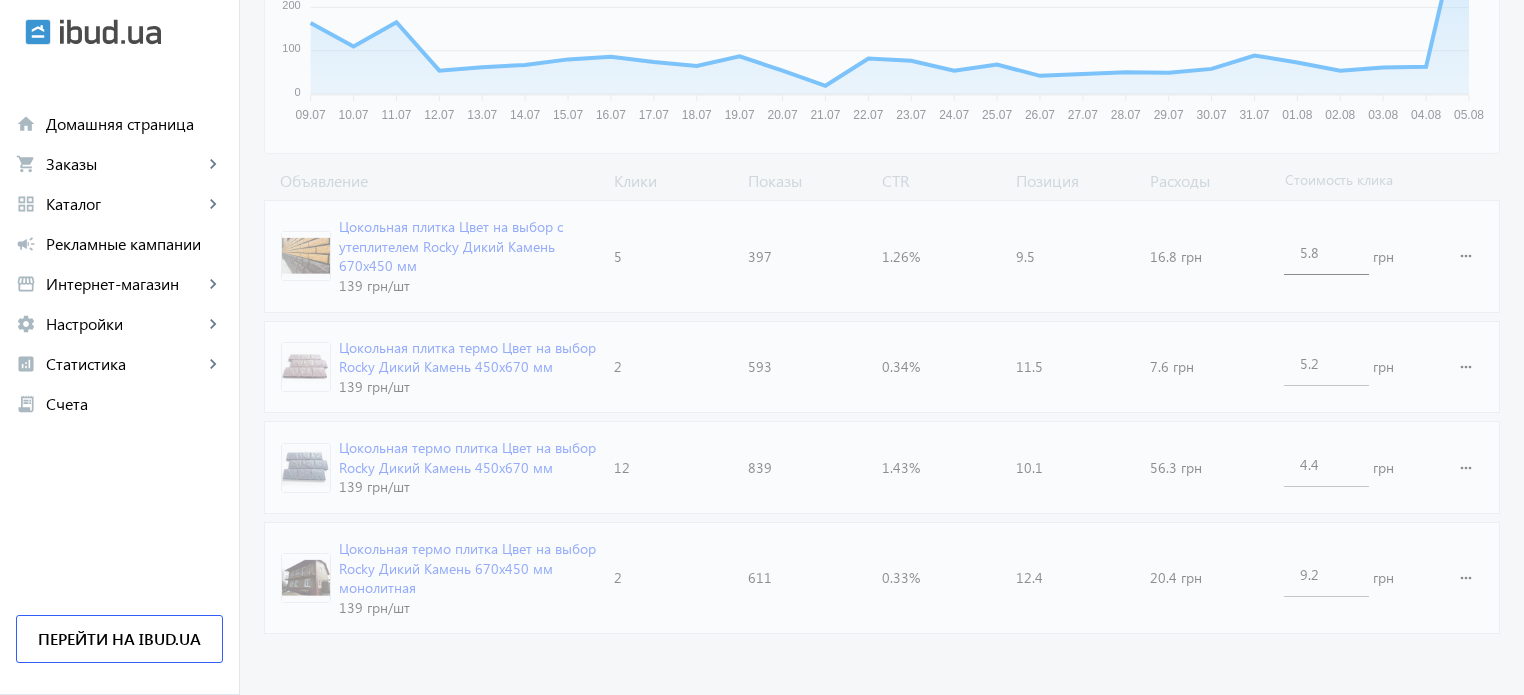 click on "Объявление Клики Показы CTR Позиция Расходы Стоимость клика Цокольная плитка Цвет на выбор с утеплителем Rocky Дикий Камень 670x450 мм 139 грн /шт Клики:  5 Показы:  397 CTR:  1.26% Позиция:  9.5 Расходы:  16.8 грн 5.8 грн more_horiz Цокольная плитка термо Цвет на выбор Rocky Дикий Камень 450х670 мм 139 грн /шт Клики:  2 Показы:  593 CTR:  0.34% Позиция:  11.5 Расходы:  7.6 грн 5.2 грн more_horiz Цокольная термо плитка Цвет на выбор Rocky Дикий Камень 450х670 мм 139 грн /шт Клики:  12 Показы:  839 CTR:  1.43% Позиция:  10.1 Расходы:  56.3 грн 4.4 грн more_horiz Цокольная термо плитка Цвет на выбор Rocky Дикий Камень 670x450 мм монолитная 139 грн /шт 2 611 9.2" 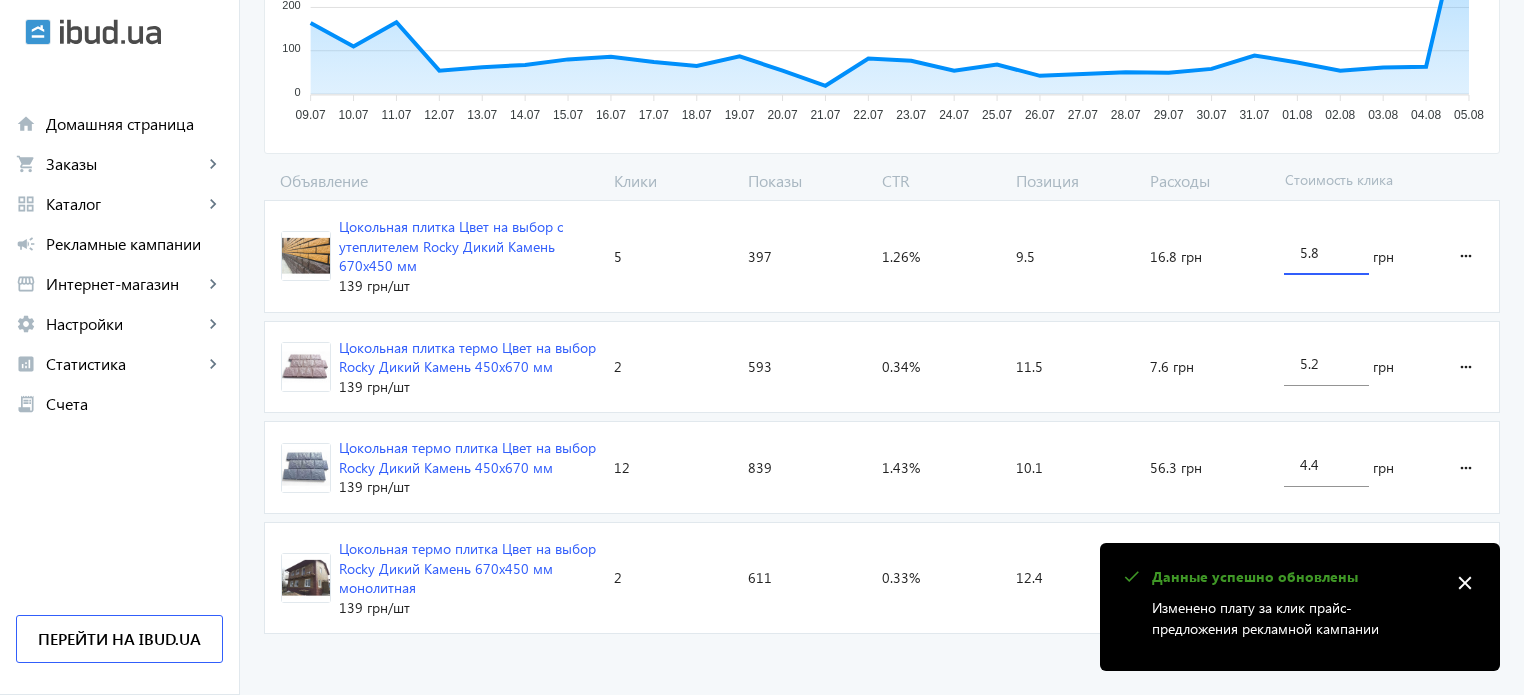 drag, startPoint x: 1308, startPoint y: 253, endPoint x: 1338, endPoint y: 267, distance: 33.105892 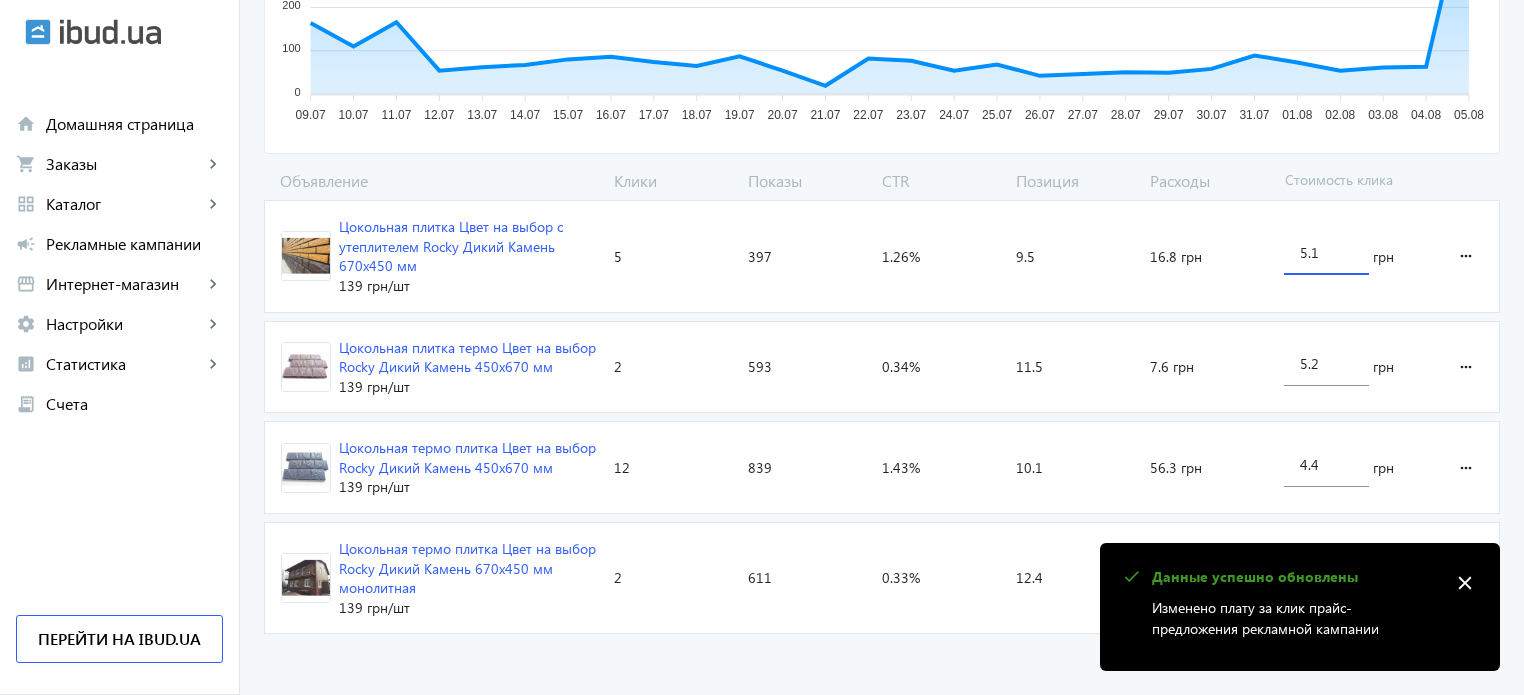 type on "5.1" 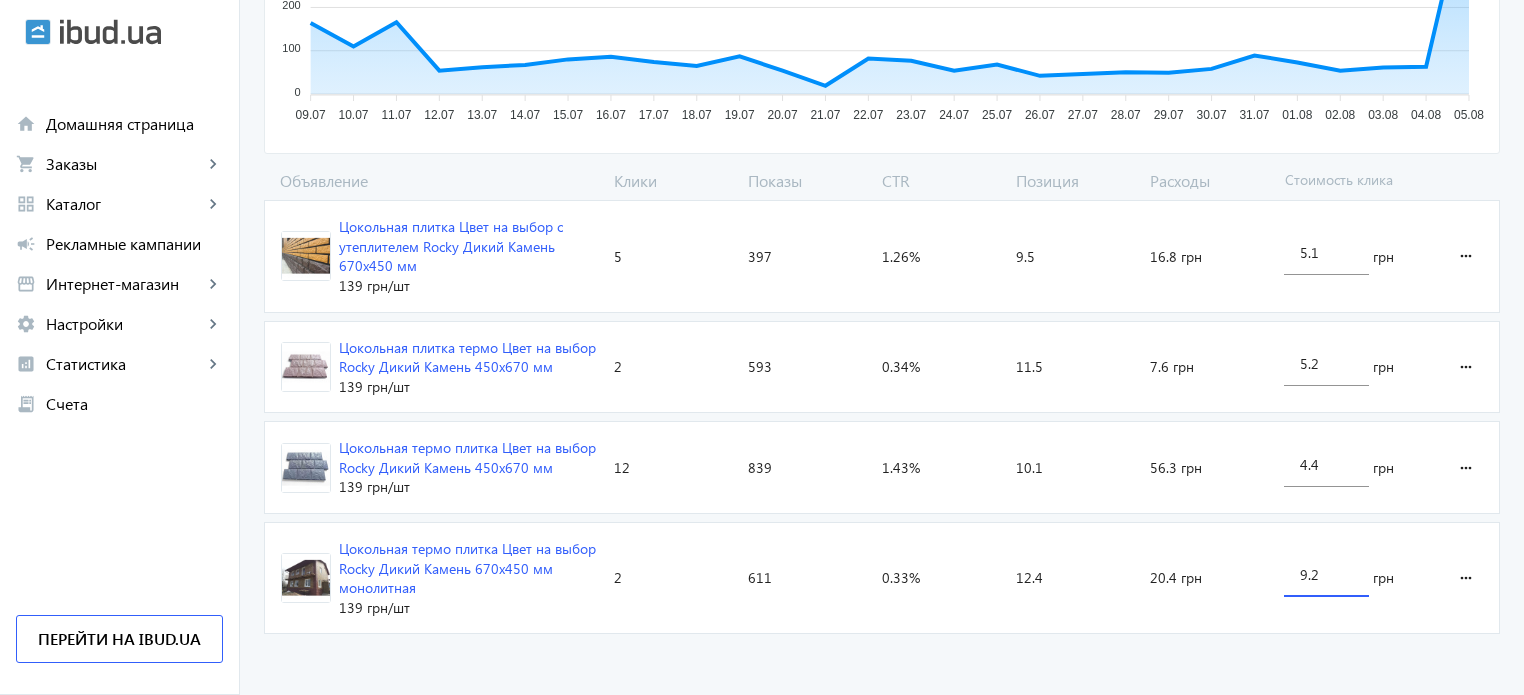 click on "9.2" at bounding box center [1326, 574] 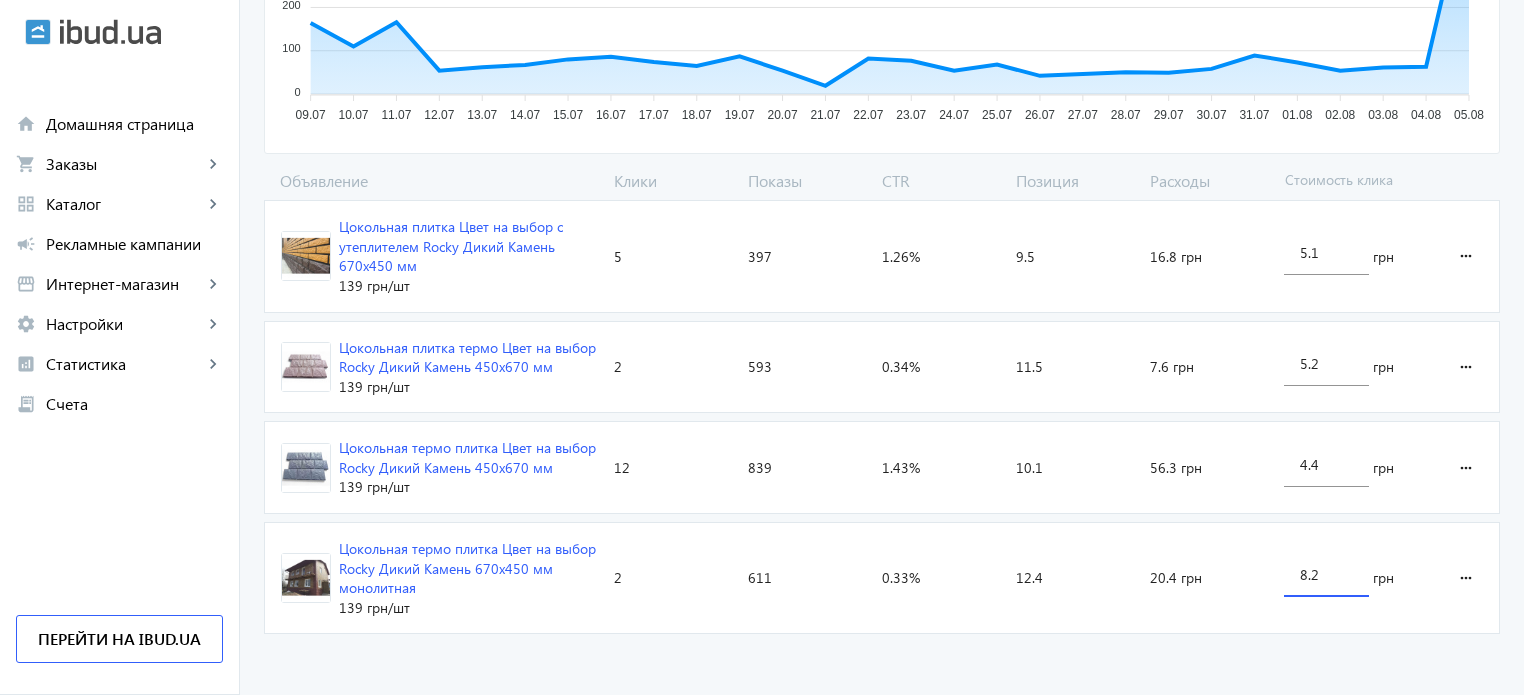 drag, startPoint x: 1324, startPoint y: 579, endPoint x: 1310, endPoint y: 574, distance: 14.866069 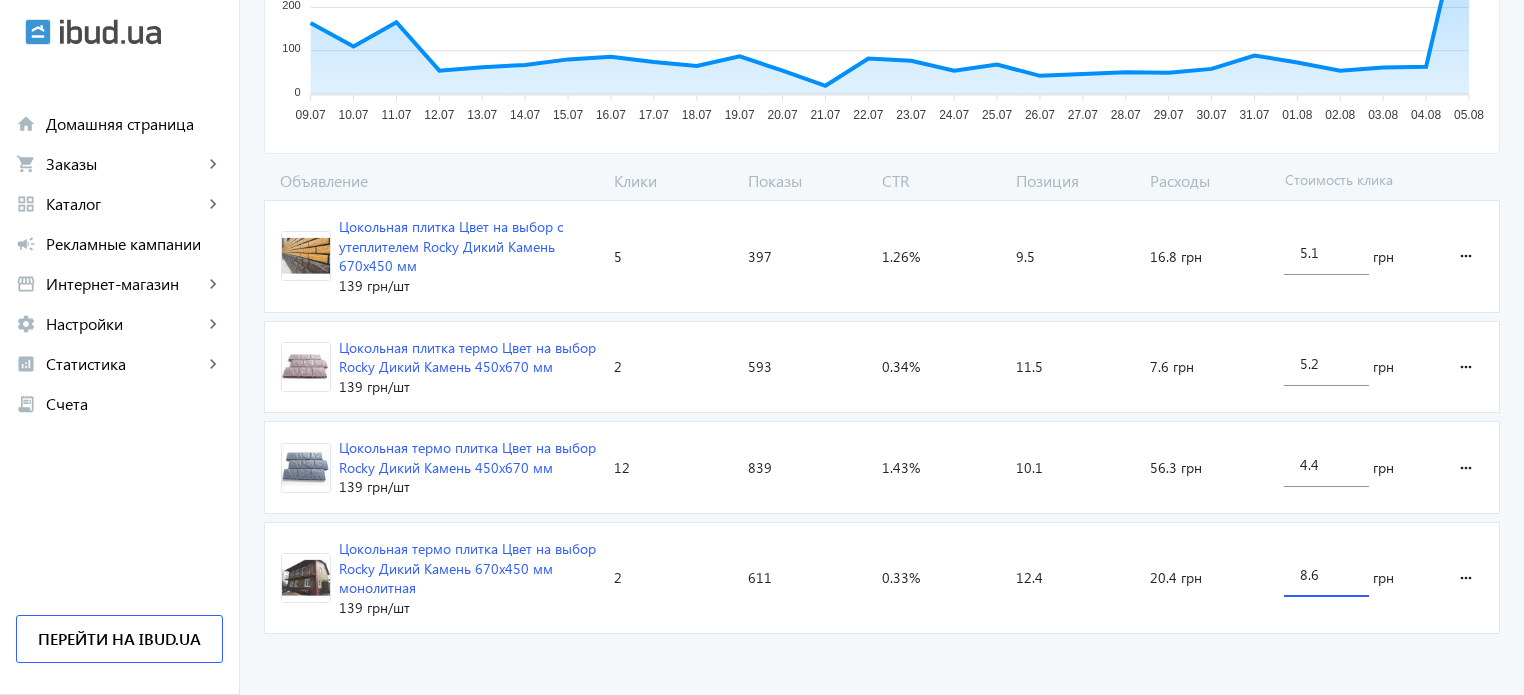 type on "8.6" 